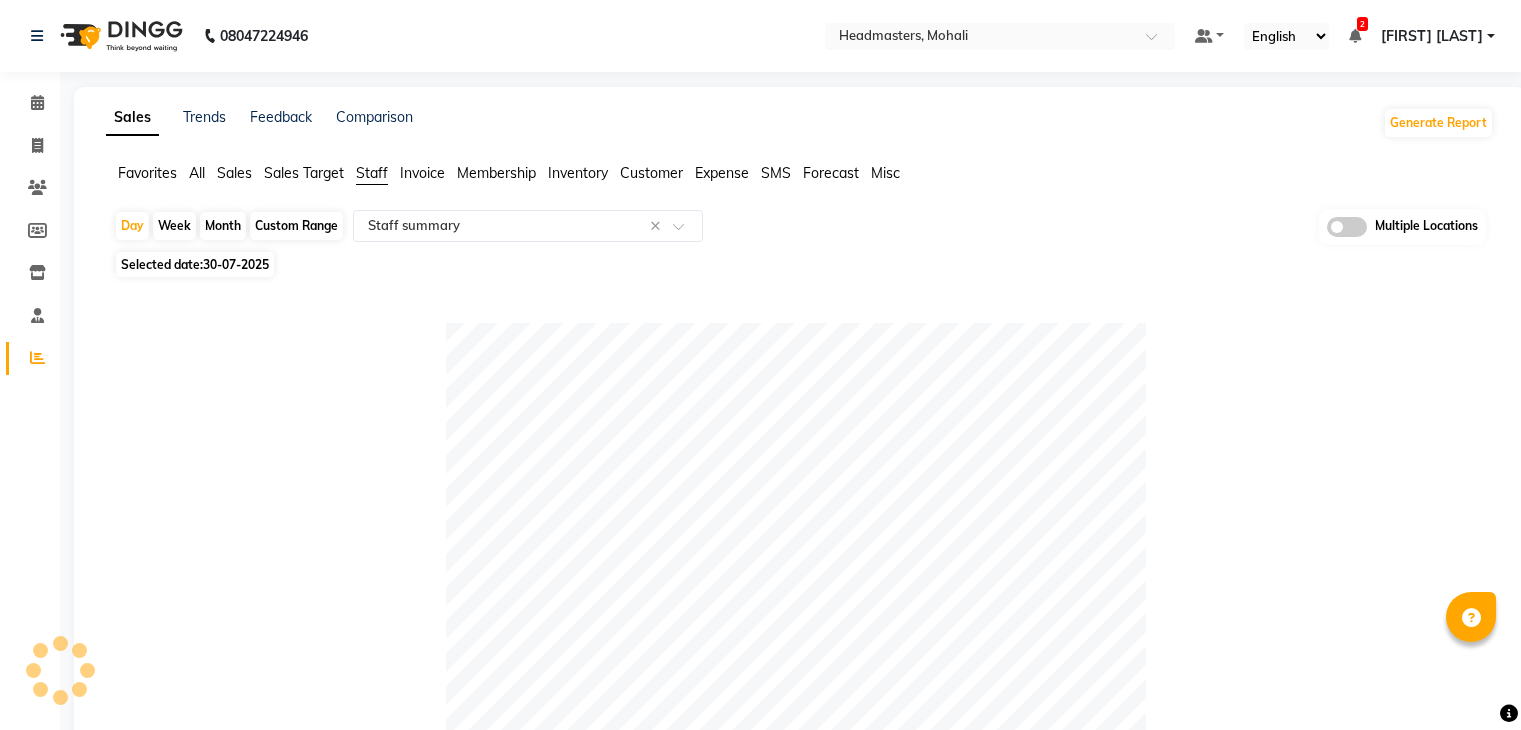 select on "full_report" 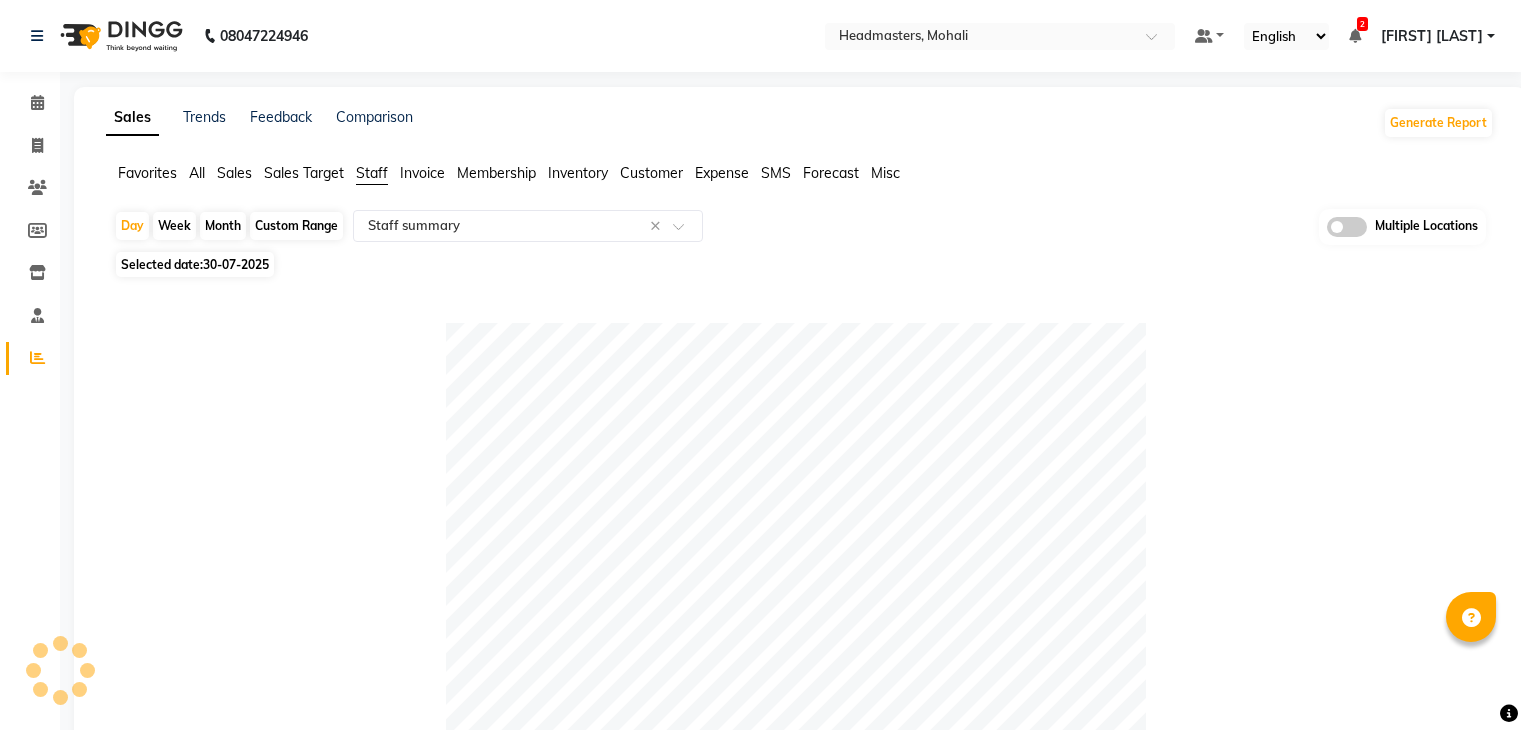 scroll, scrollTop: 3, scrollLeft: 0, axis: vertical 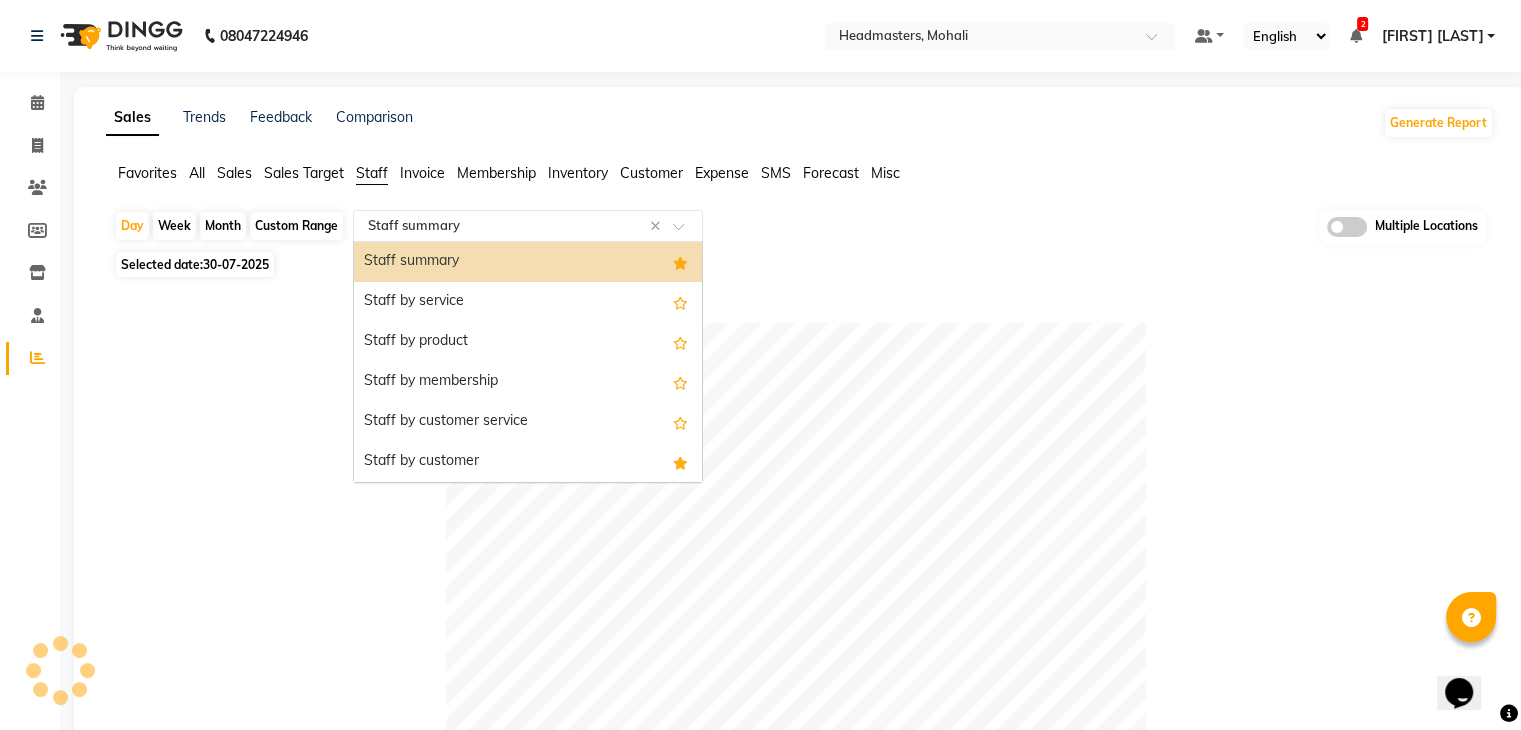 click 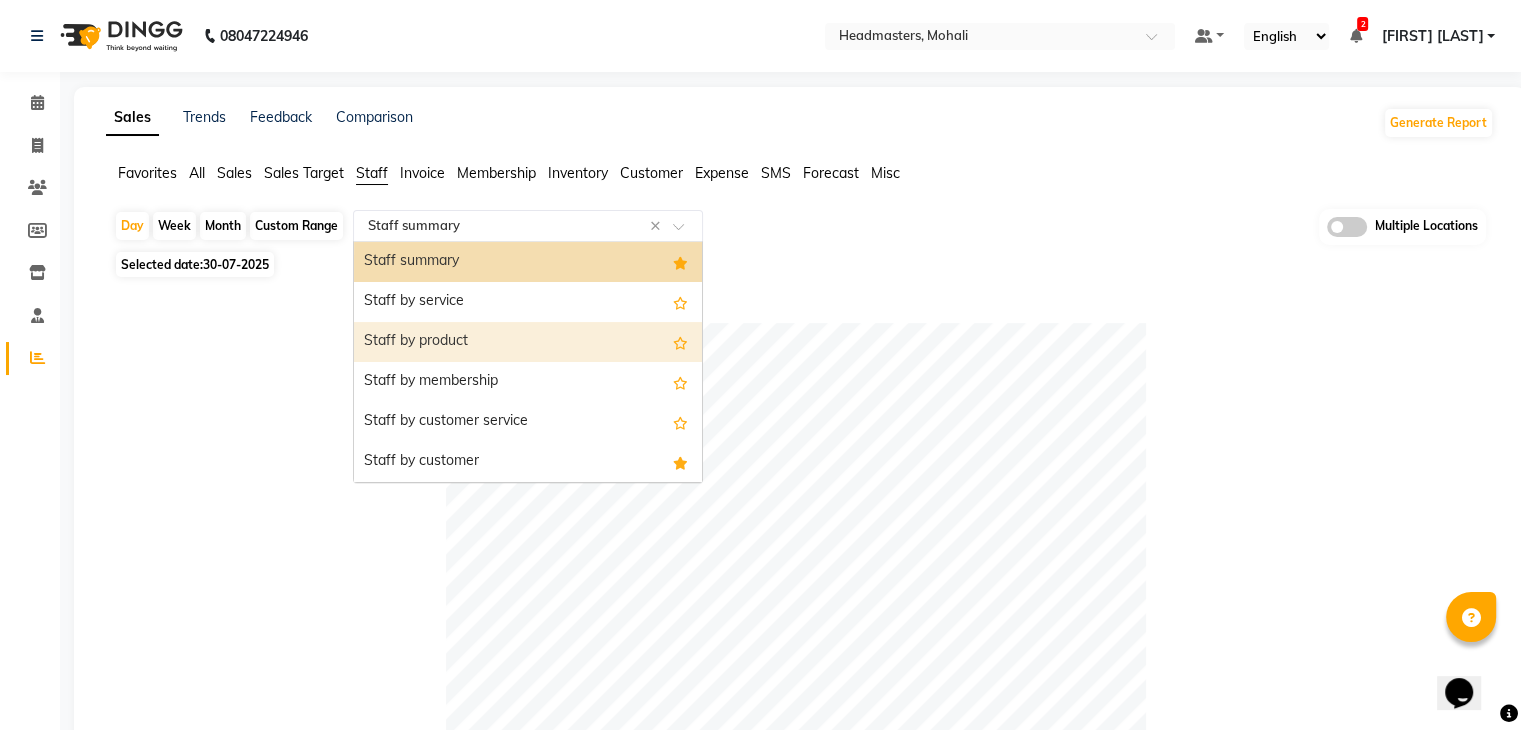 click on "Staff by product" at bounding box center (528, 342) 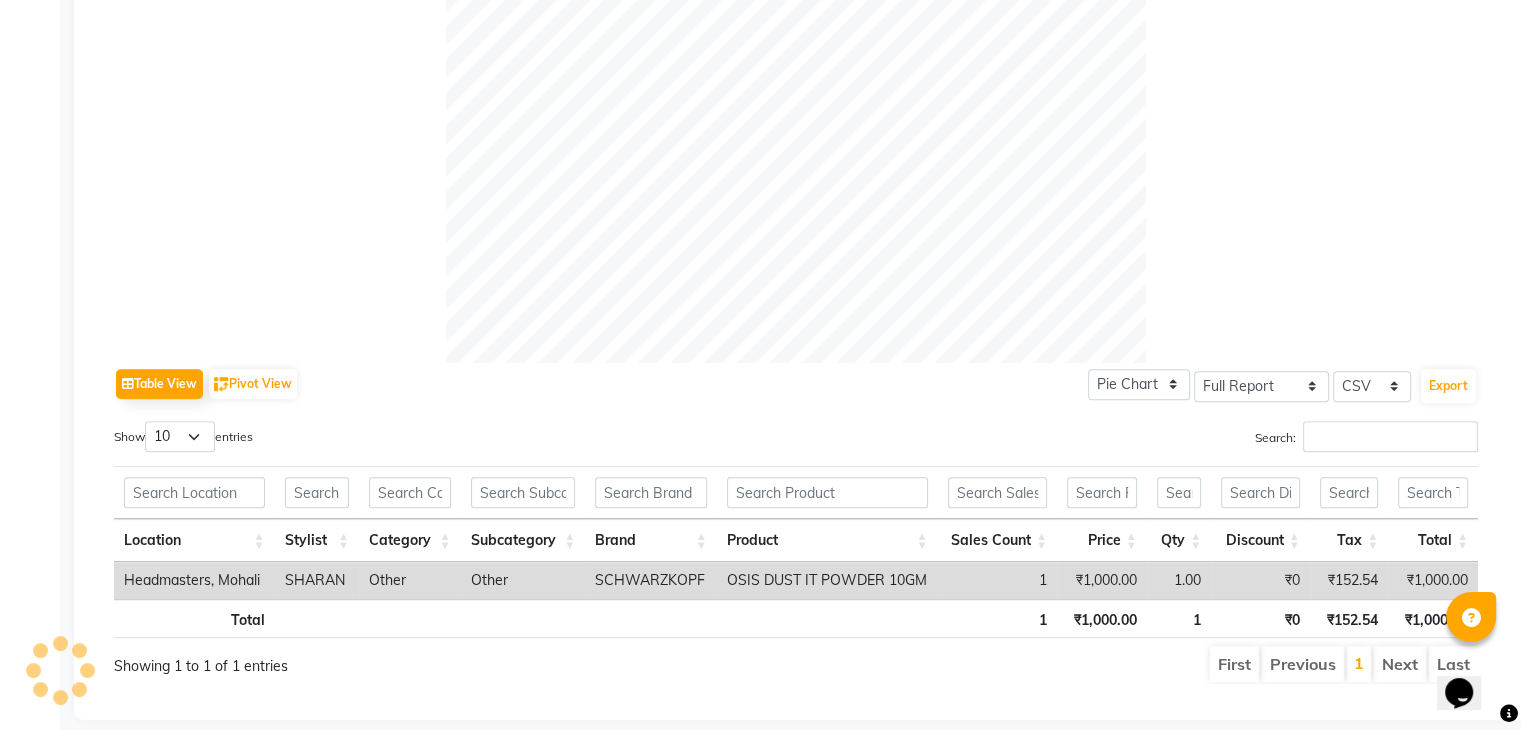 scroll, scrollTop: 693, scrollLeft: 0, axis: vertical 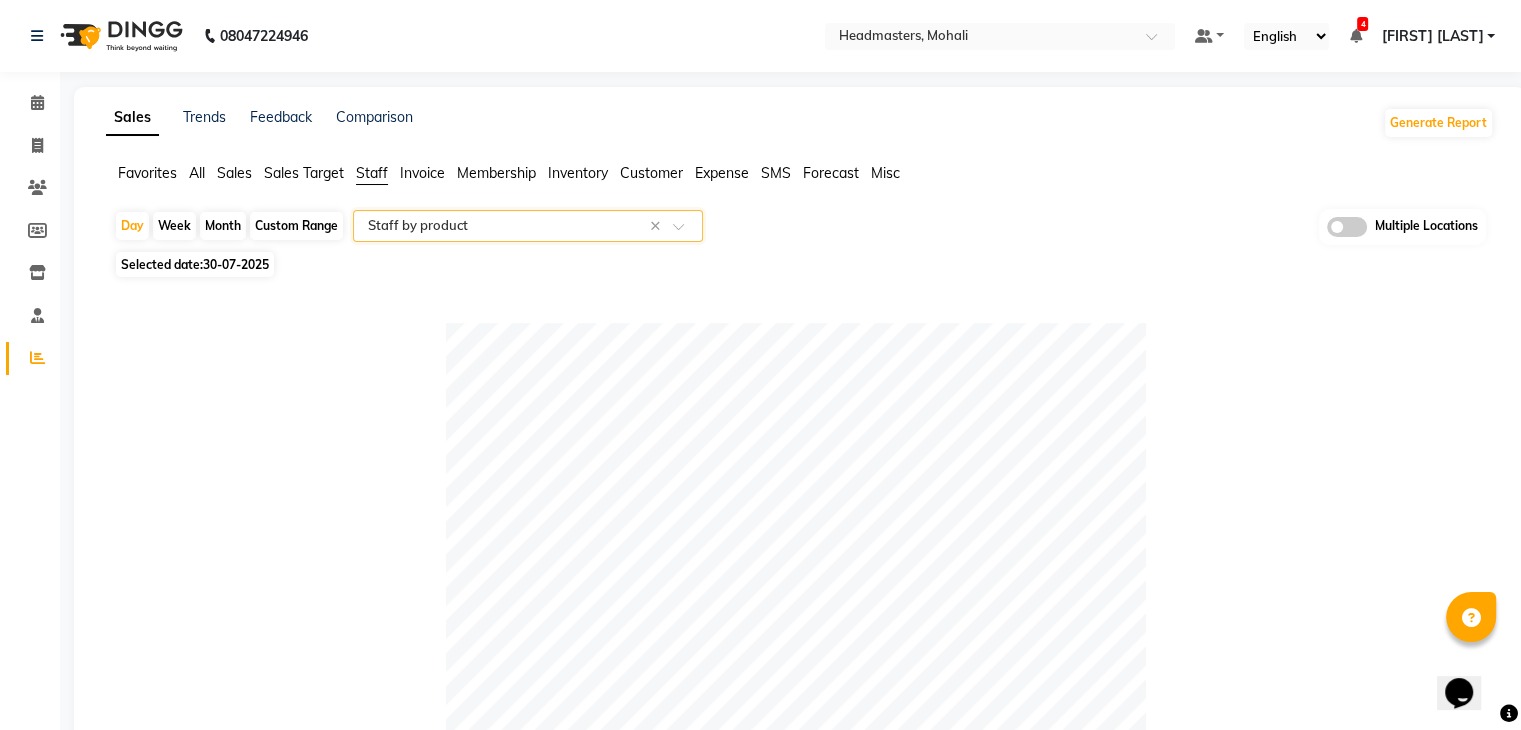 click on "30-07-2025" 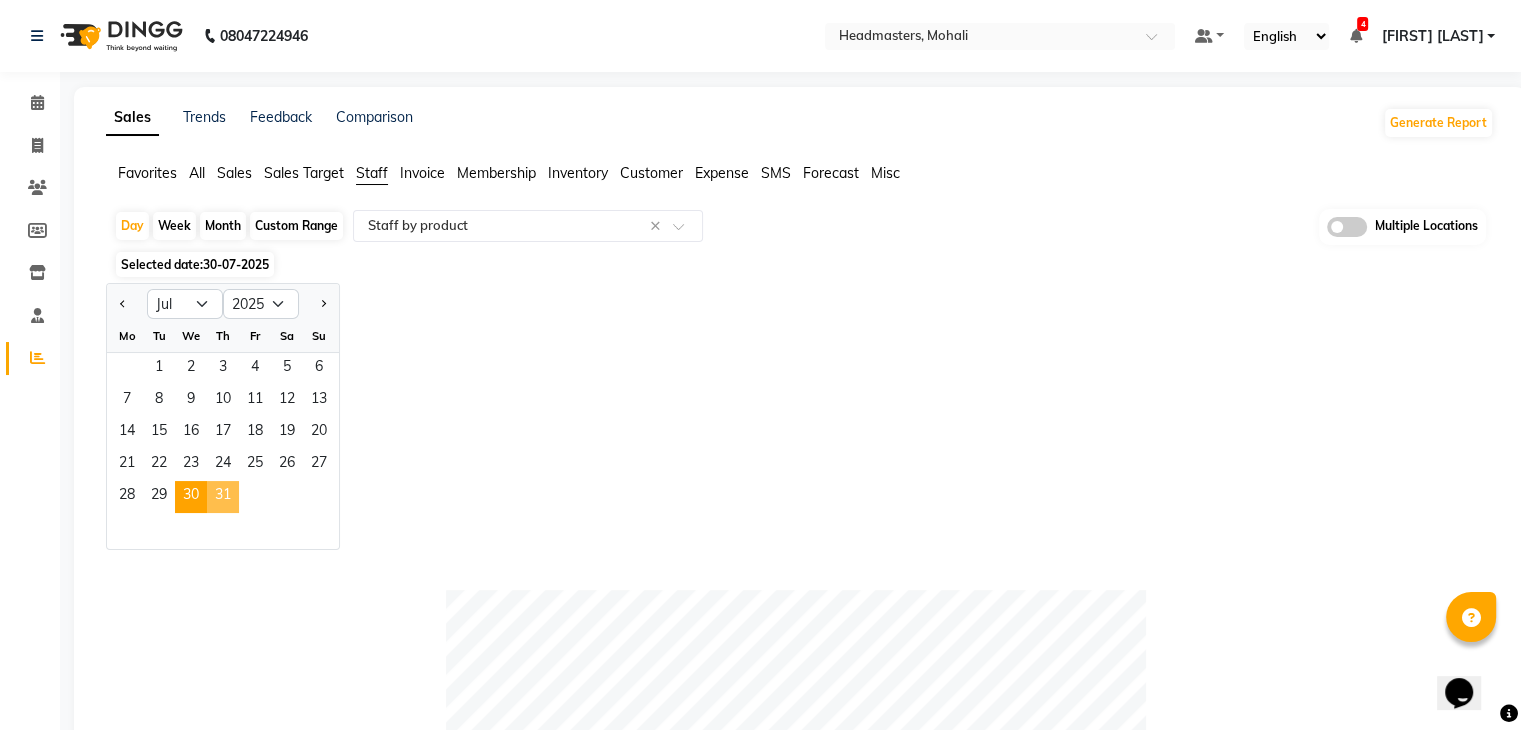drag, startPoint x: 234, startPoint y: 498, endPoint x: 454, endPoint y: 364, distance: 257.5966 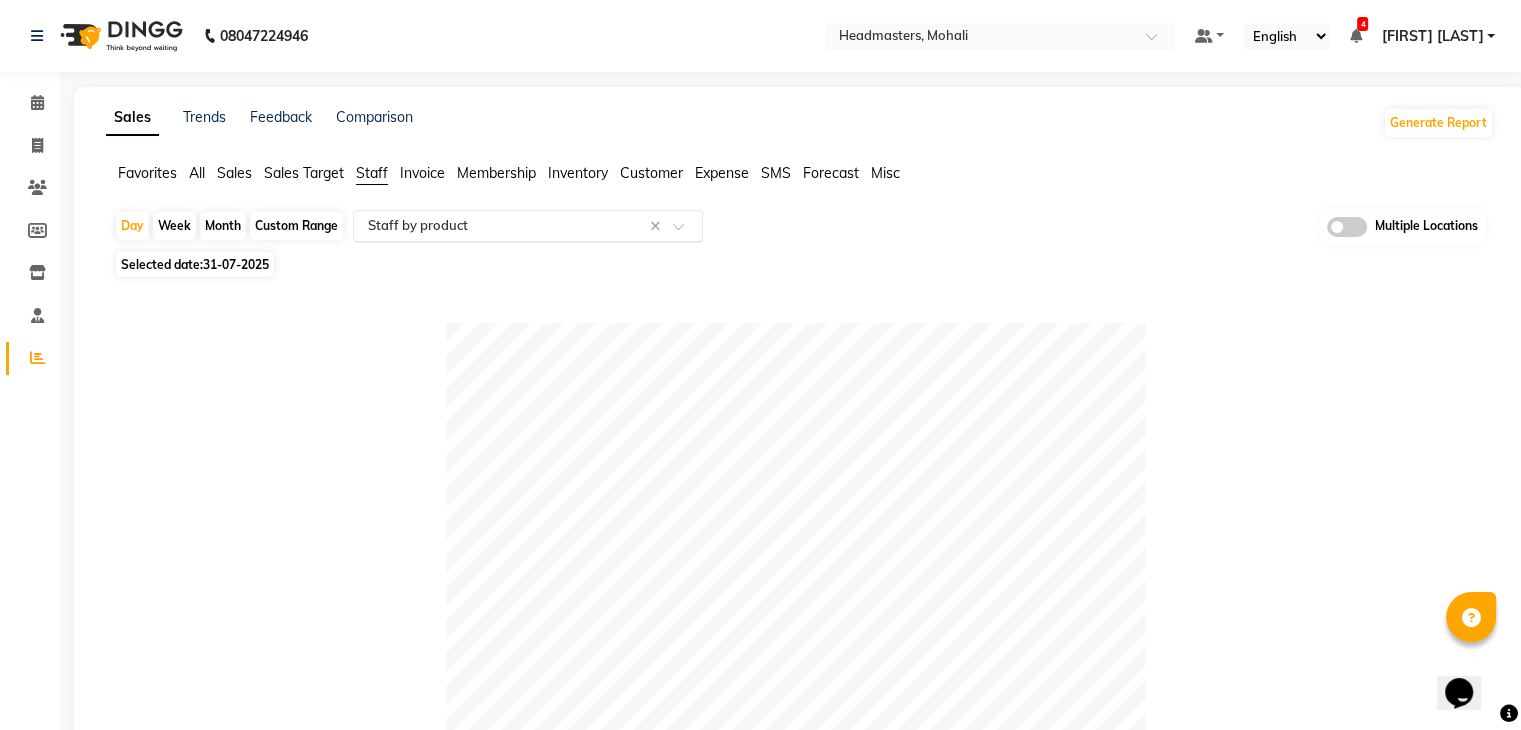 click on "Select Report Type × Staff by product ×" 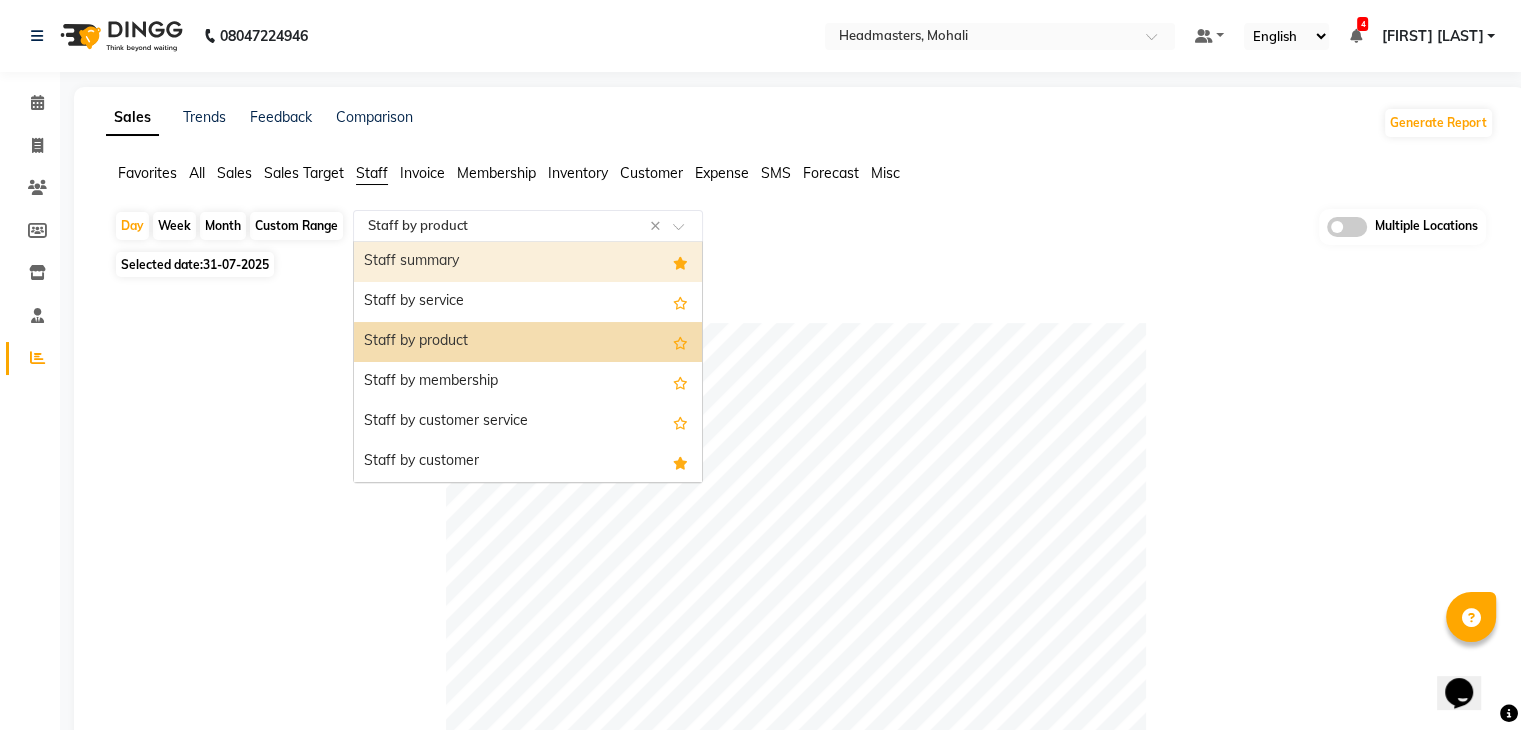 click on "Staff summary" at bounding box center (528, 262) 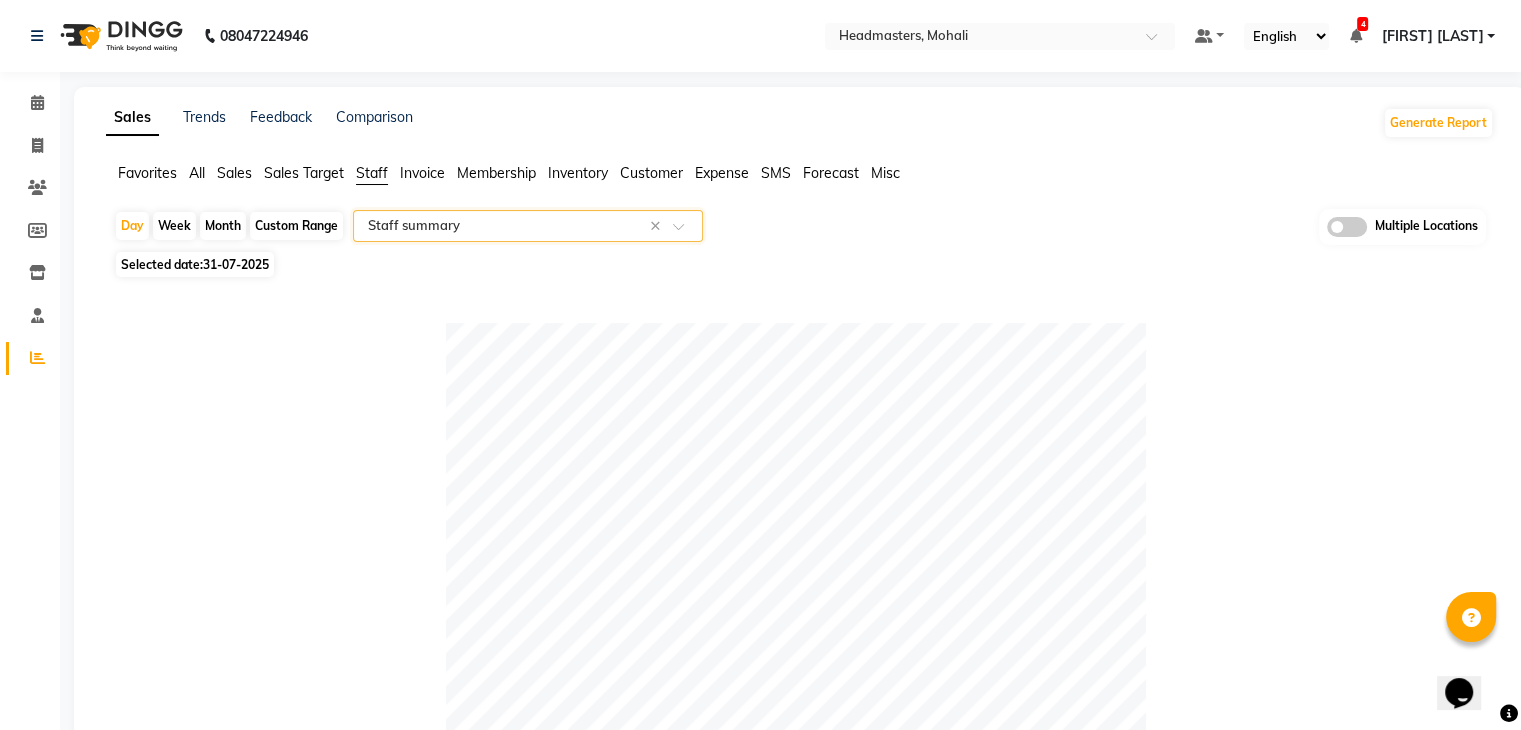 click 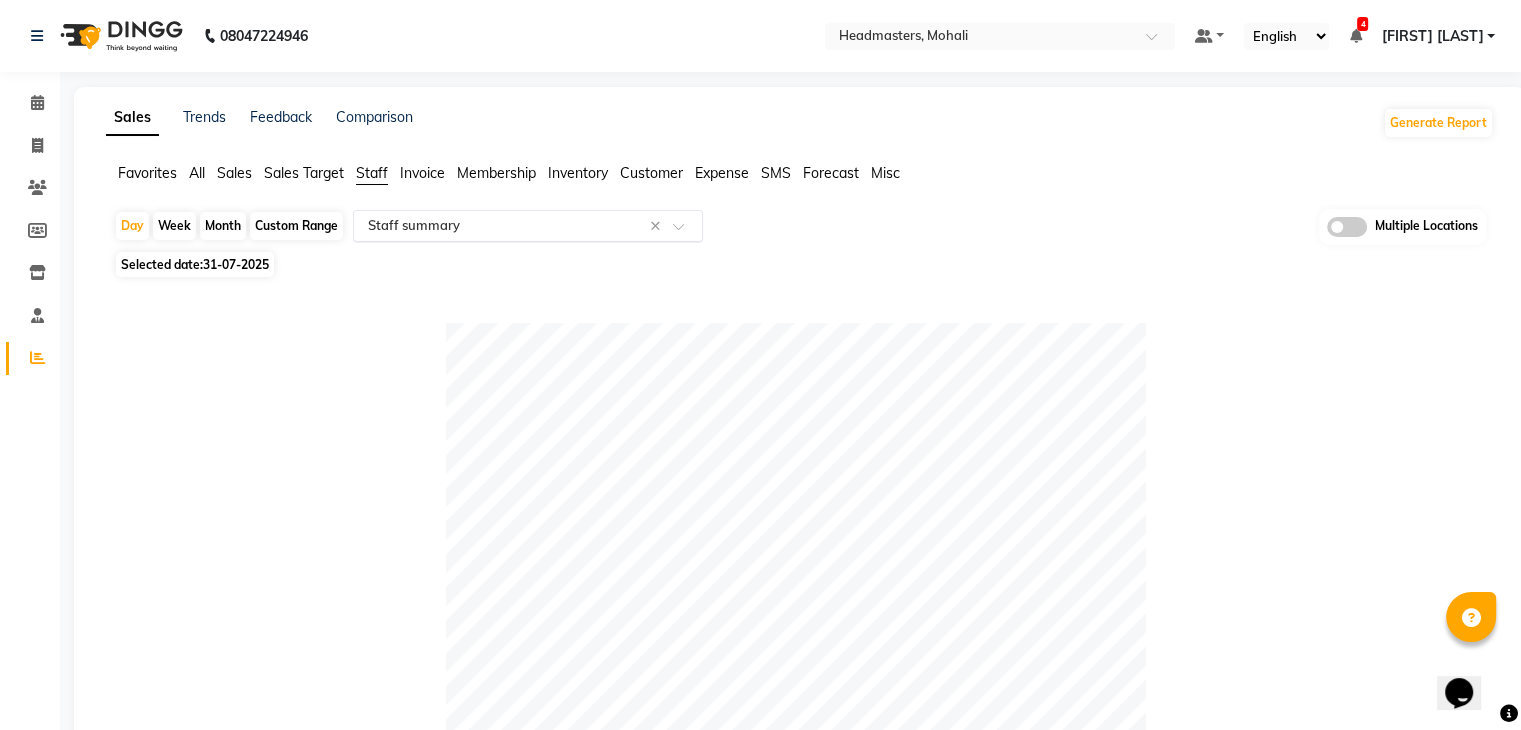 click 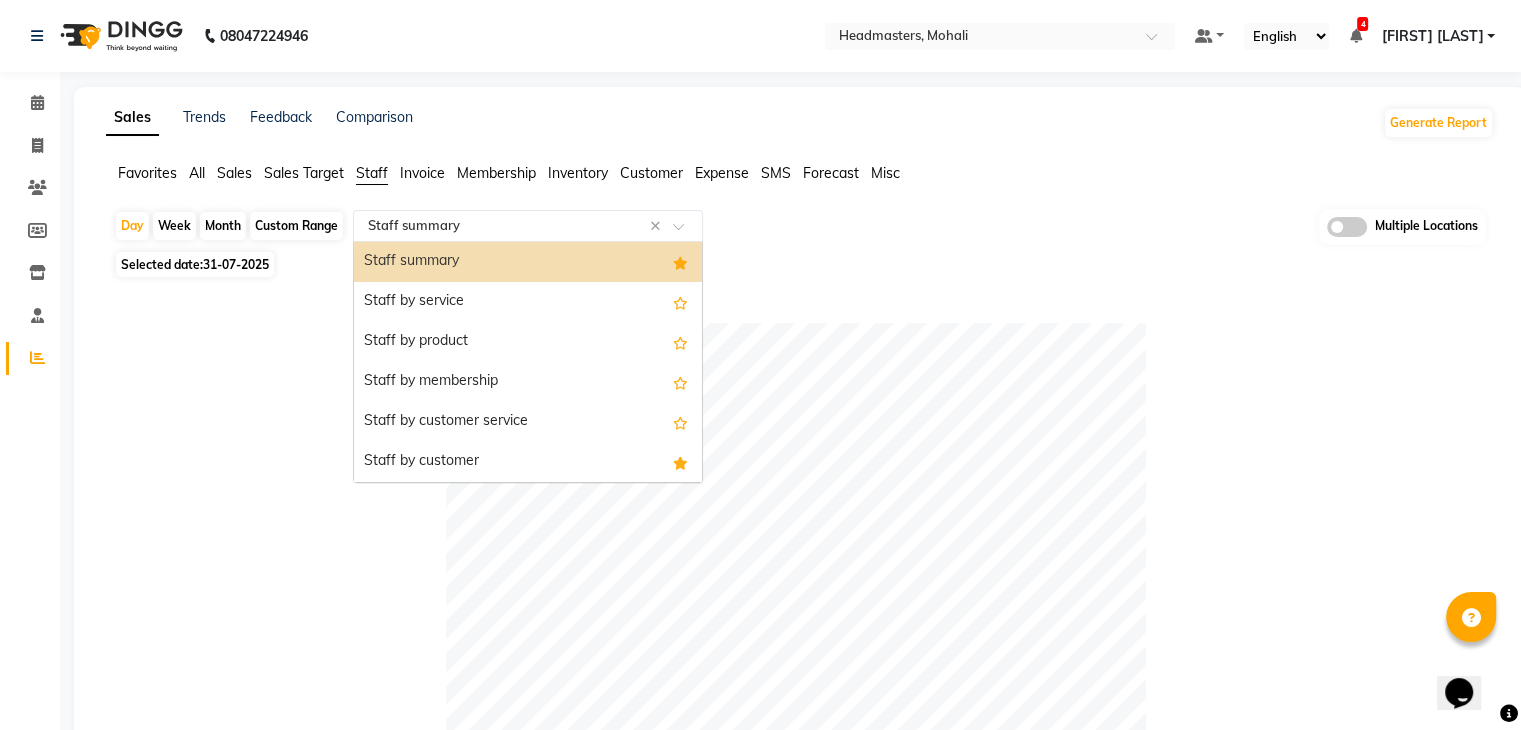 click on "Staff summary" at bounding box center [528, 262] 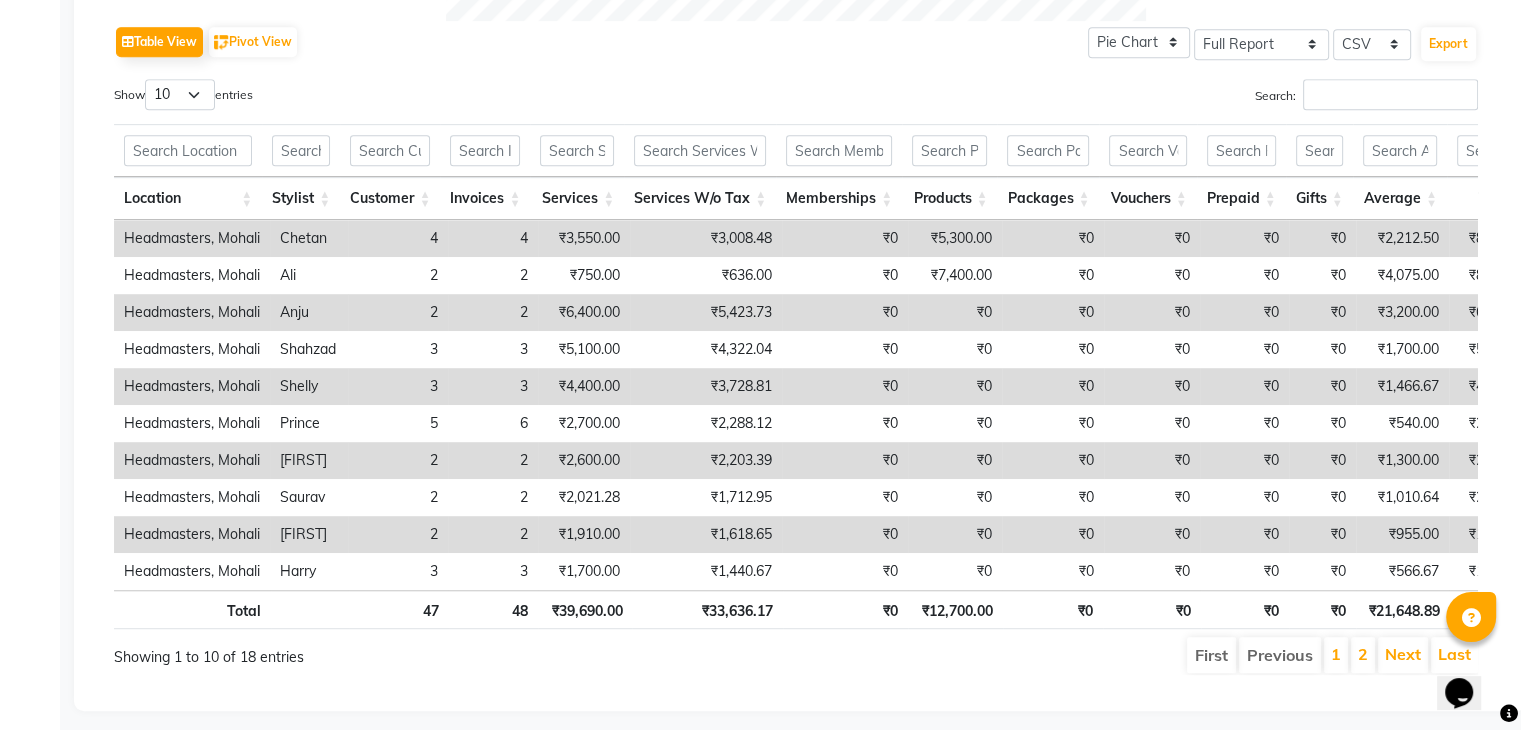 scroll, scrollTop: 941, scrollLeft: 0, axis: vertical 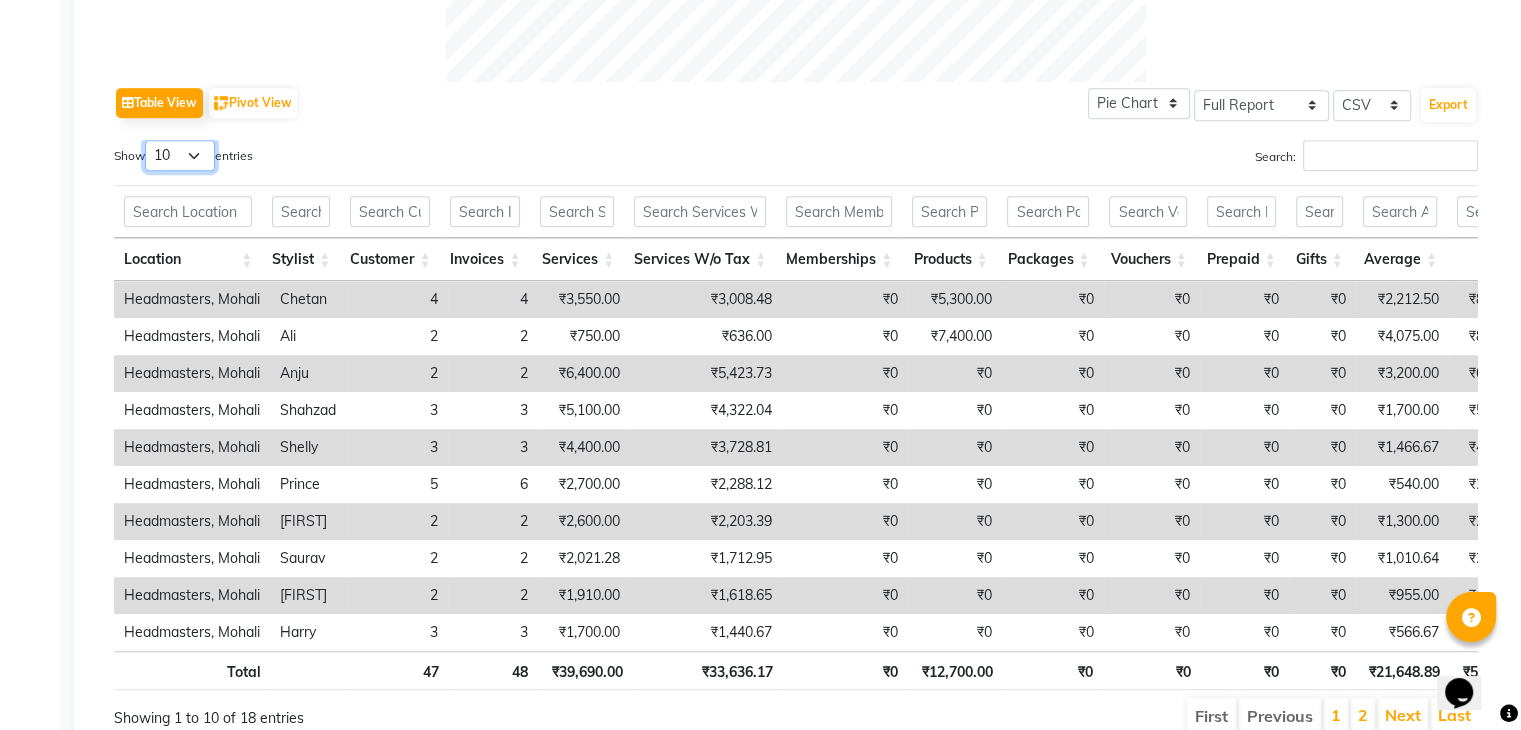 click on "10 25 50 100" at bounding box center [180, 155] 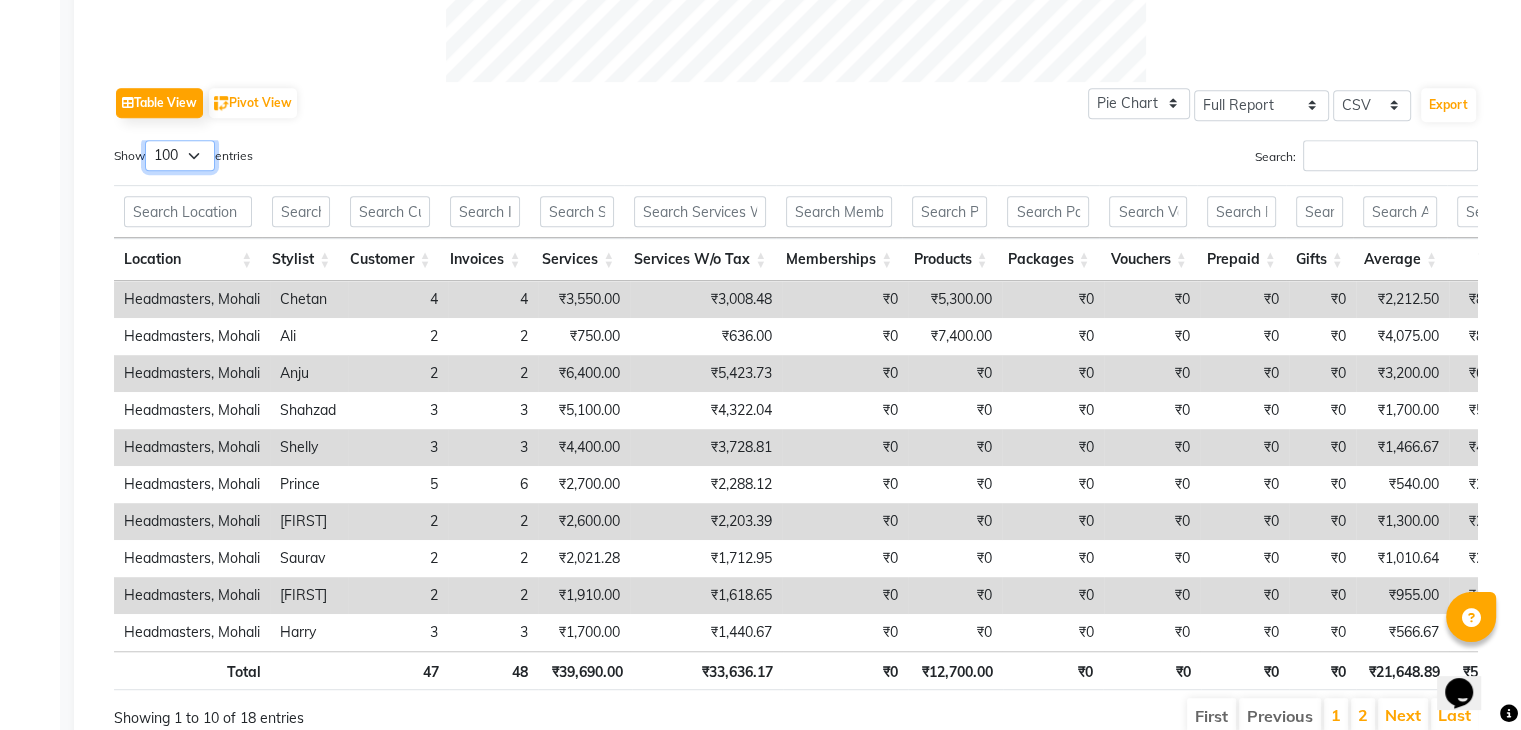 click on "10 25 50 100" at bounding box center (180, 155) 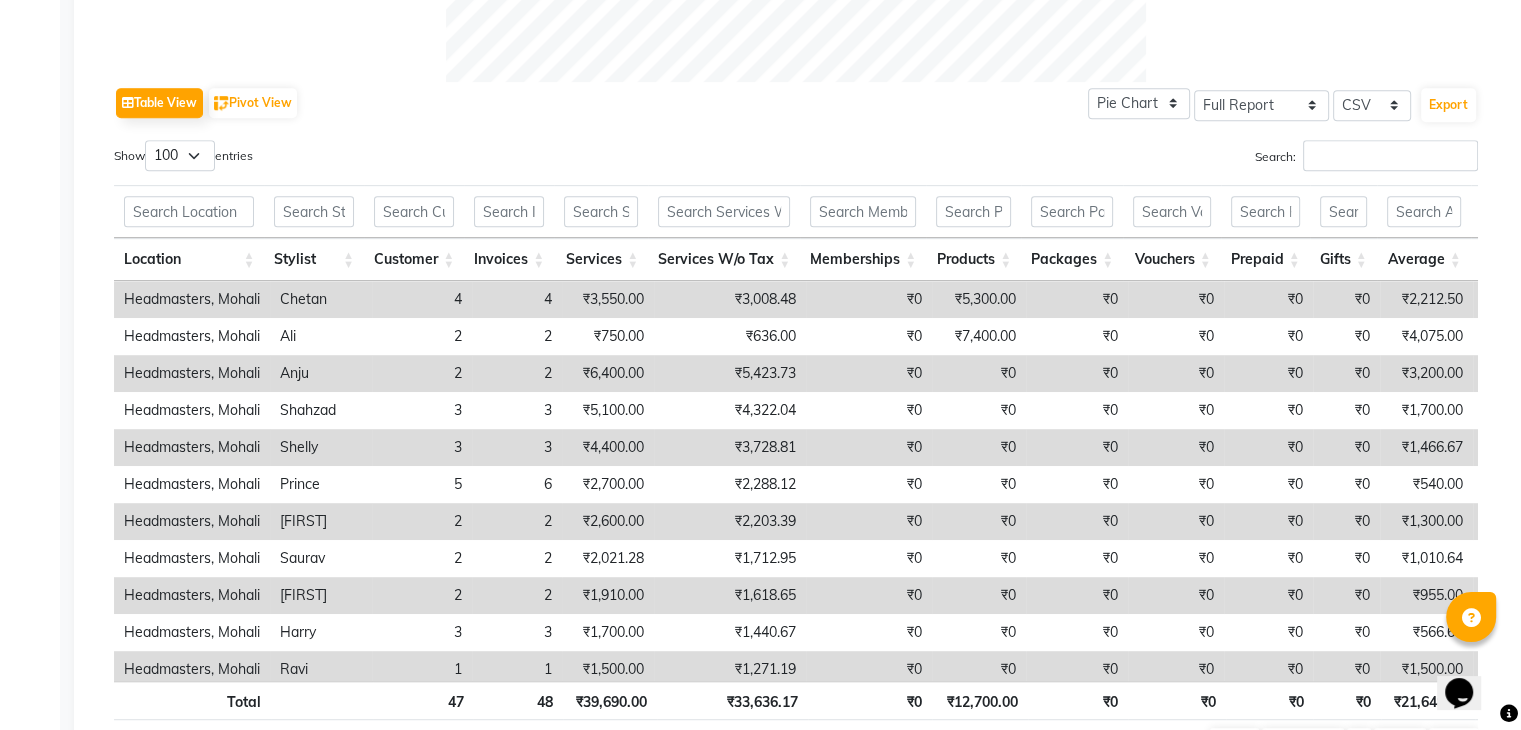 click on "Table View   Pivot View  Pie Chart Bar Chart Select Full Report Filtered Report Select CSV PDF  Export" 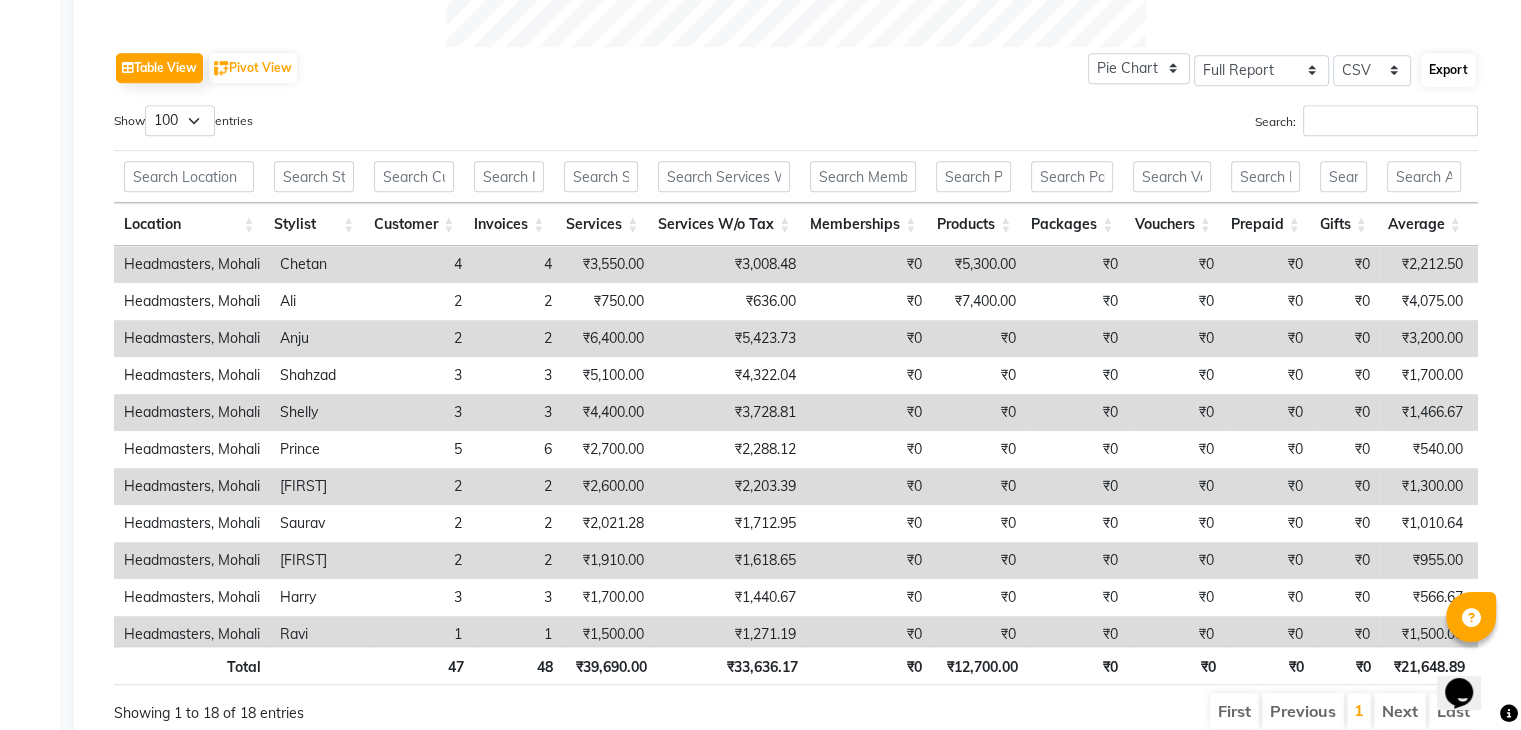 scroll, scrollTop: 941, scrollLeft: 0, axis: vertical 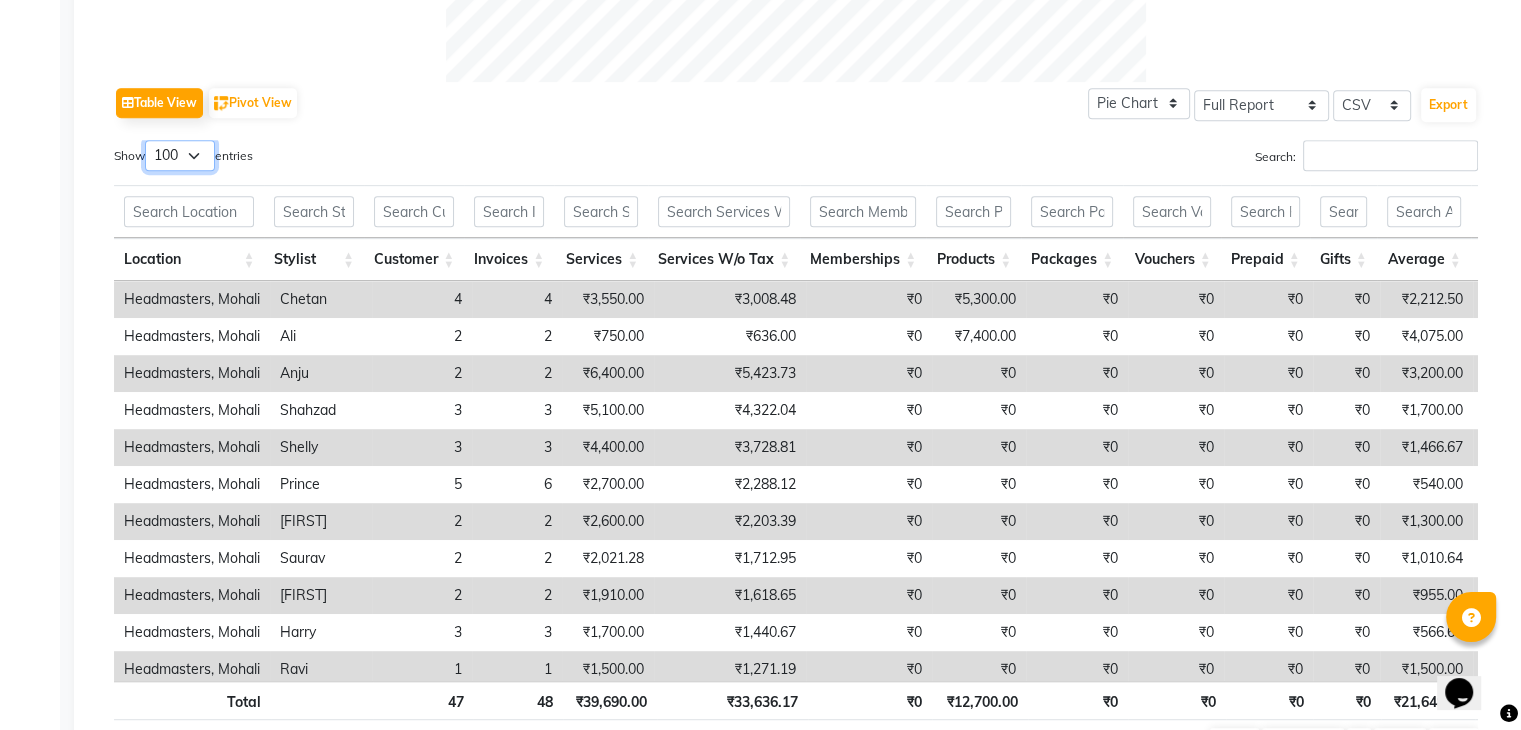 click on "10 25 50 100" at bounding box center (180, 155) 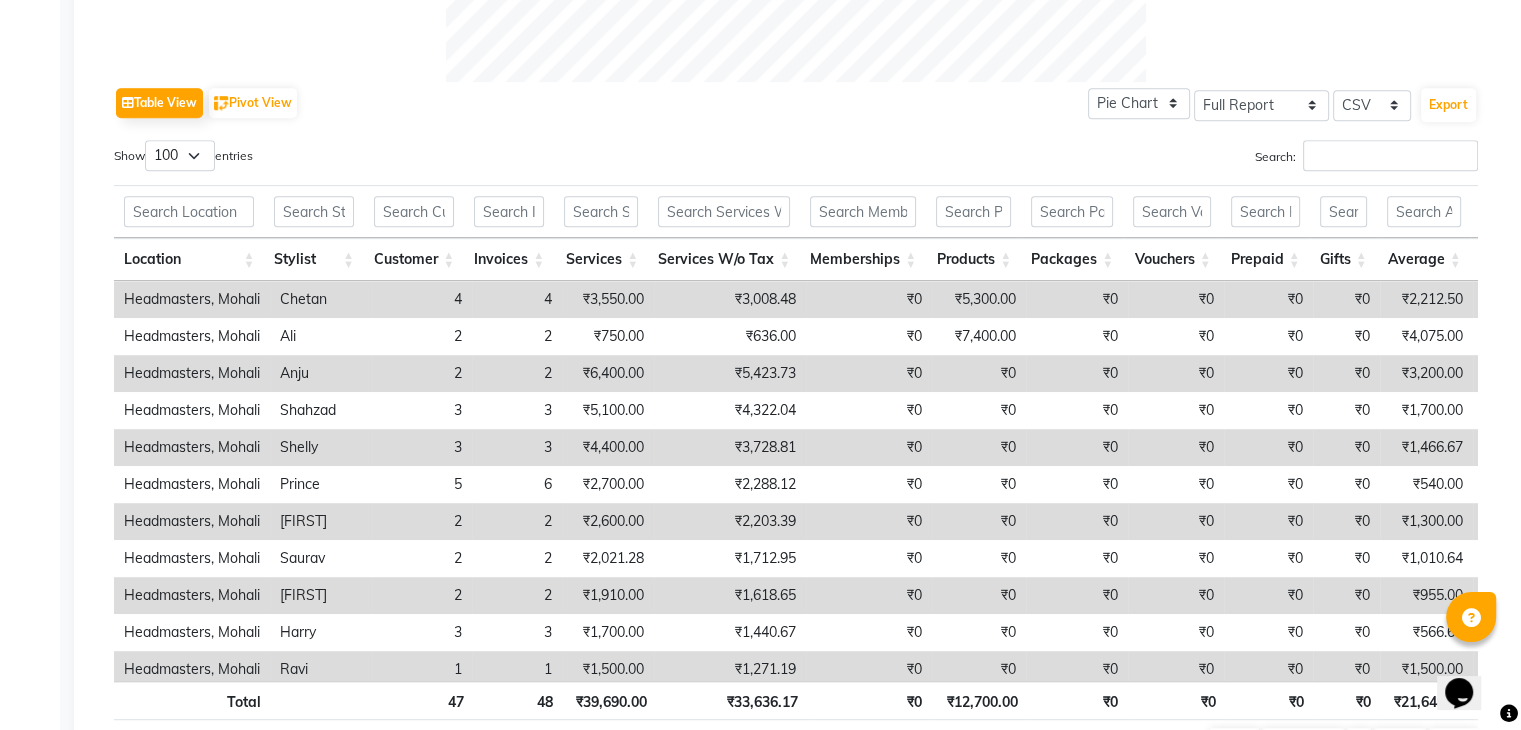 click on "Table View   Pivot View  Pie Chart Bar Chart Select Full Report Filtered Report Select CSV PDF  Export" 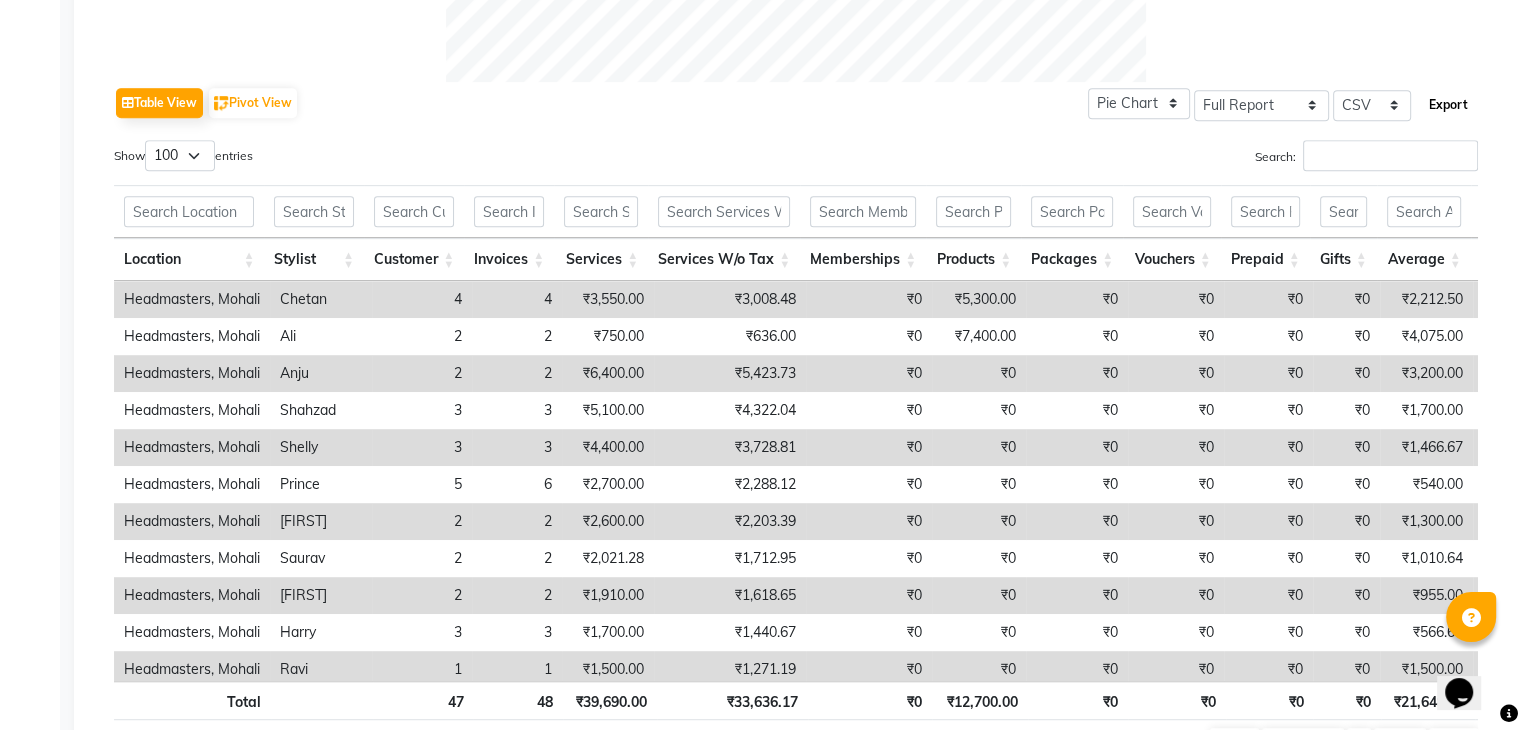 click on "Export" 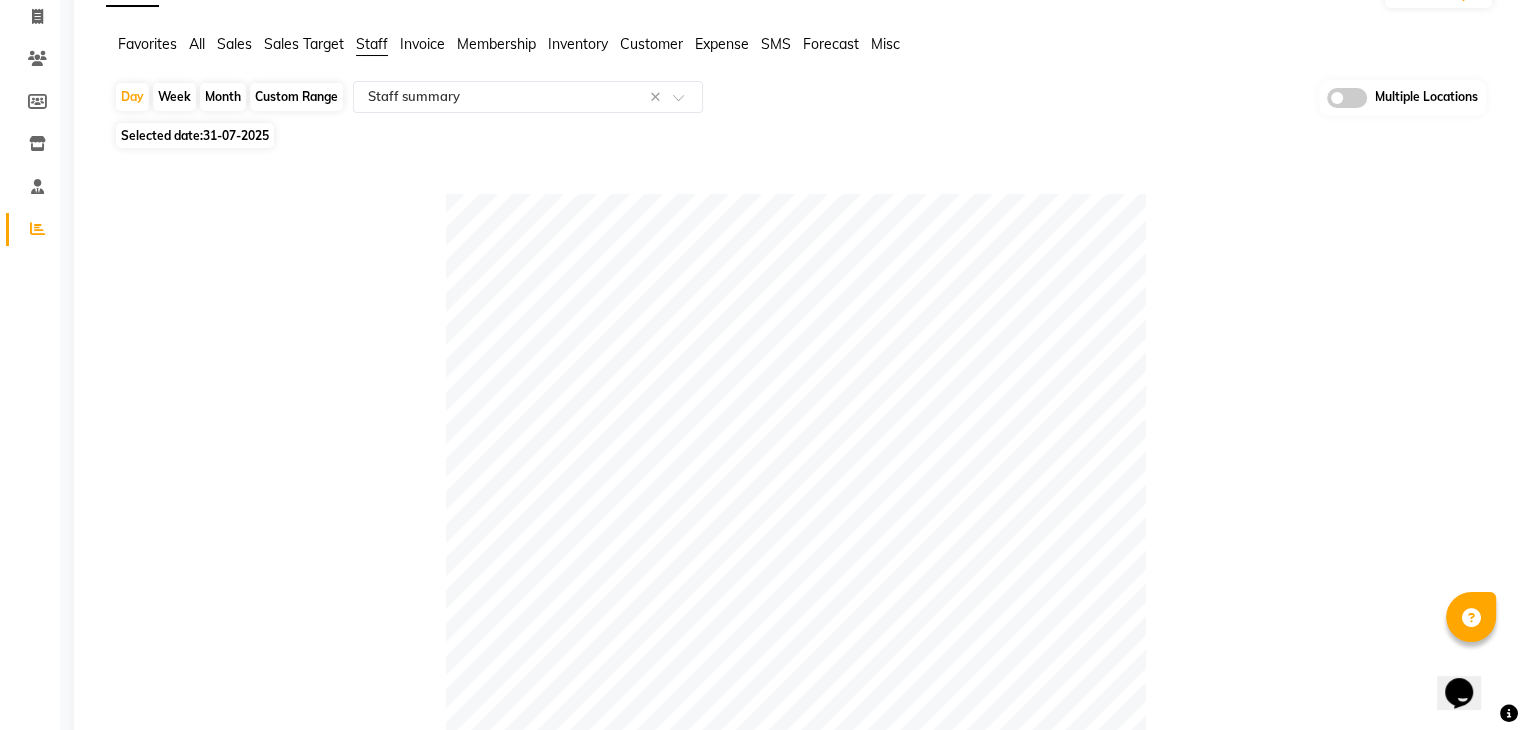 scroll, scrollTop: 0, scrollLeft: 0, axis: both 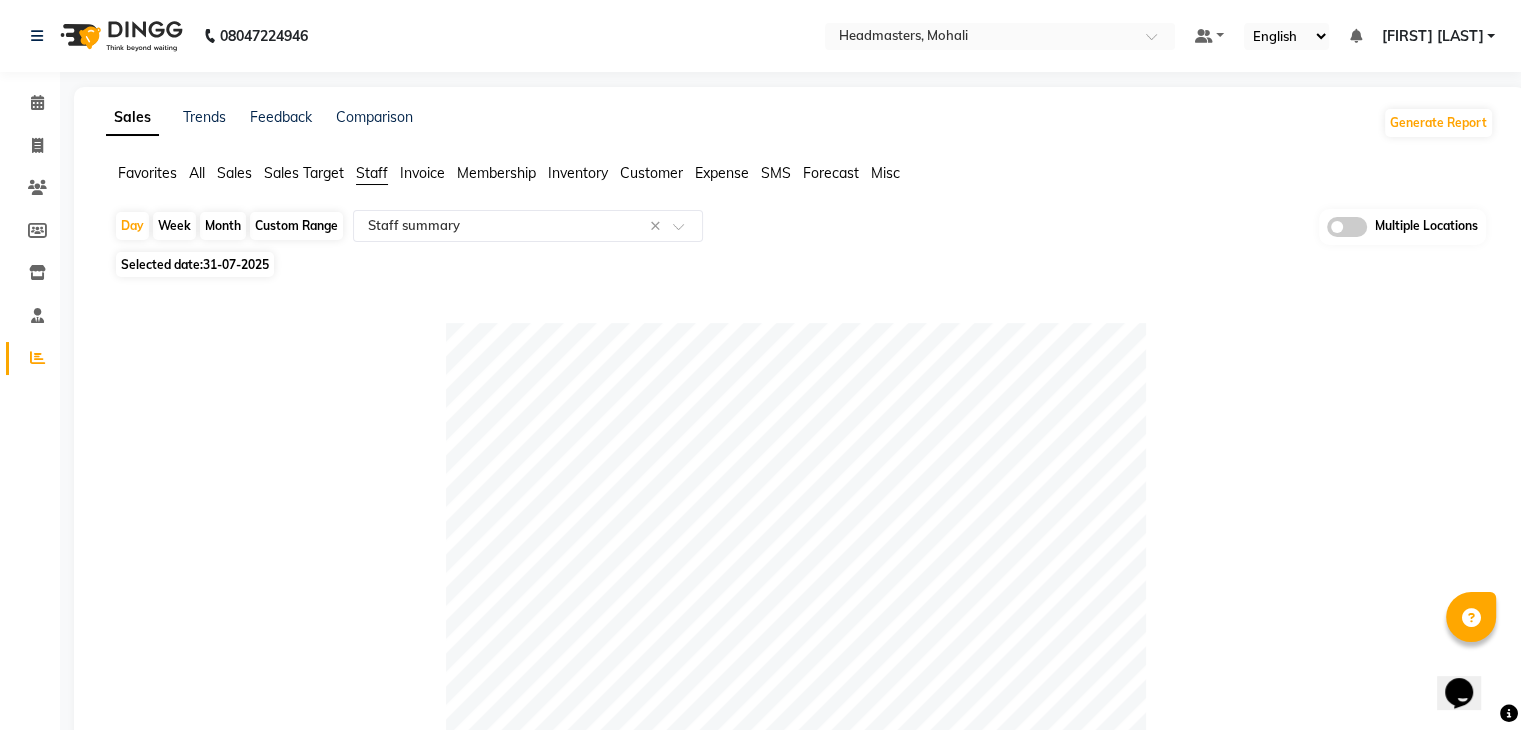 click on "Sales" 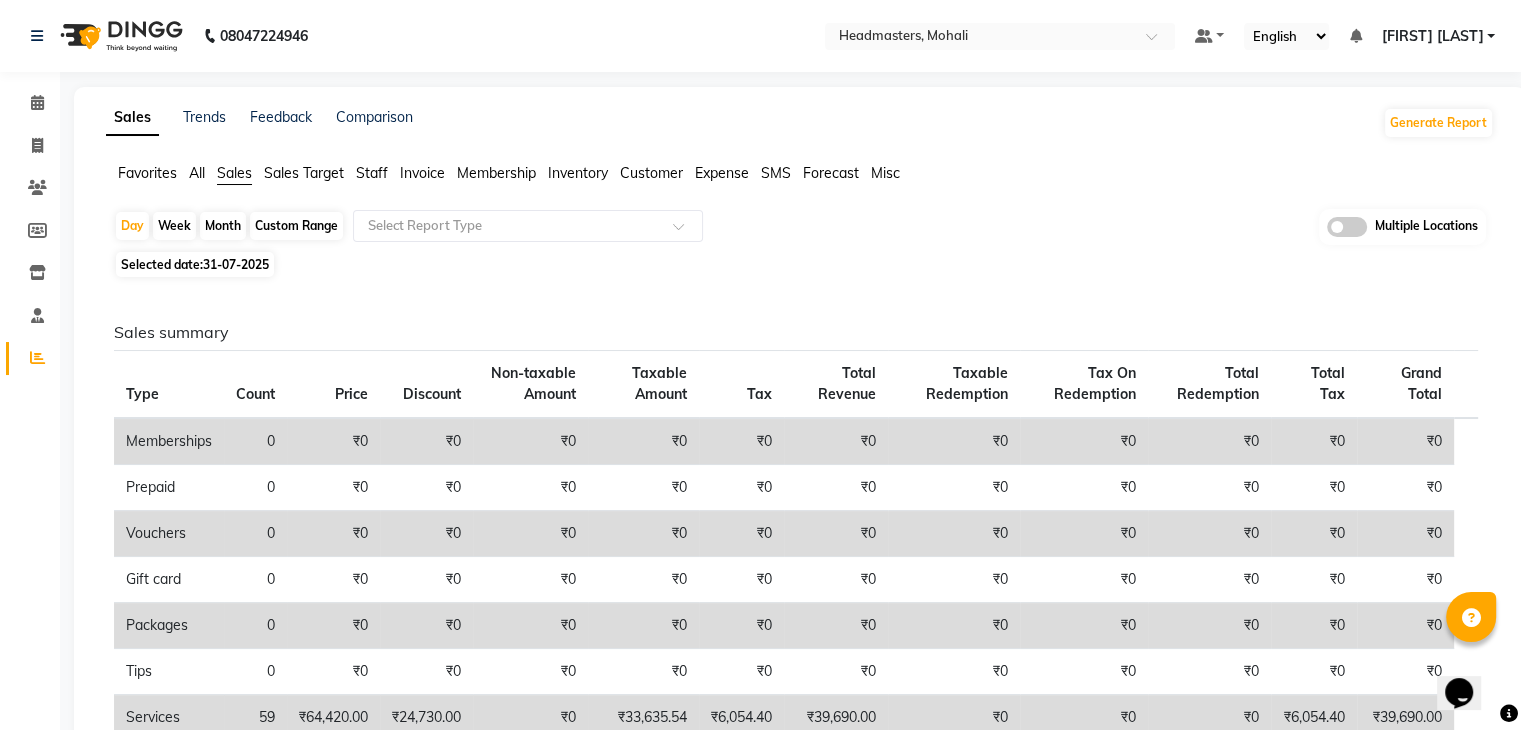 scroll, scrollTop: 0, scrollLeft: 0, axis: both 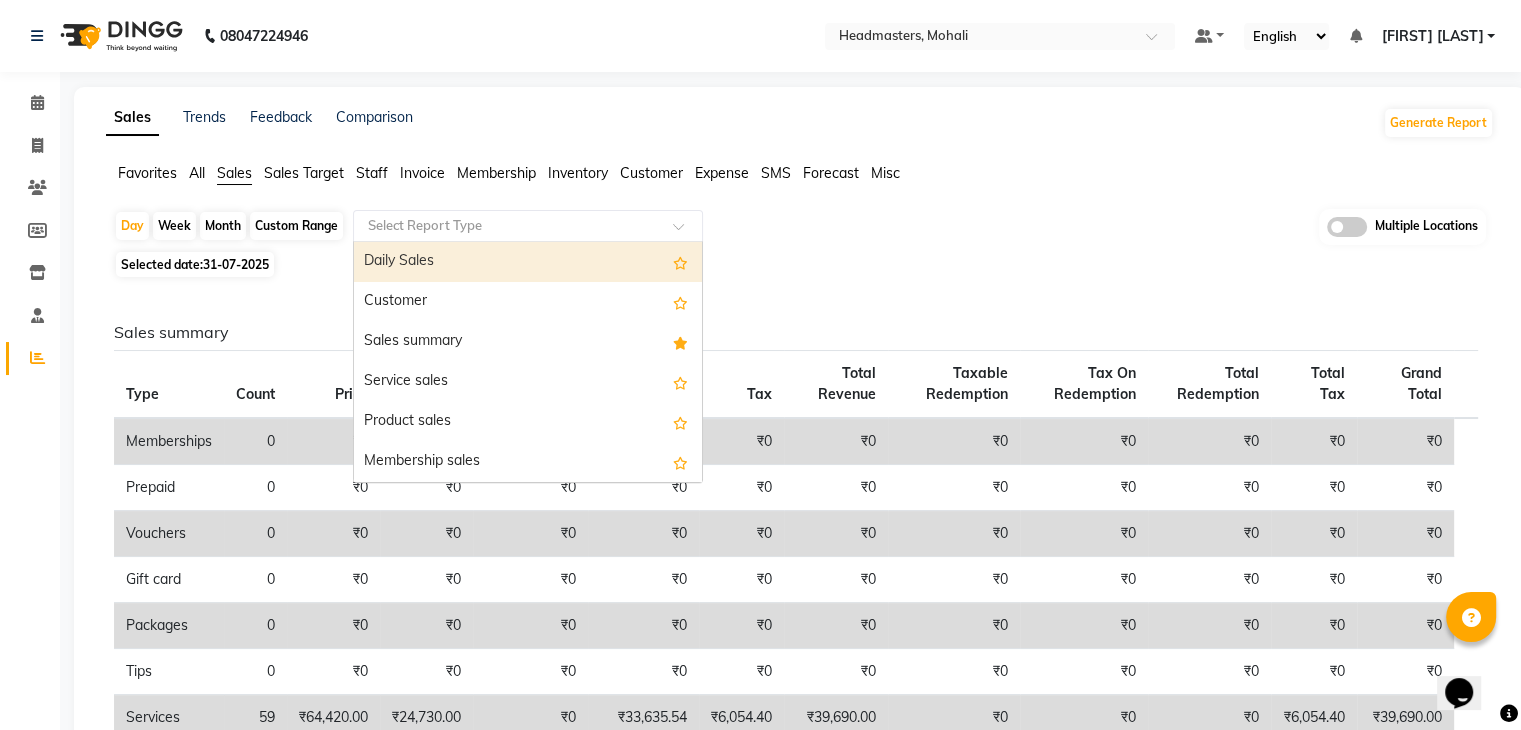 click 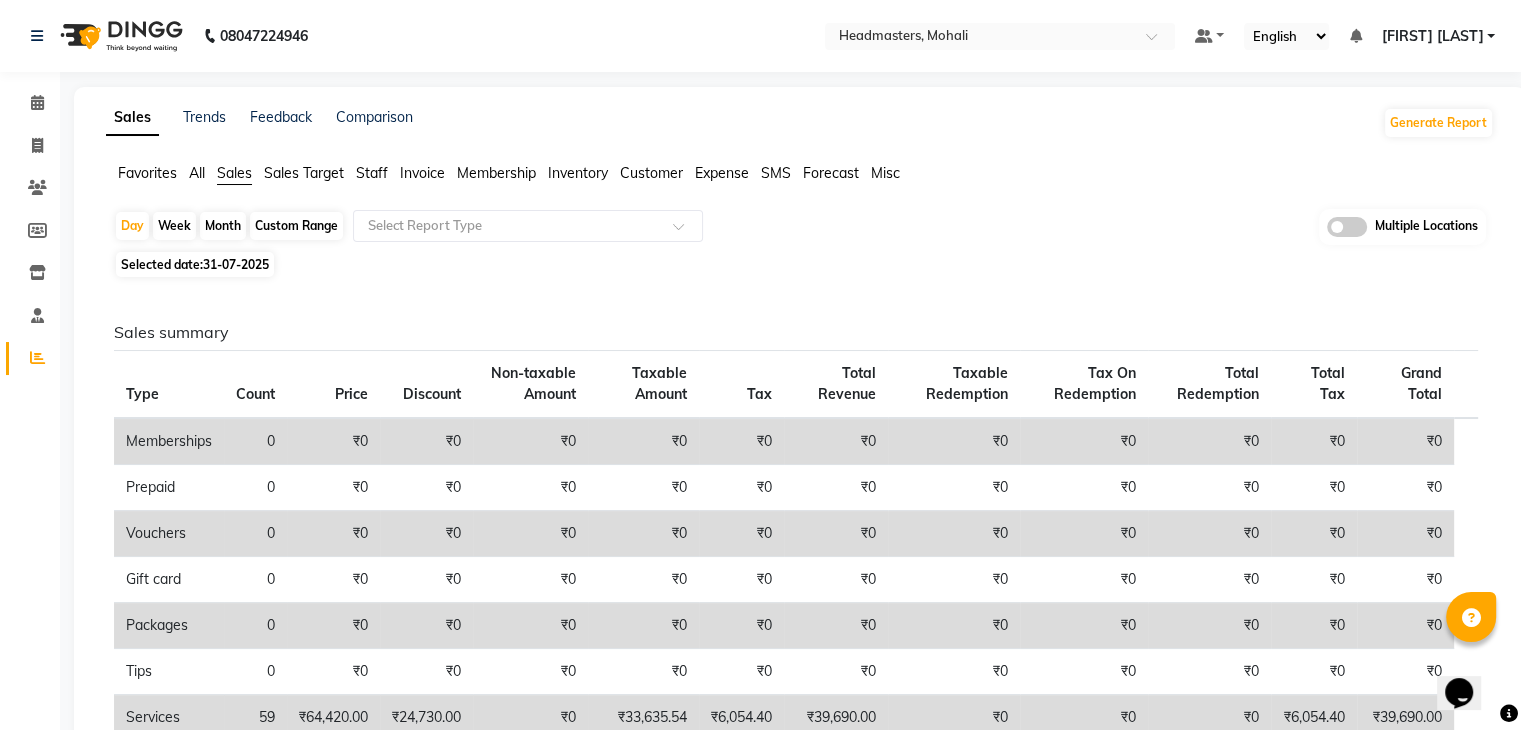 scroll, scrollTop: 0, scrollLeft: 0, axis: both 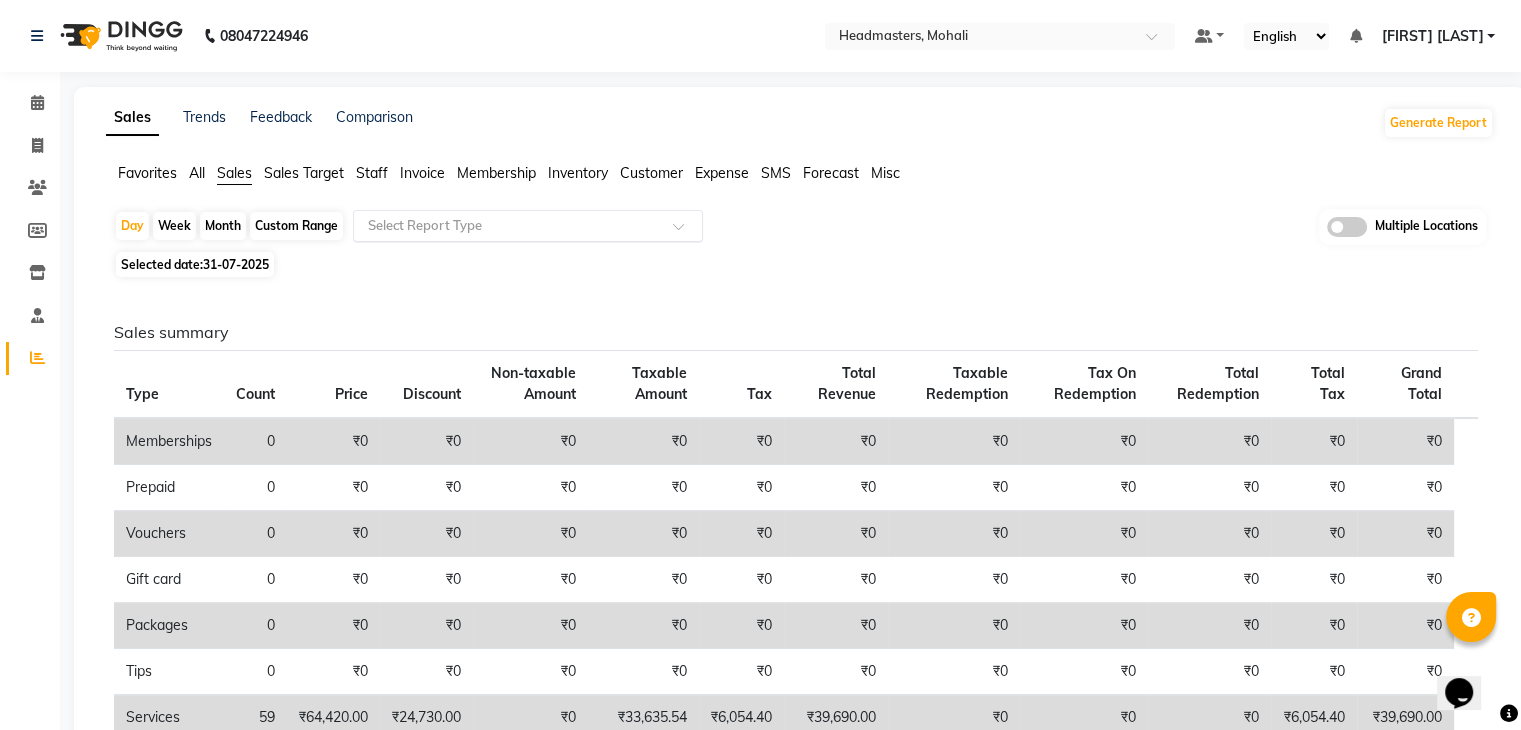 click 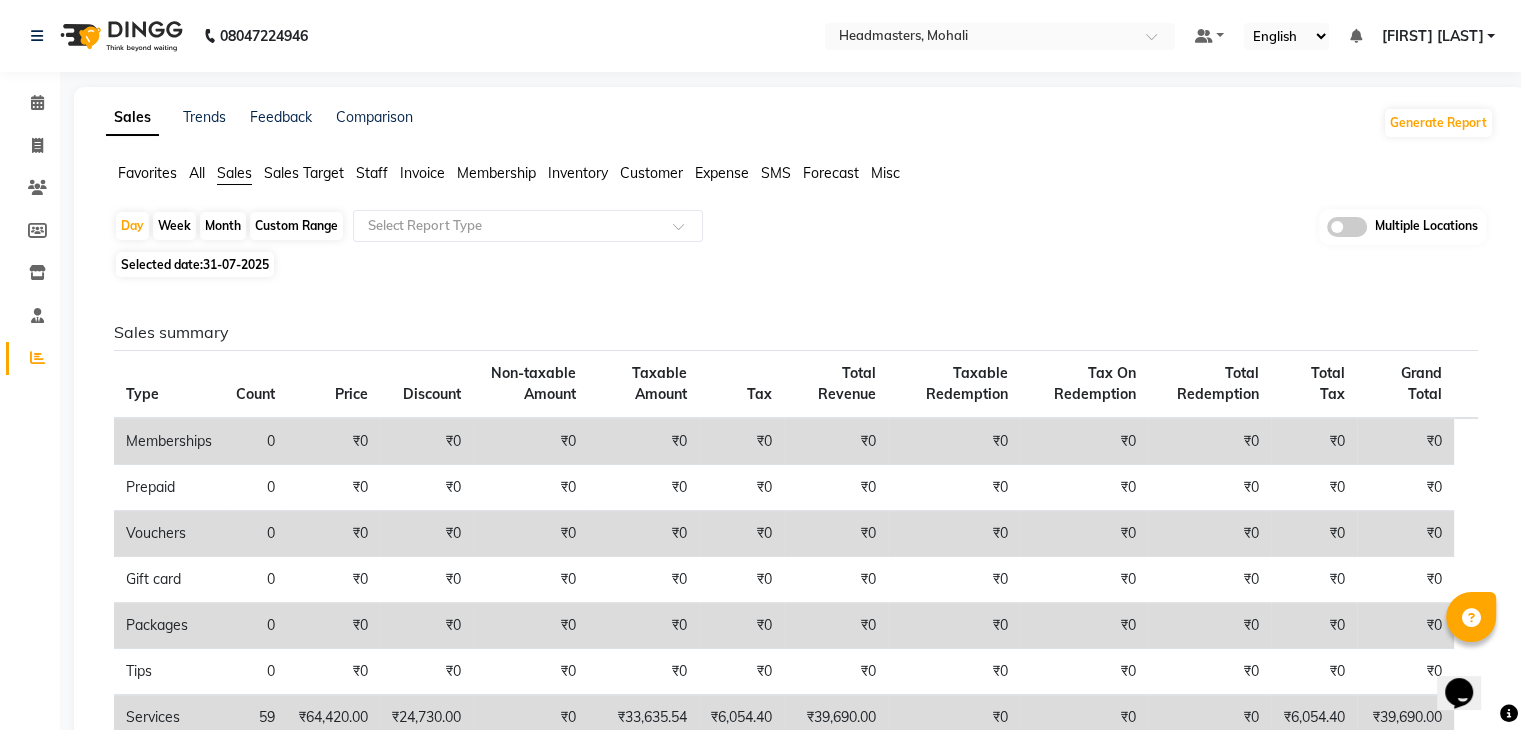 click on "Staff" 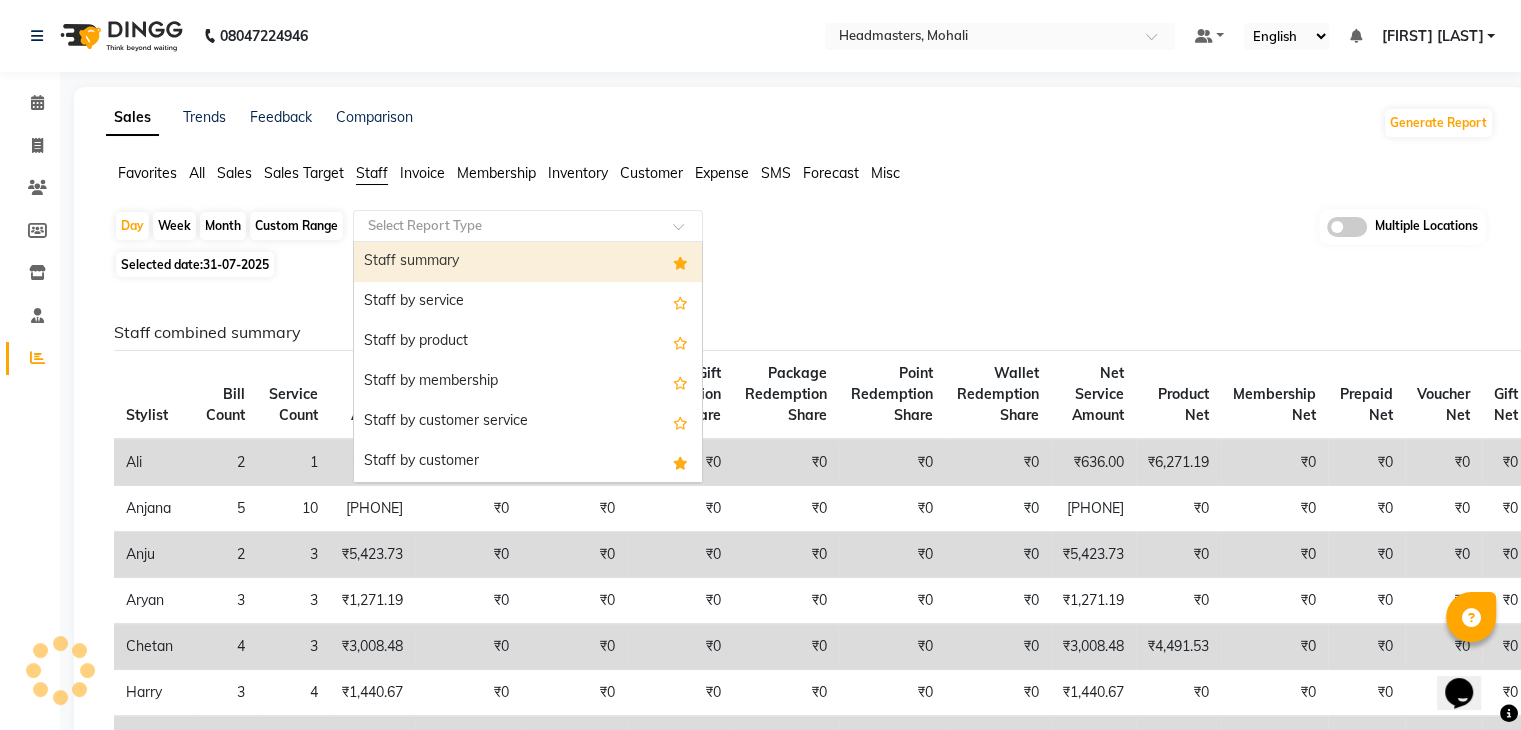 click 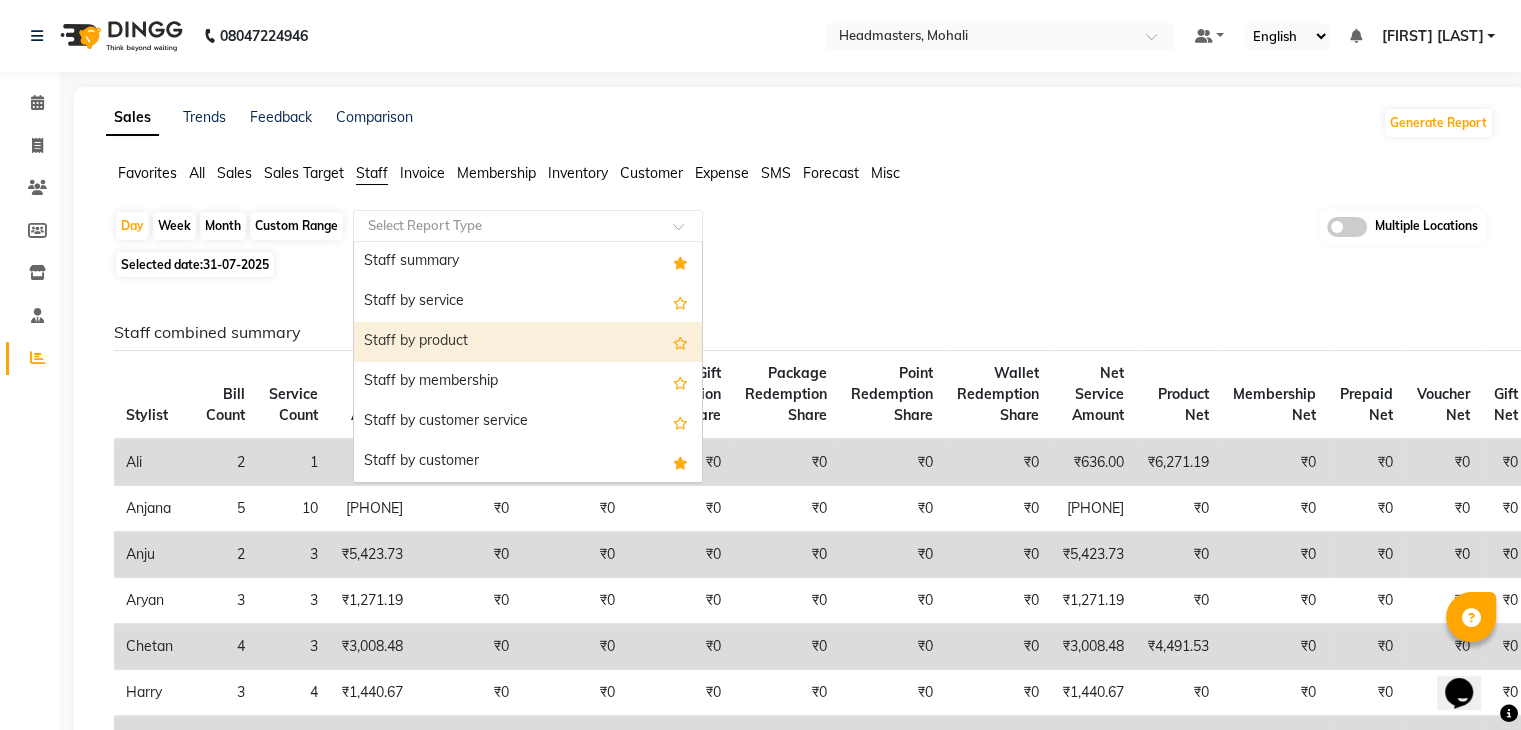 click on "Staff by product" at bounding box center [528, 342] 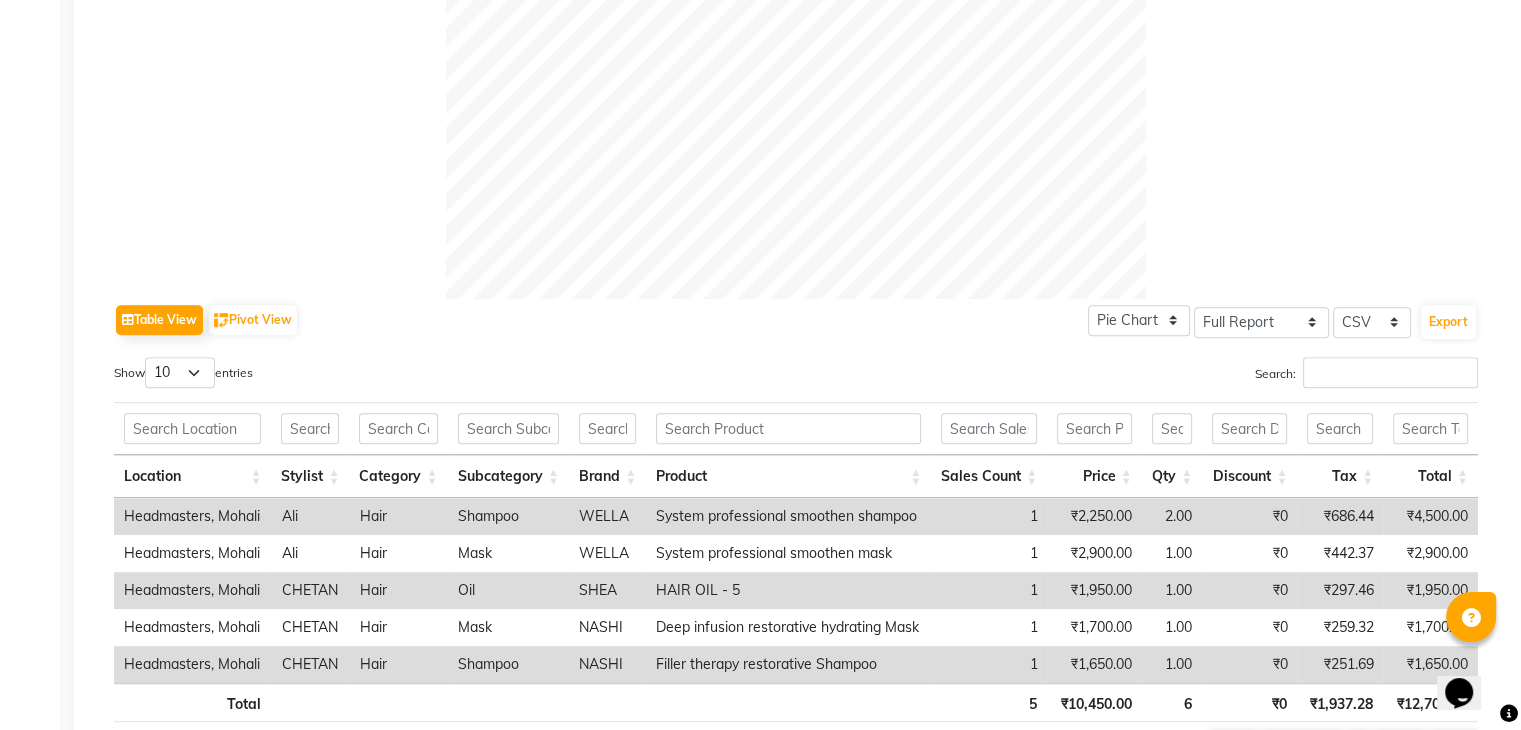 scroll, scrollTop: 841, scrollLeft: 0, axis: vertical 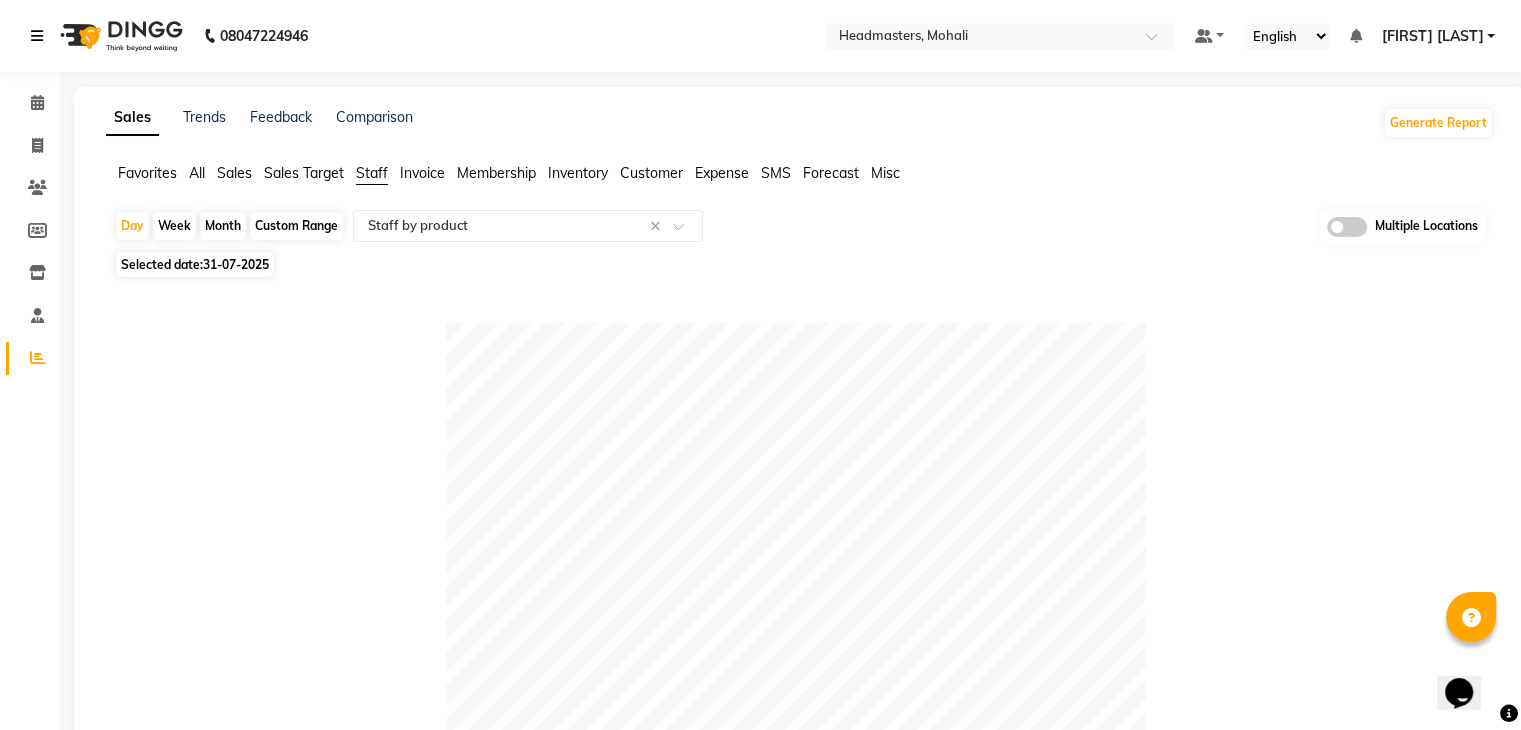 click at bounding box center (37, 36) 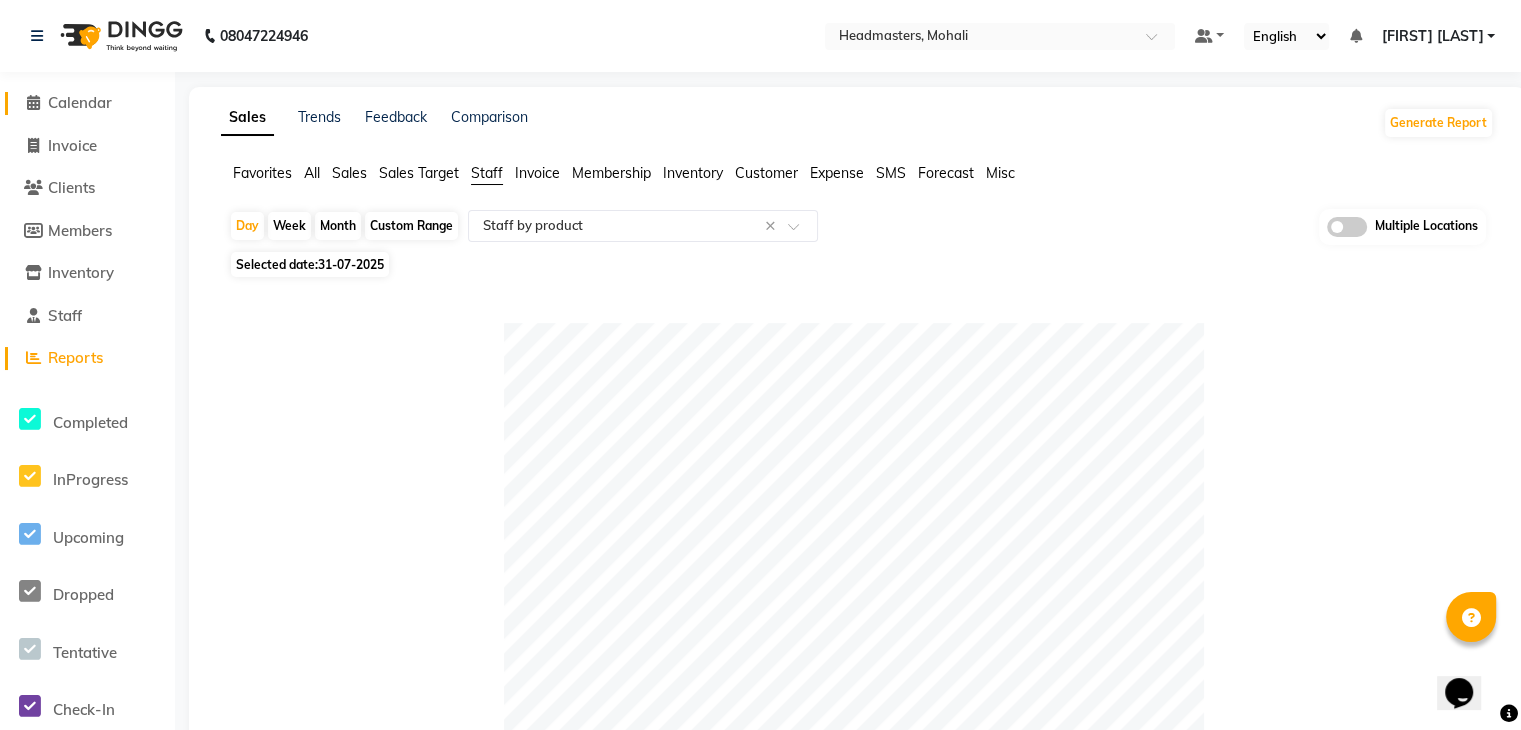 drag, startPoint x: 98, startPoint y: 110, endPoint x: 164, endPoint y: 201, distance: 112.41441 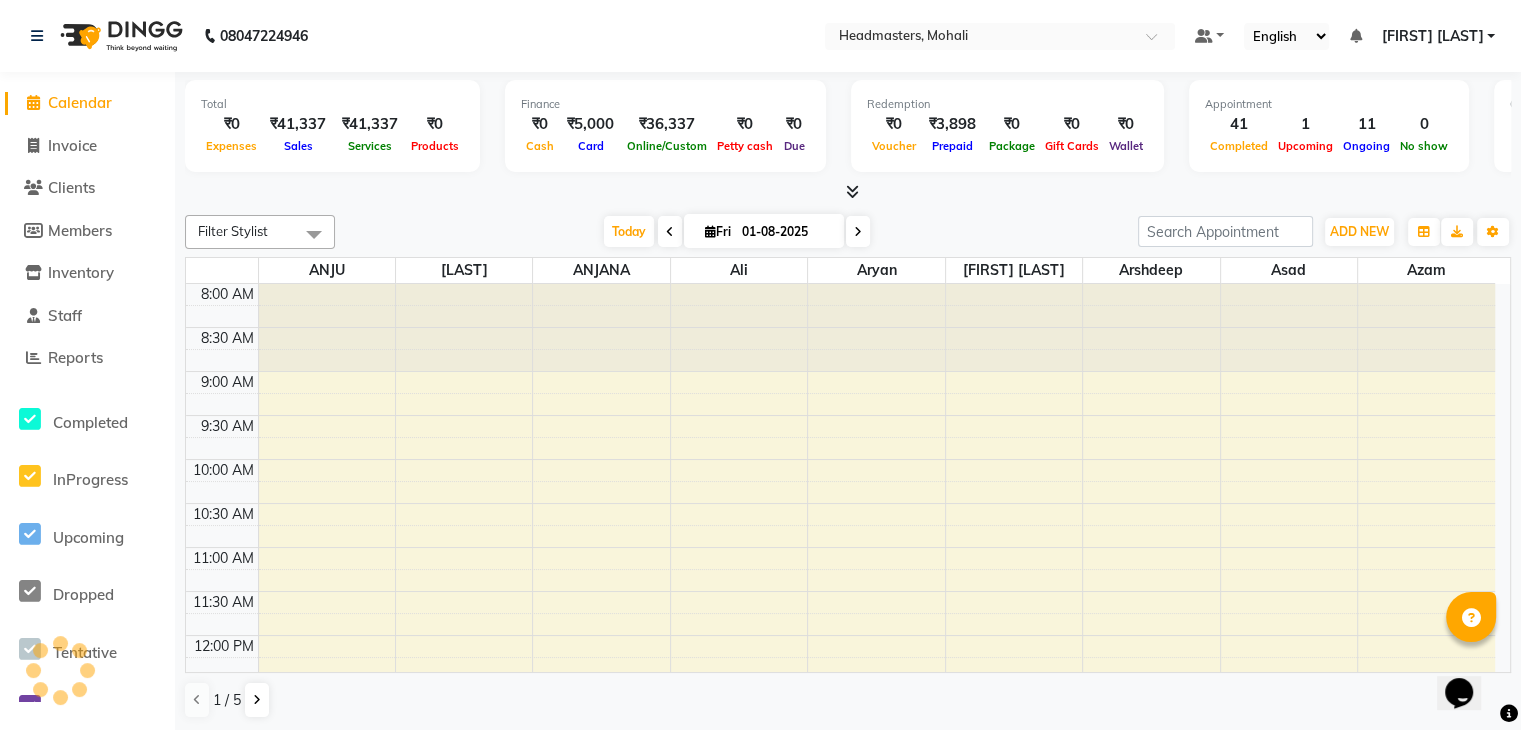 scroll, scrollTop: 0, scrollLeft: 0, axis: both 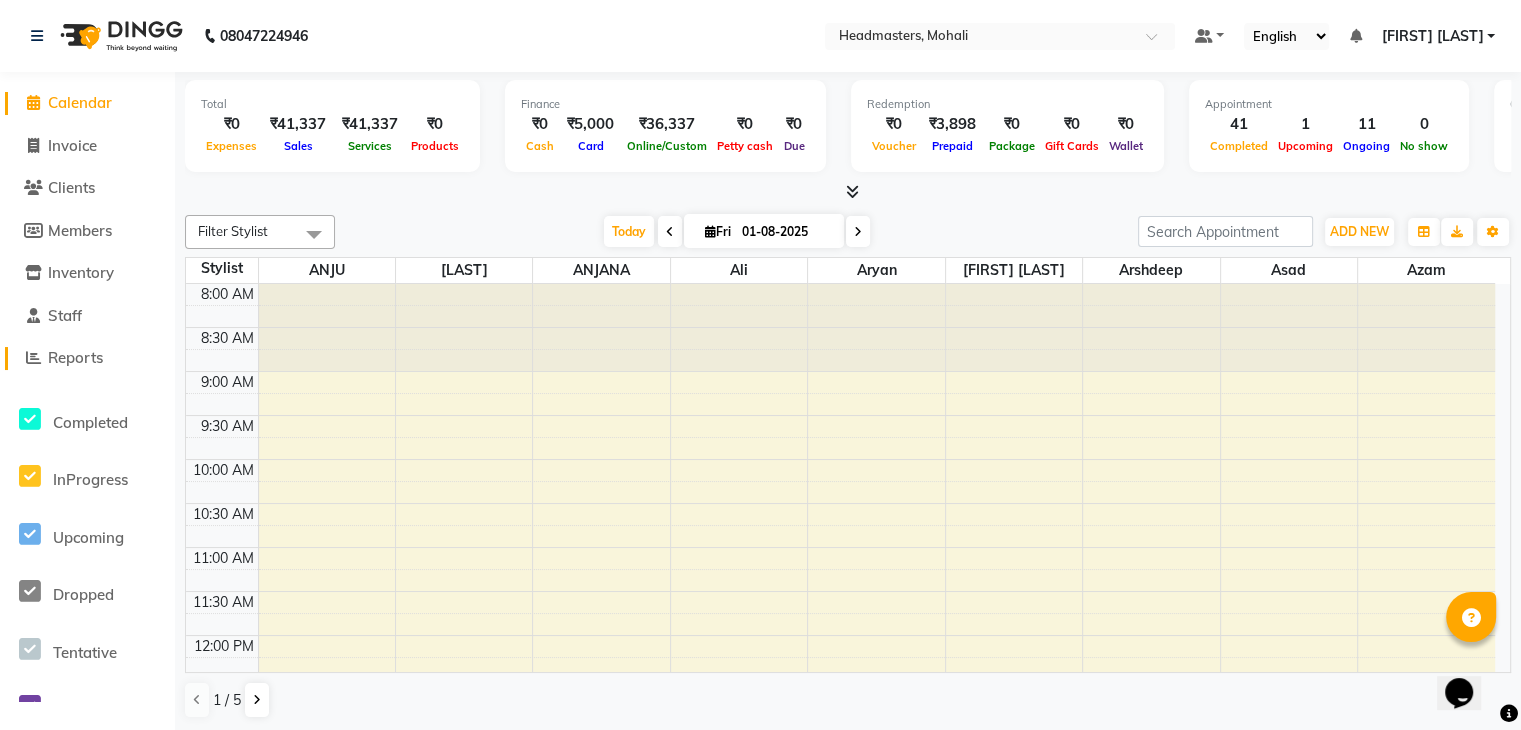 click on "Reports" 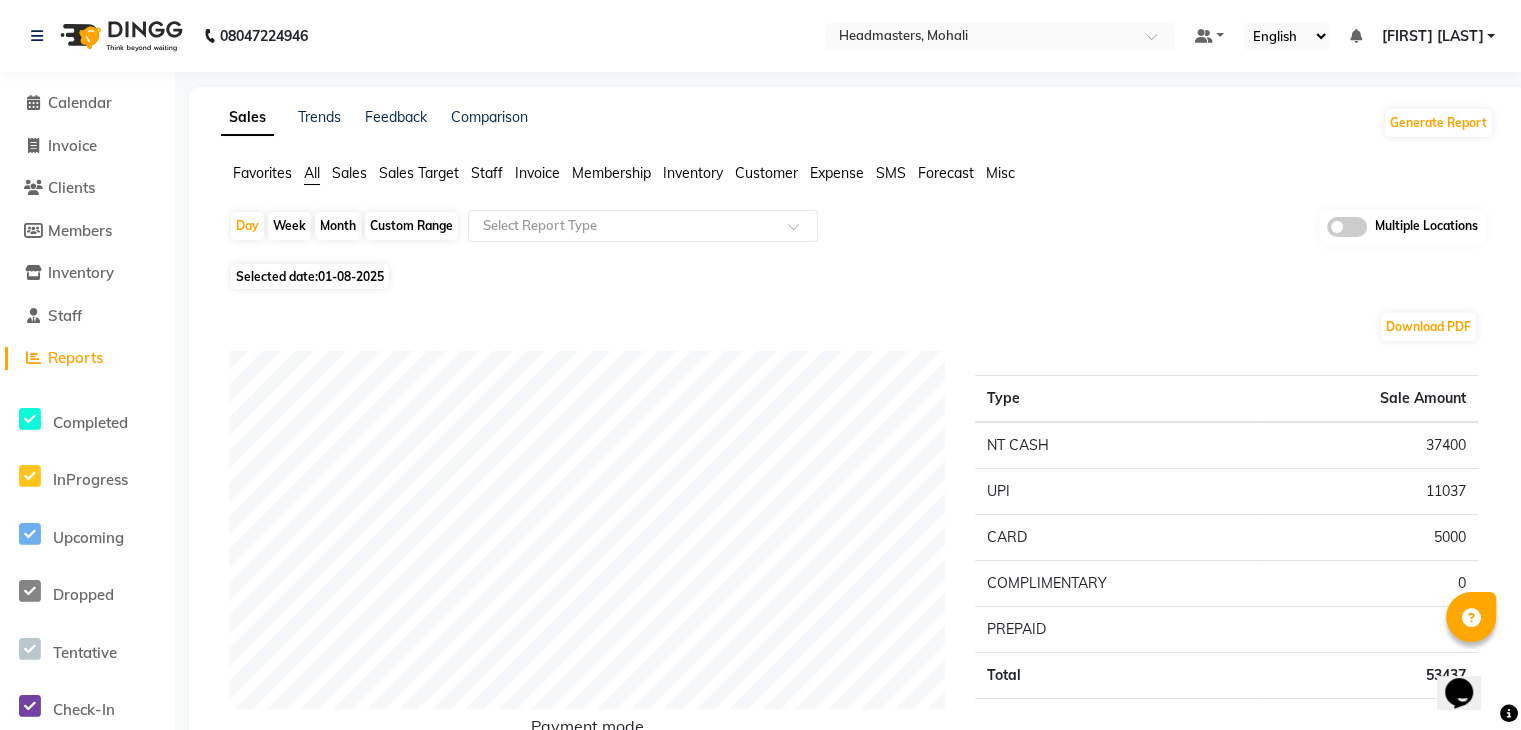 click on "Sales" 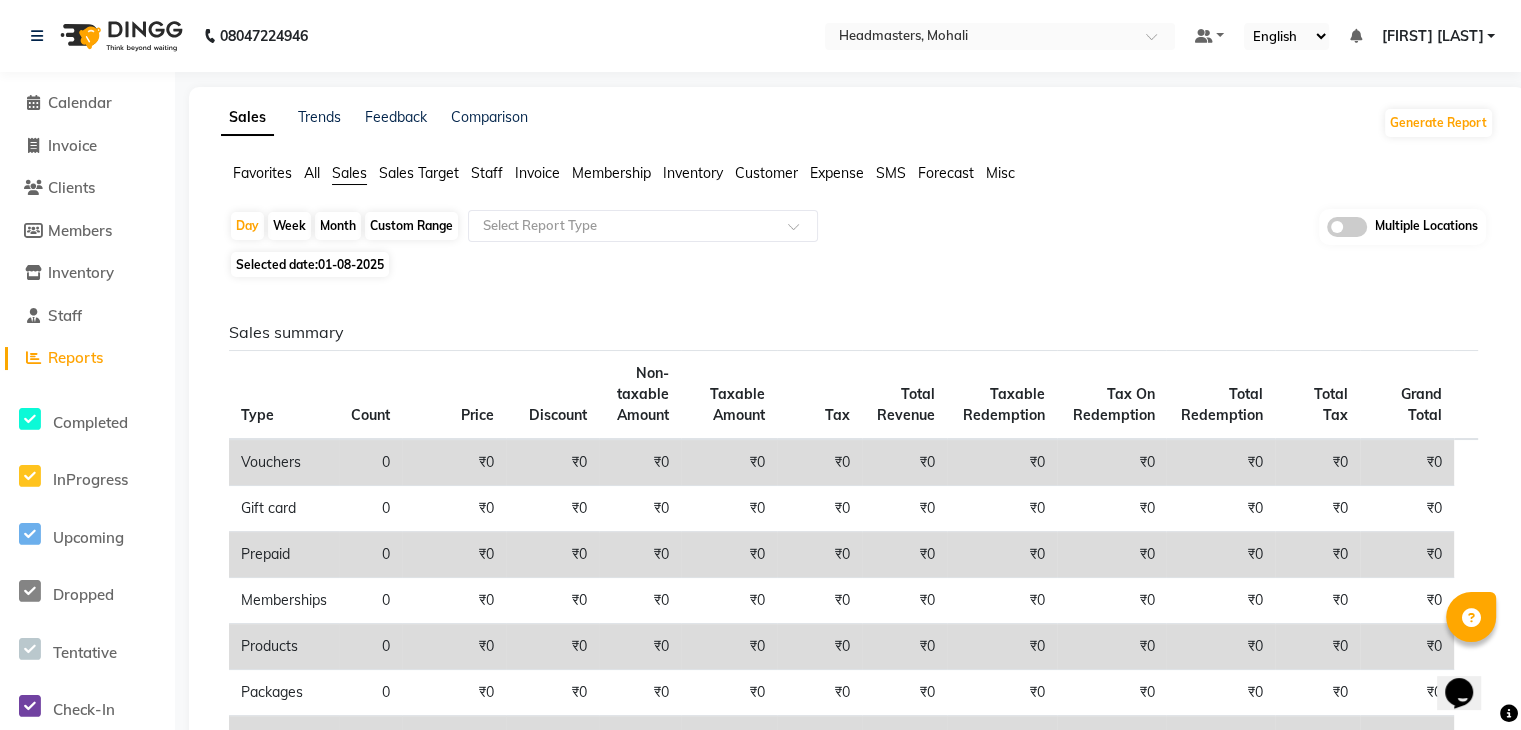 click on "01-08-2025" 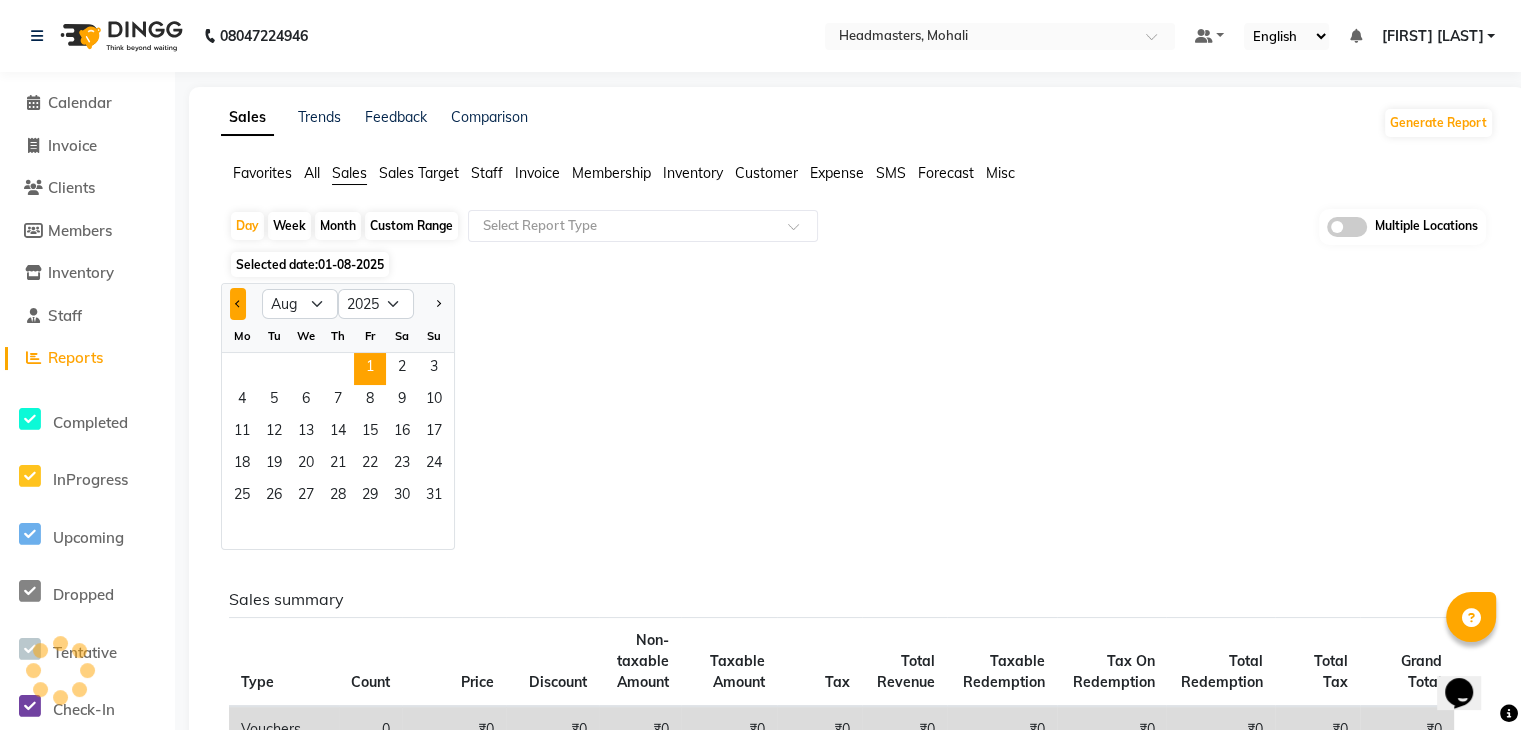 click 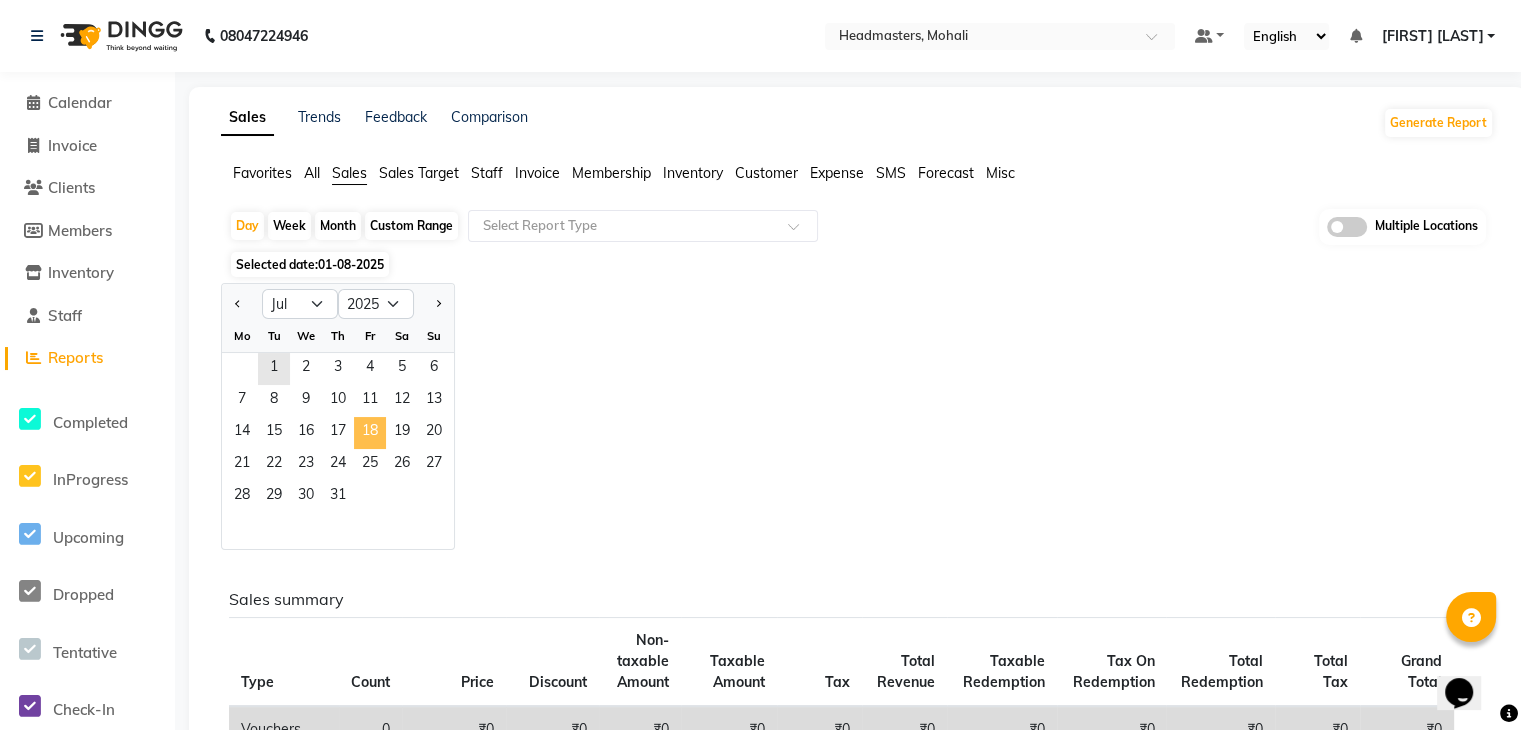 click on "18" 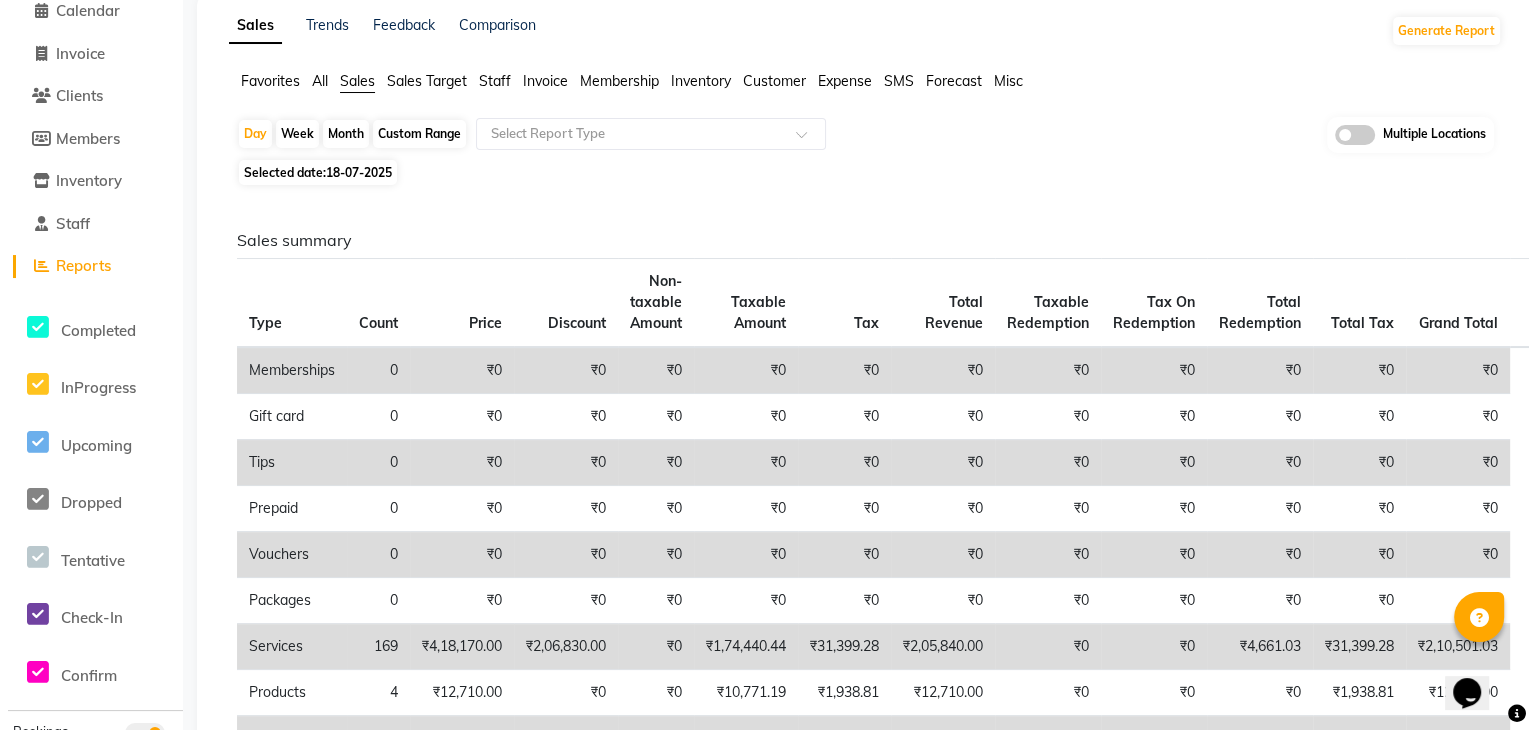 scroll, scrollTop: 0, scrollLeft: 0, axis: both 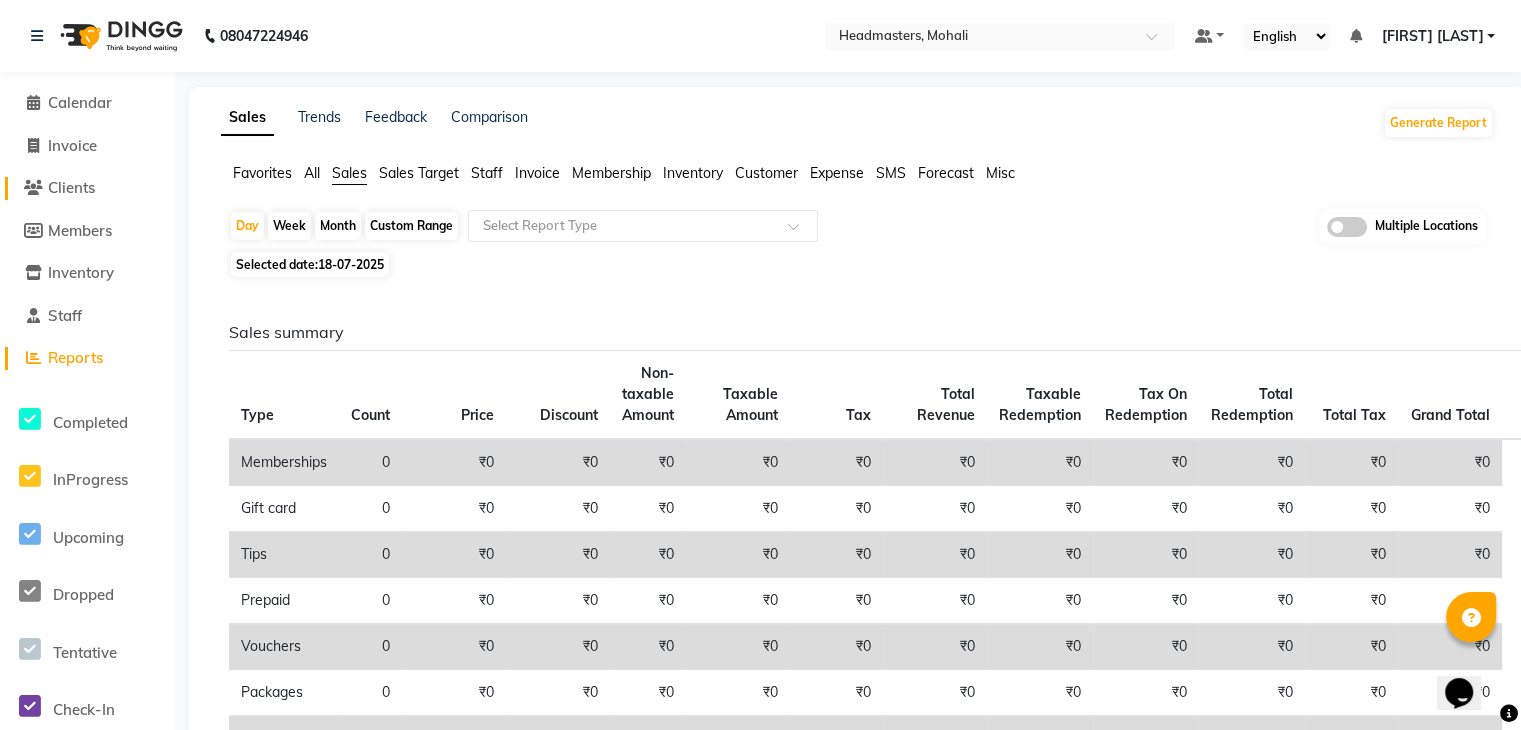 click on "Clients" 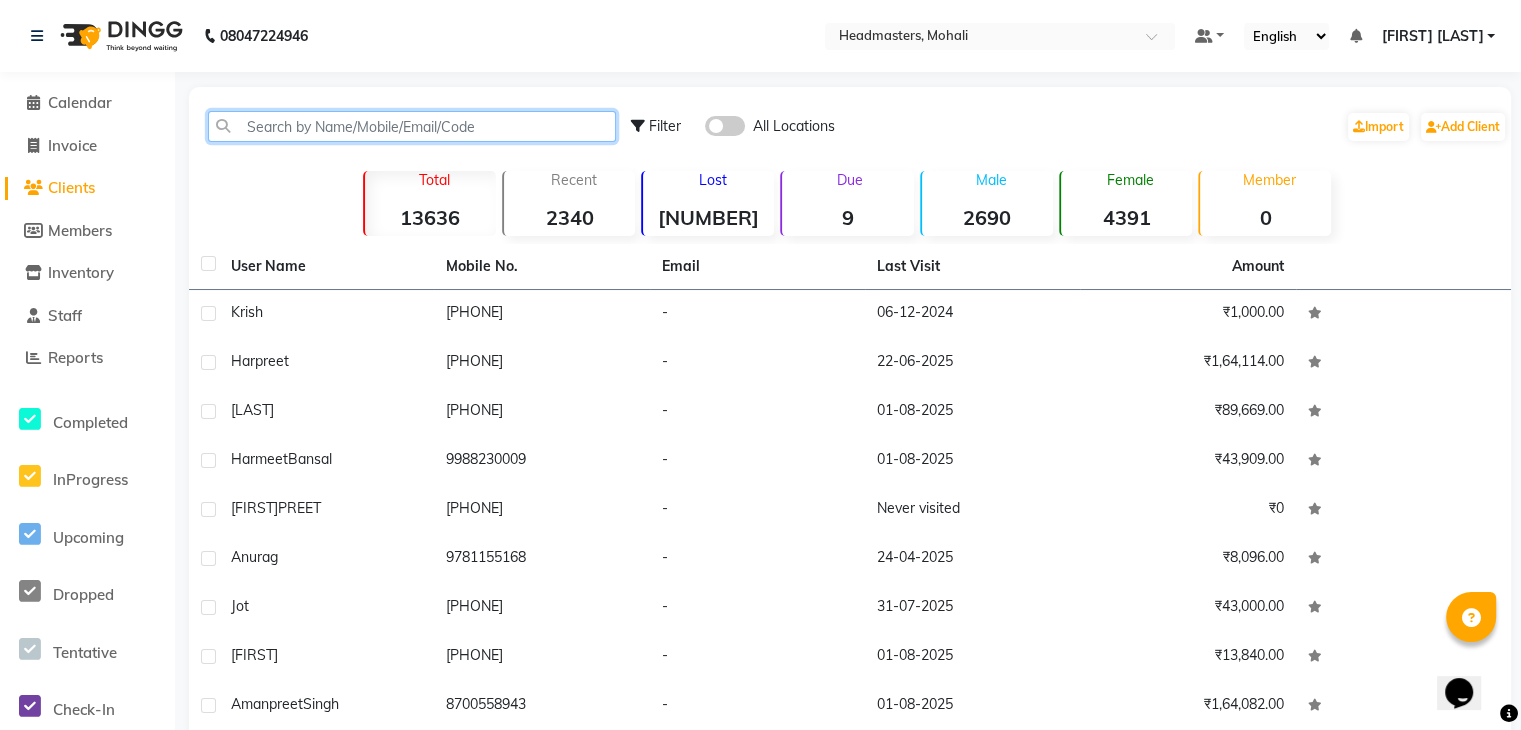 click 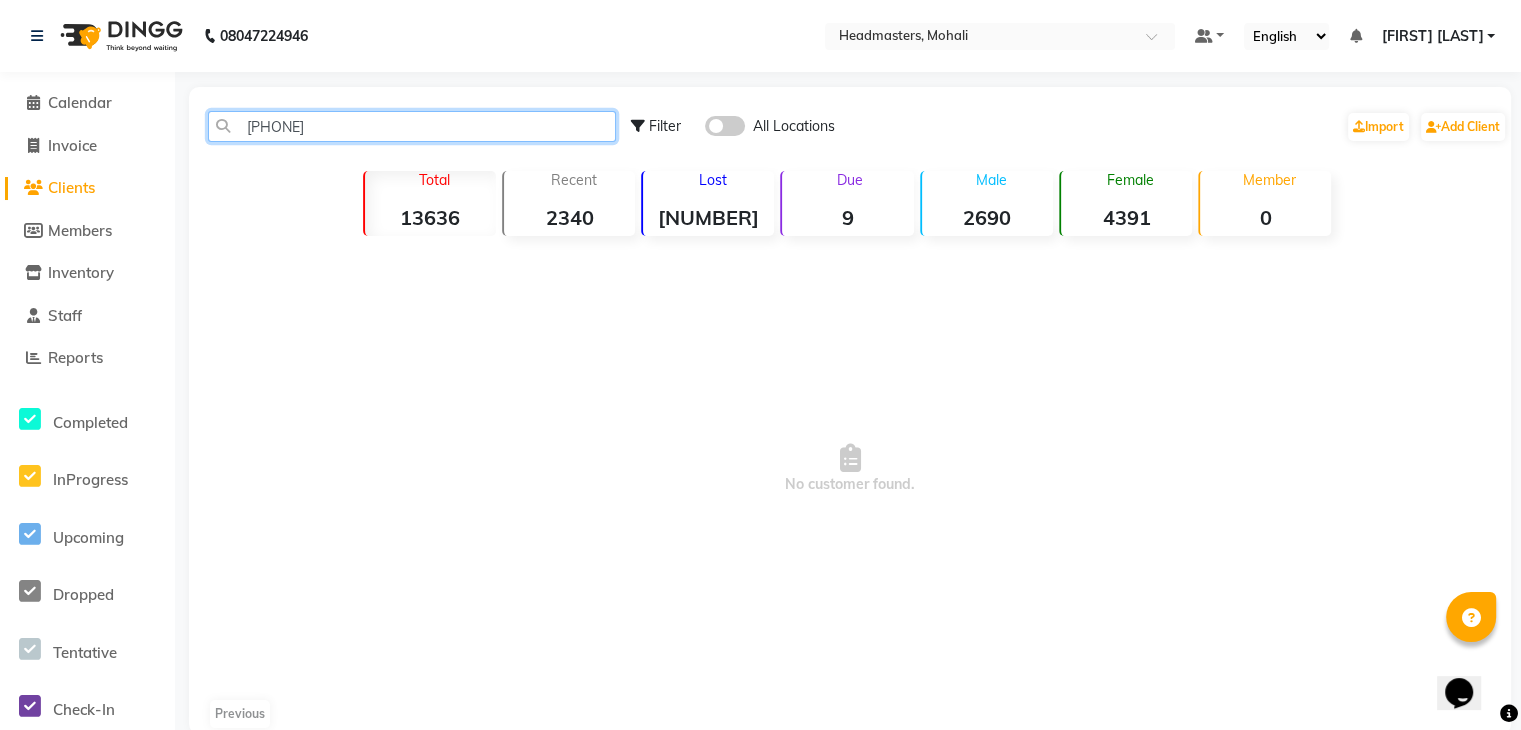 click on "98149557" 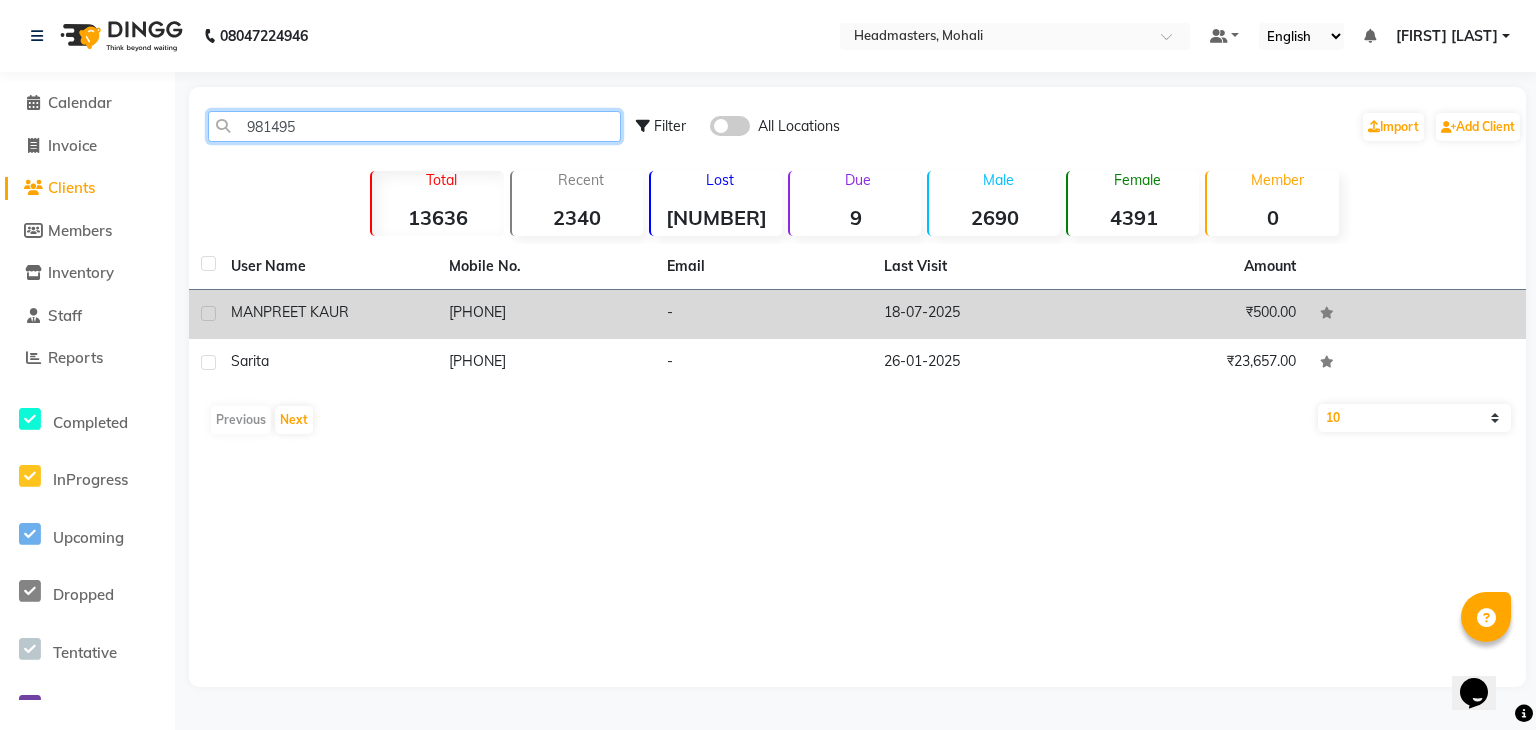 type on "981495" 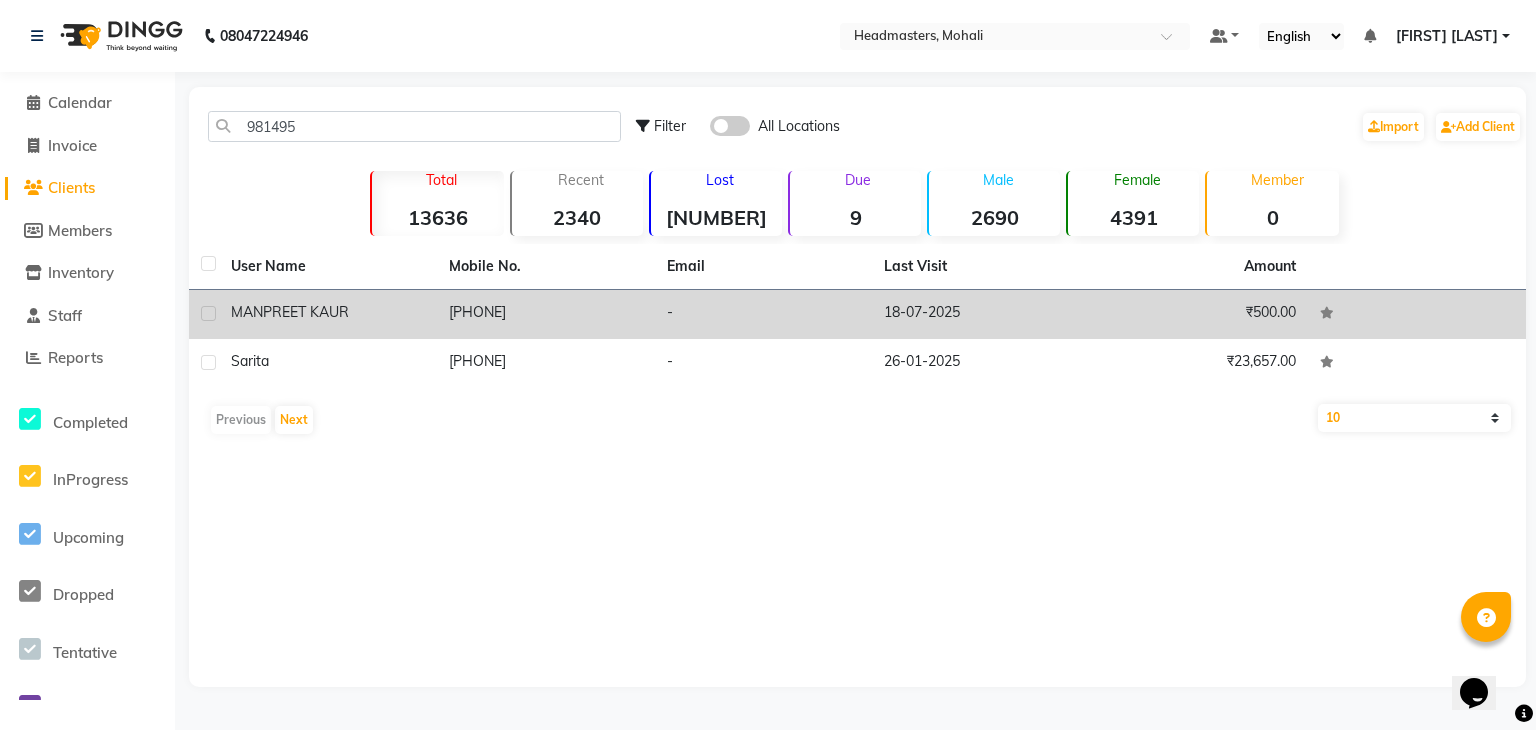 click on "9814950557" 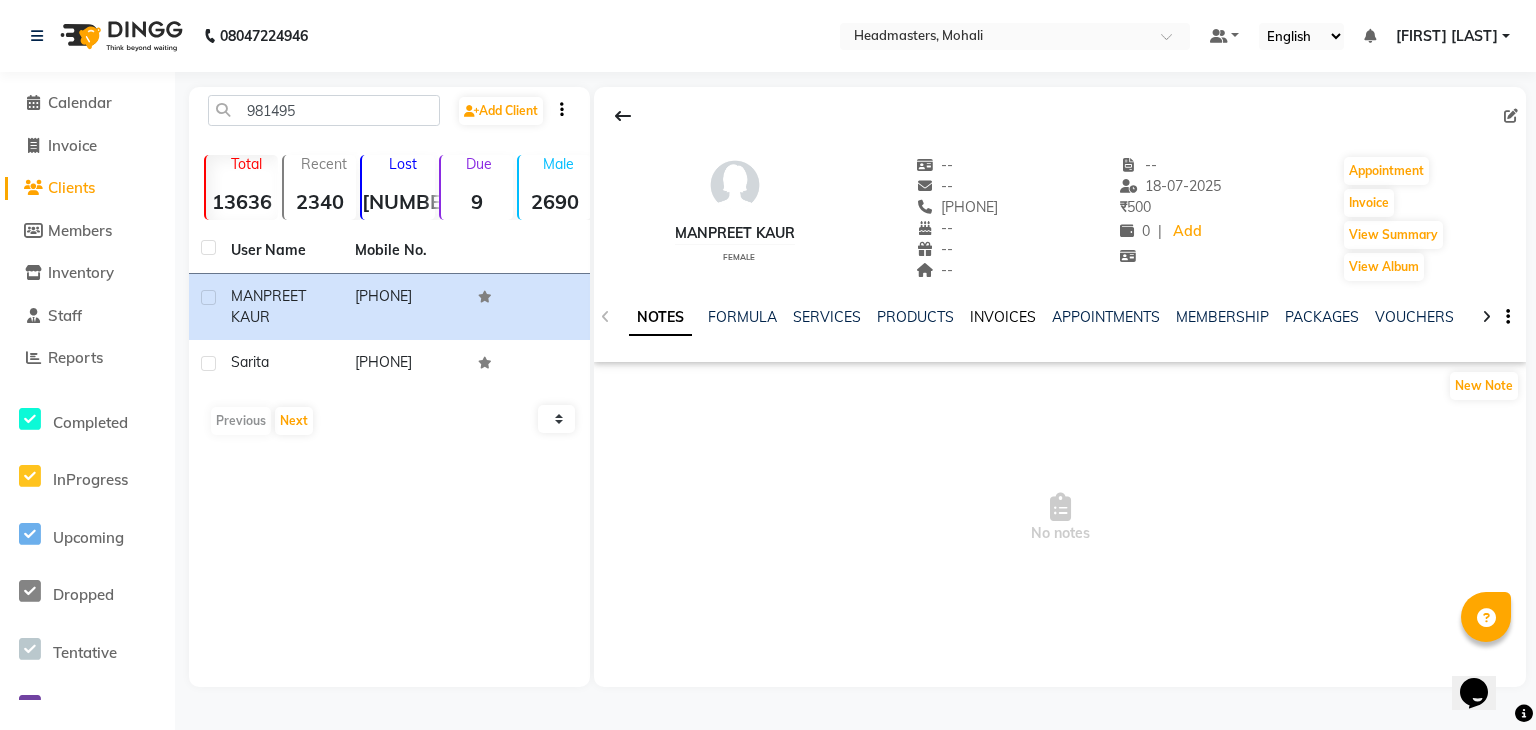 click on "INVOICES" 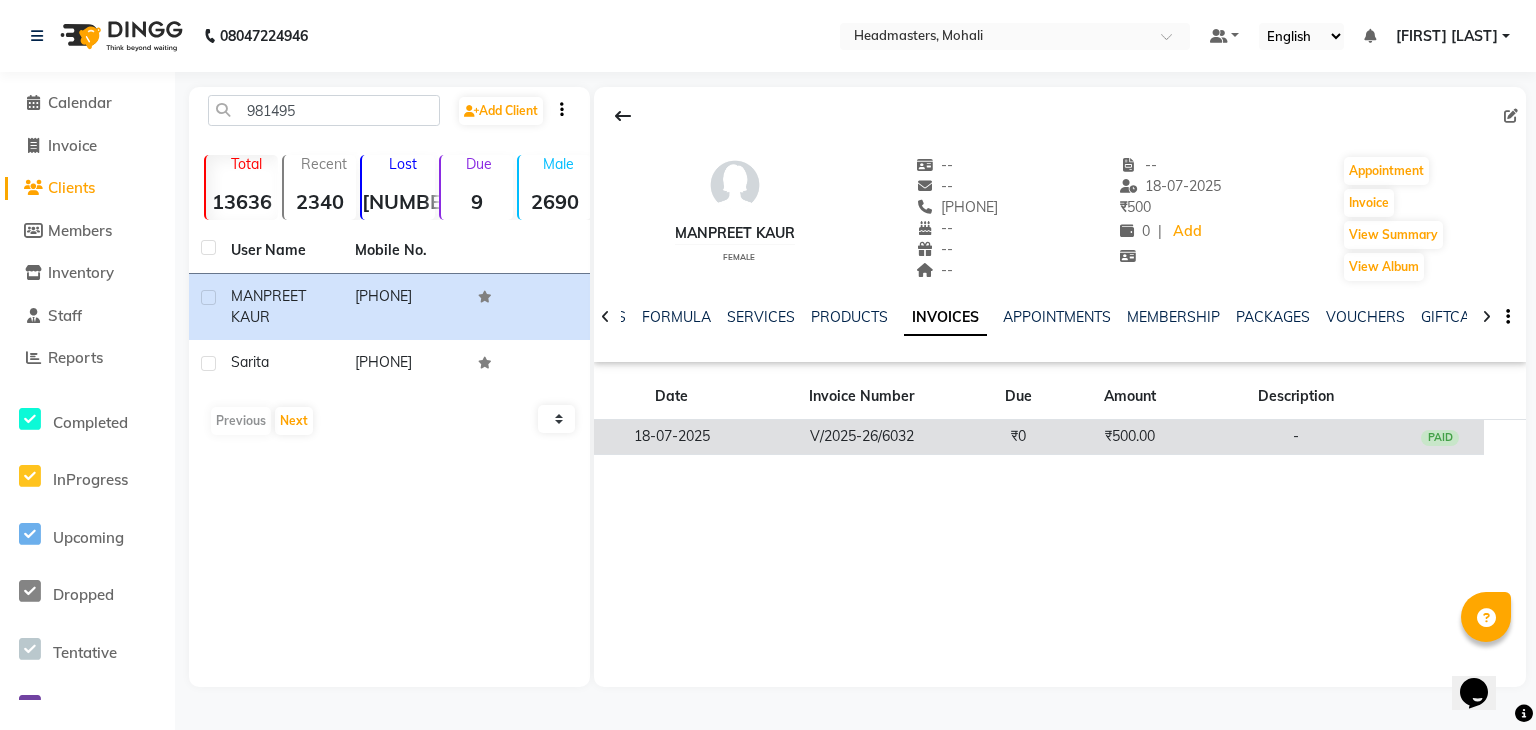 click on "V/2025-26/6032" 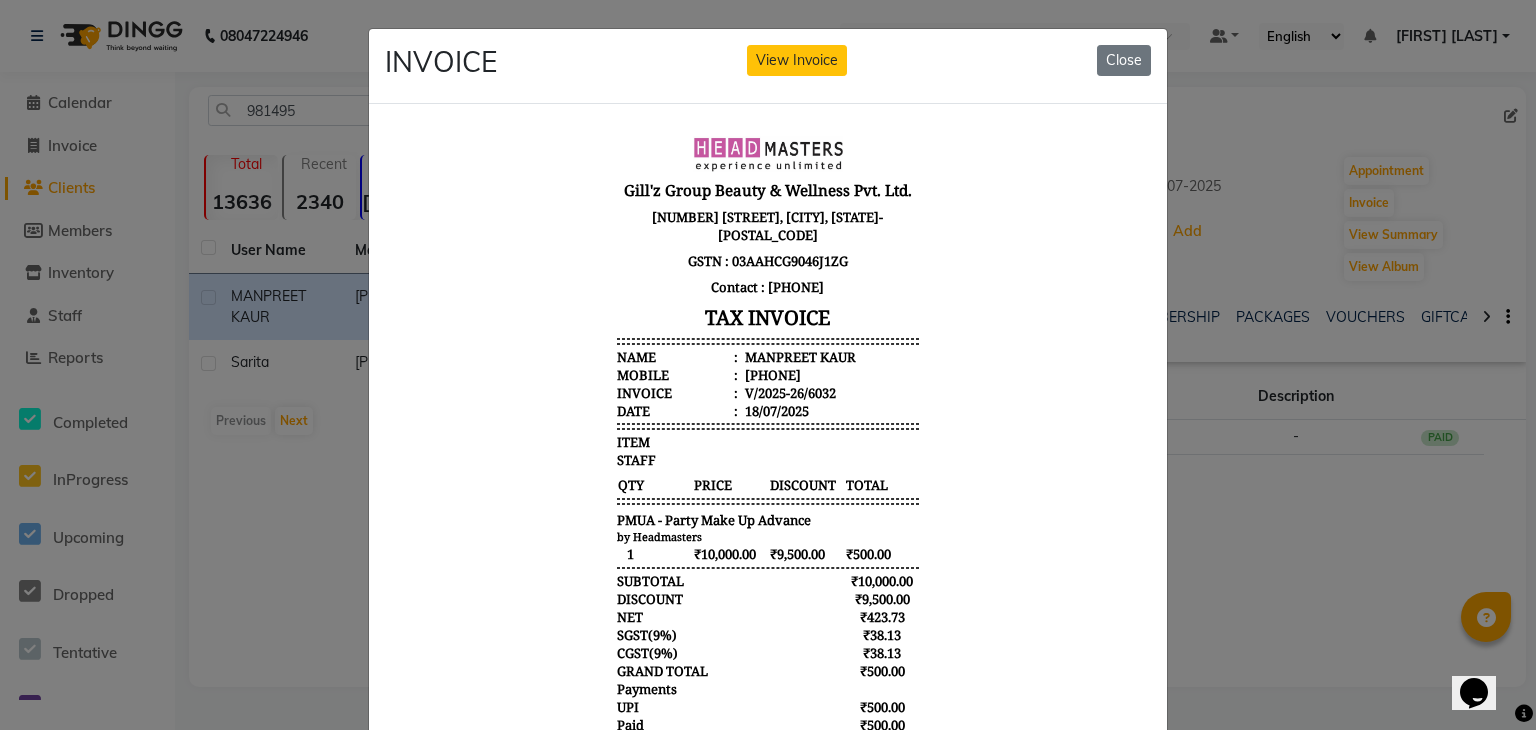 scroll, scrollTop: 0, scrollLeft: 0, axis: both 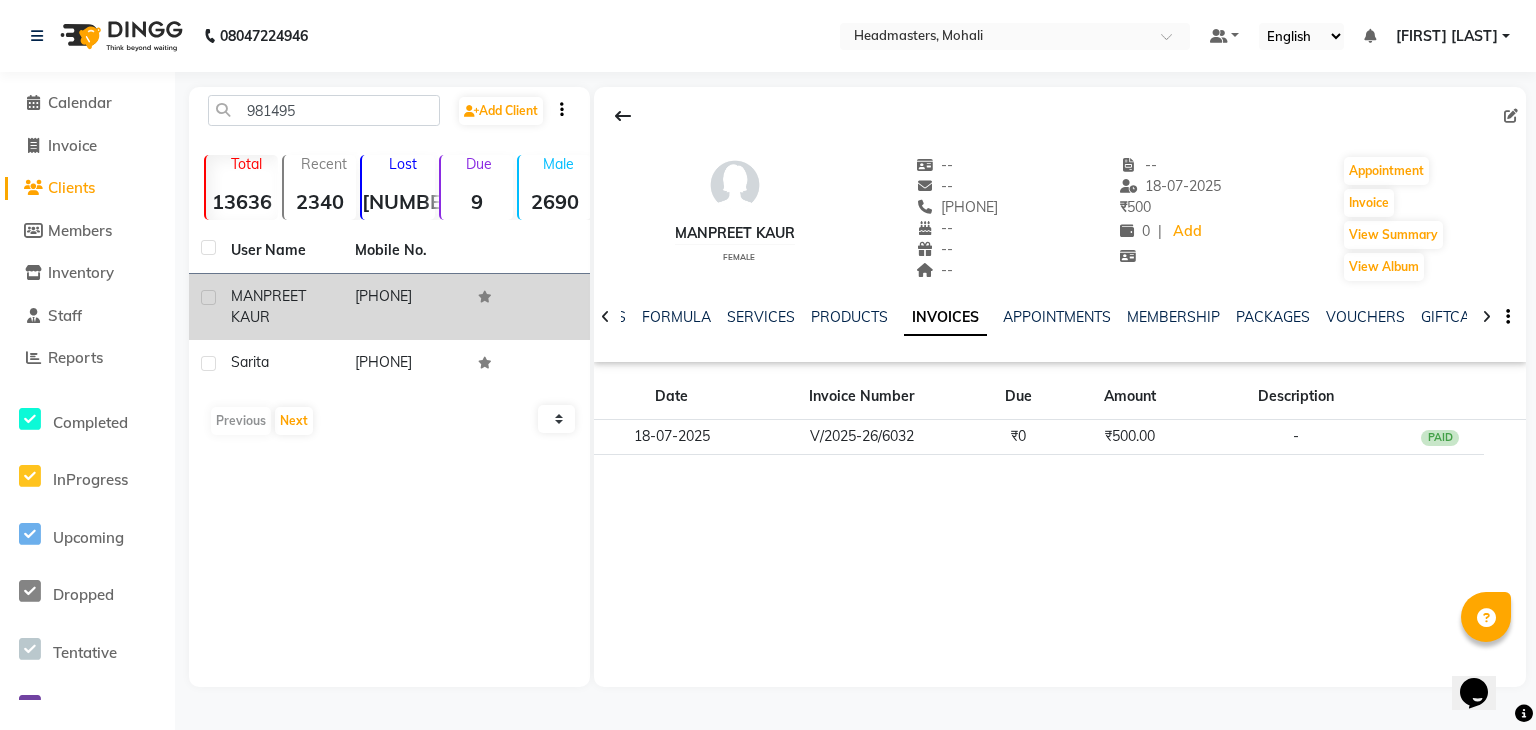 click on "9814950557" 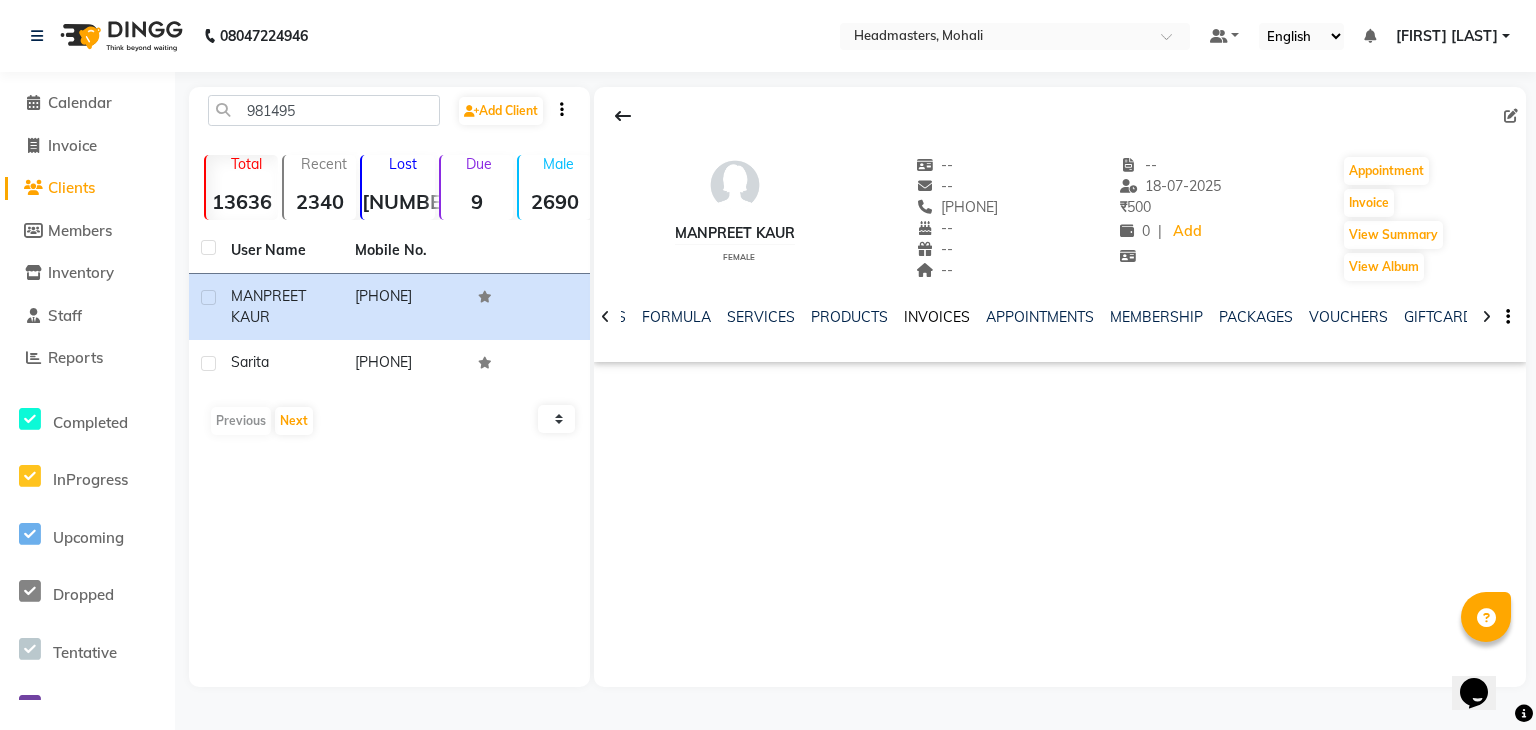 click on "INVOICES" 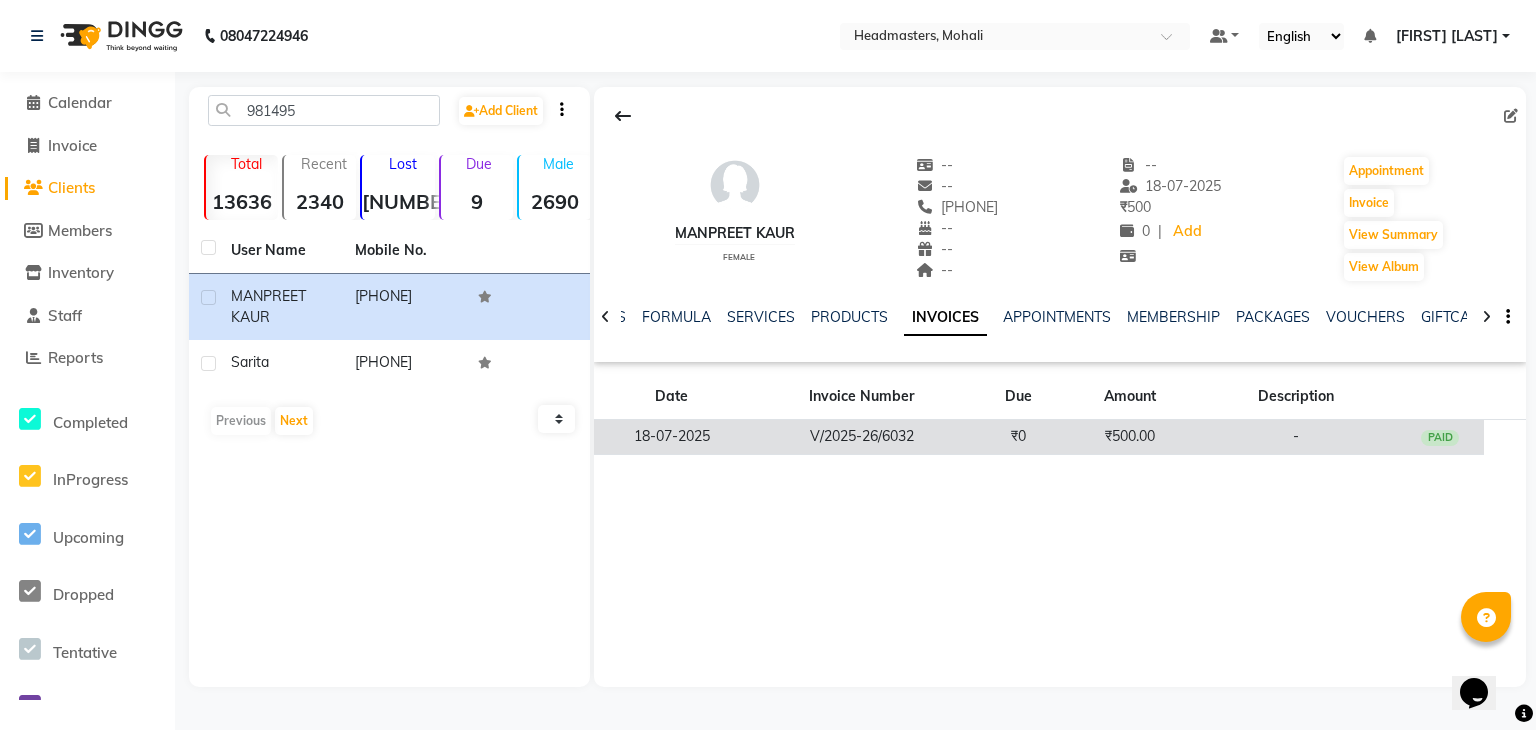 click on "V/2025-26/6032" 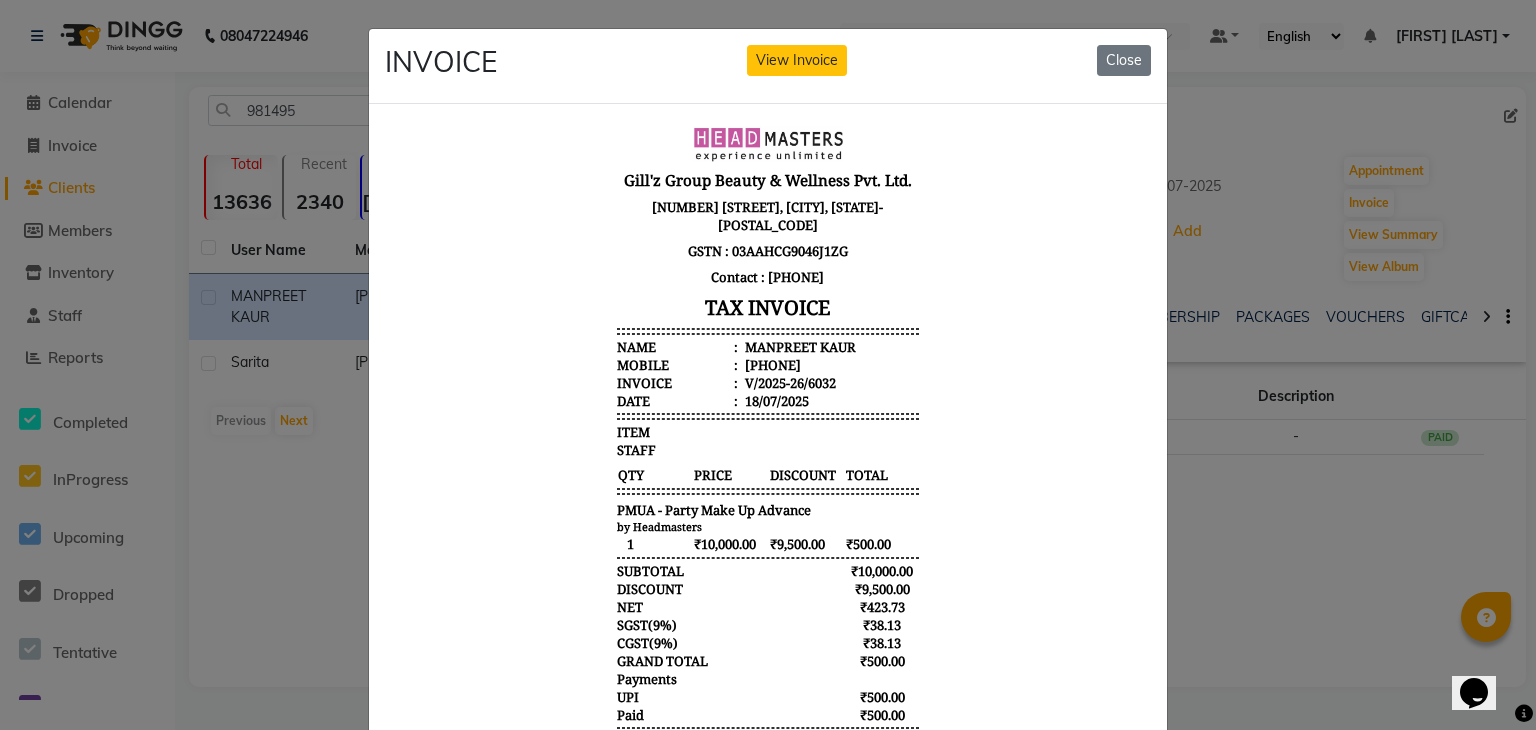 scroll, scrollTop: 16, scrollLeft: 0, axis: vertical 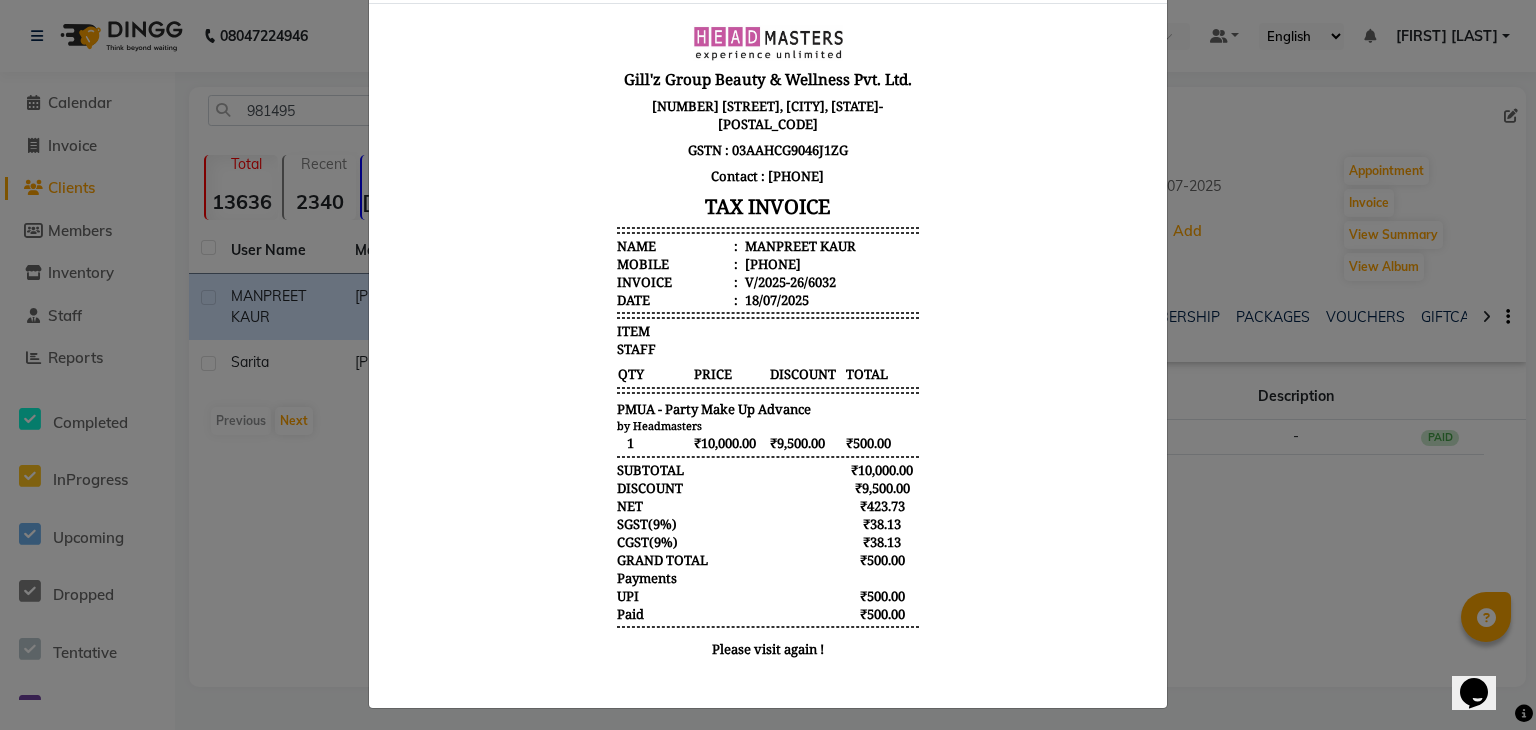 click on "INVOICE View Invoice Close" 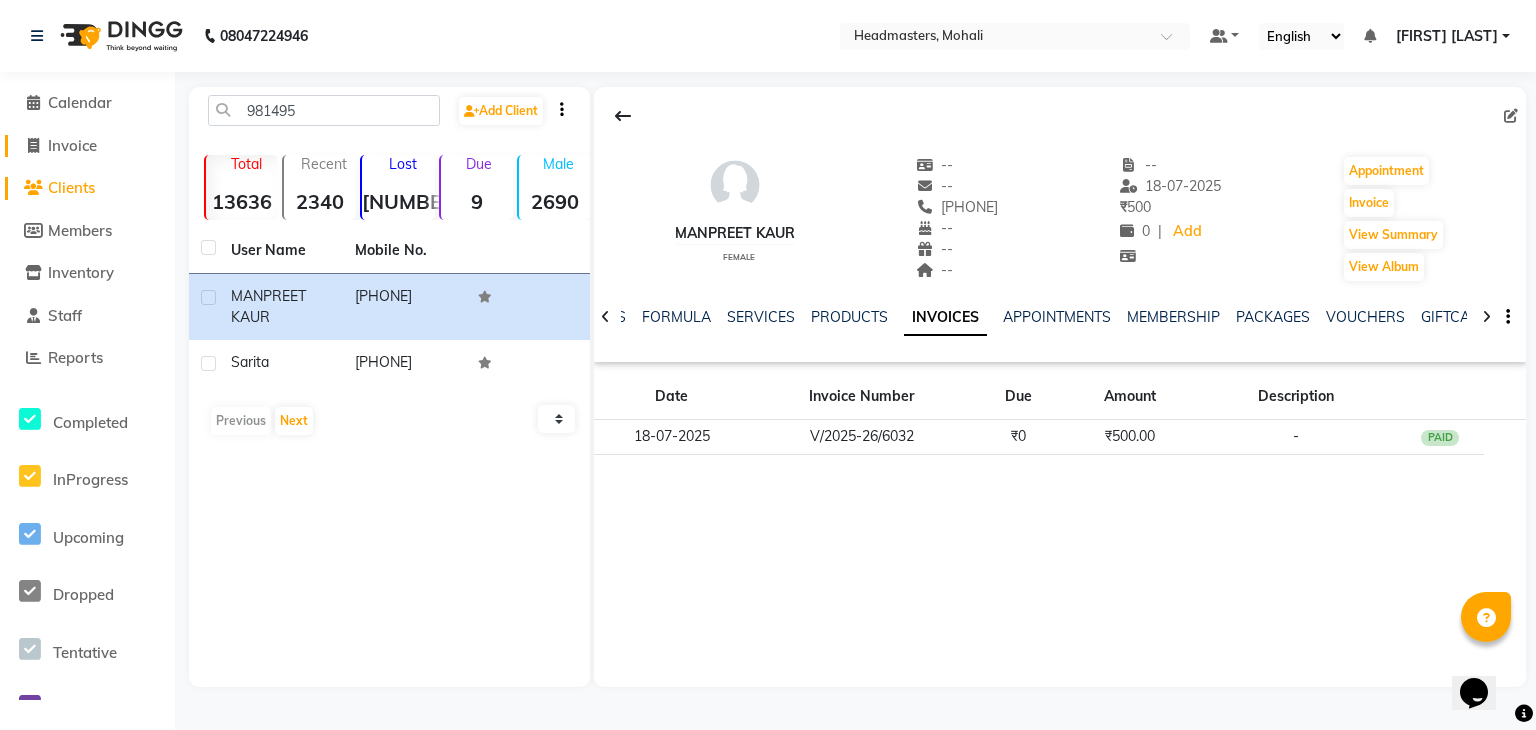 click on "Invoice" 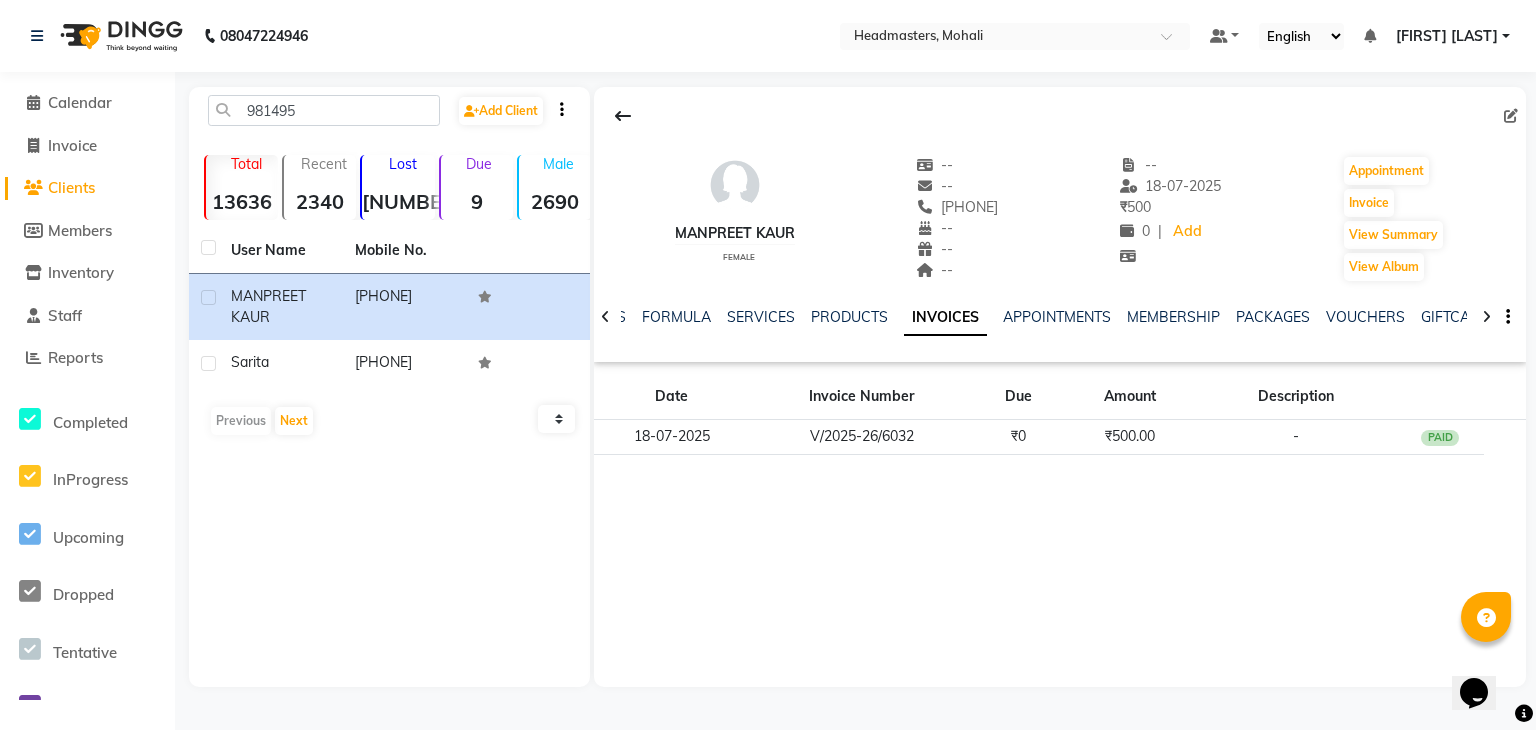 select on "service" 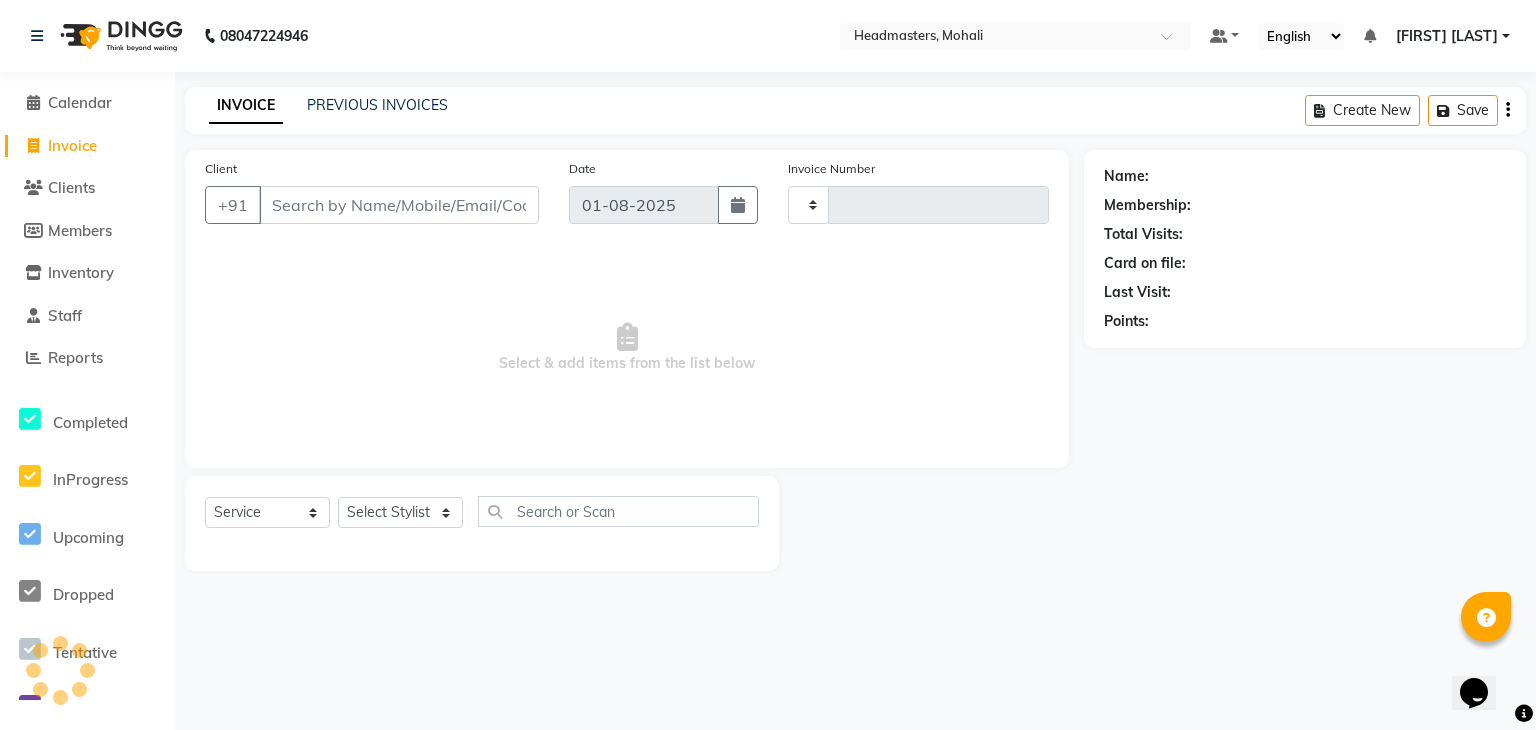 type on "6822" 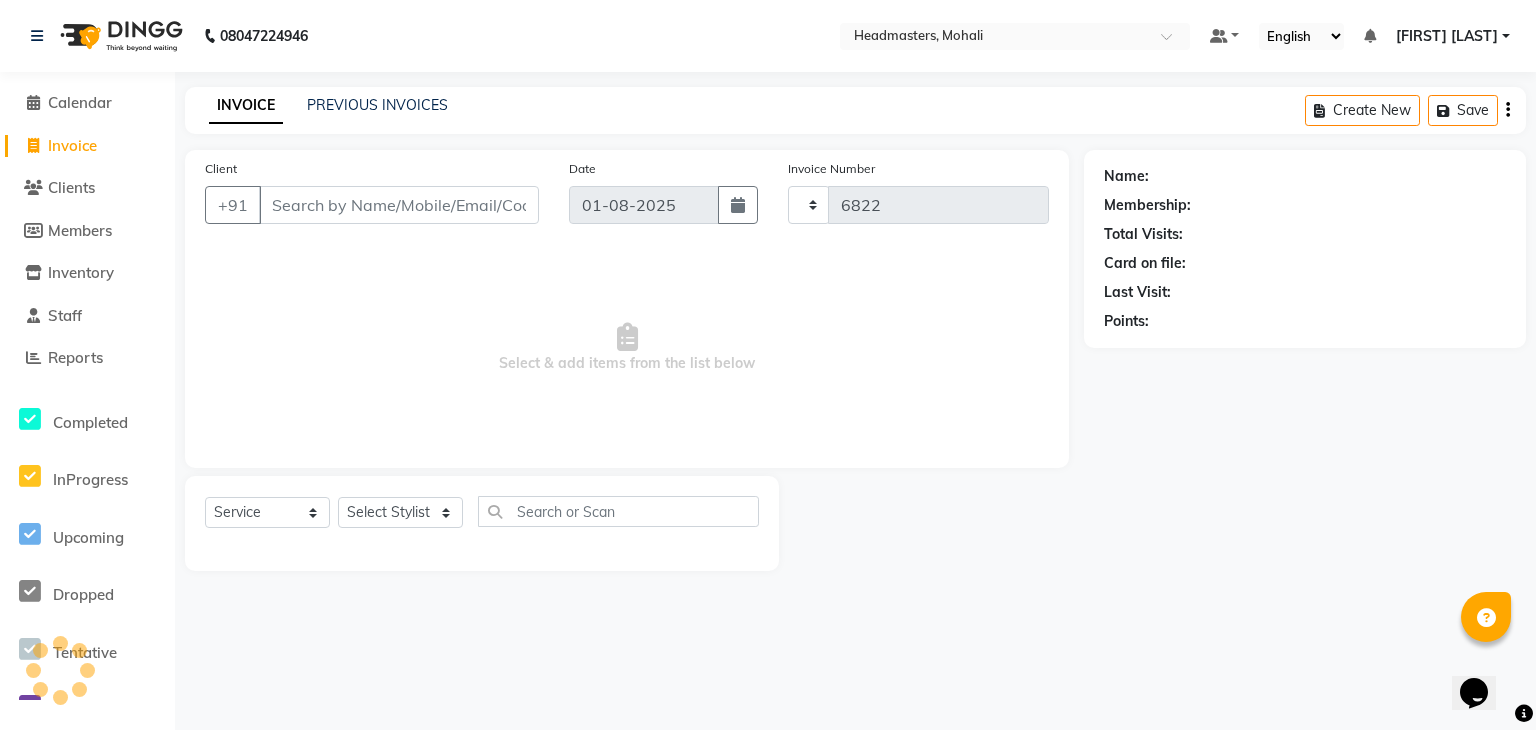 select on "6604" 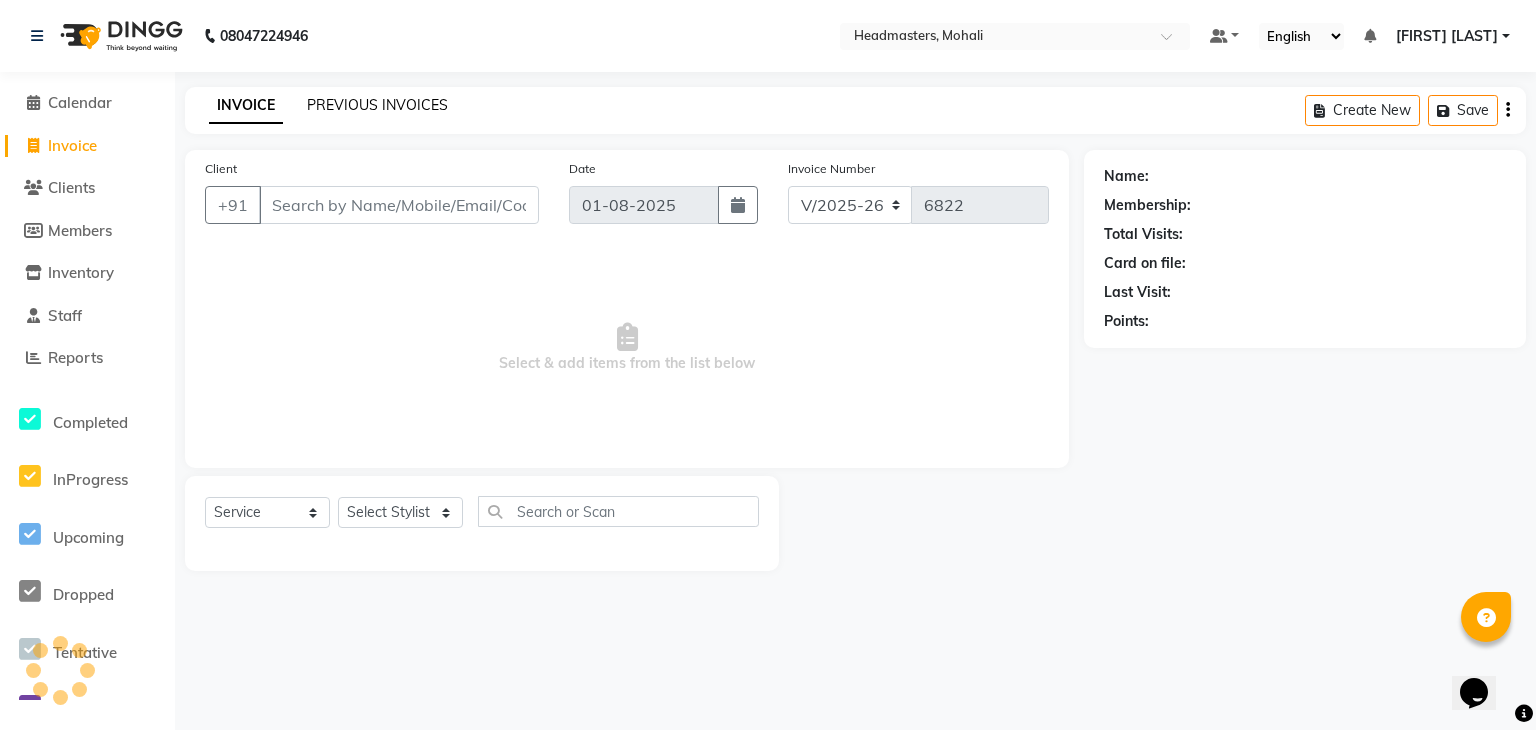 click on "PREVIOUS INVOICES" 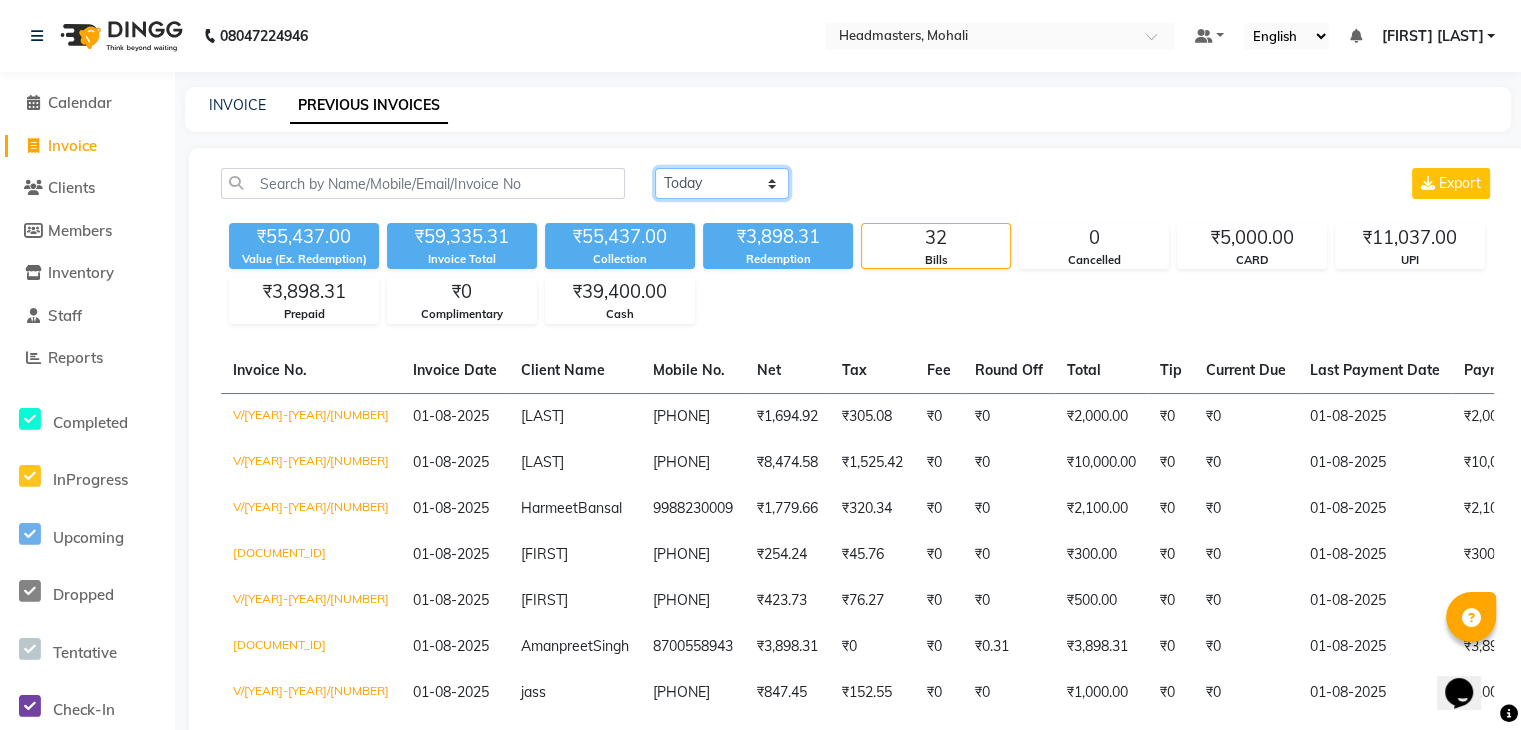 click on "Today Yesterday Custom Range" 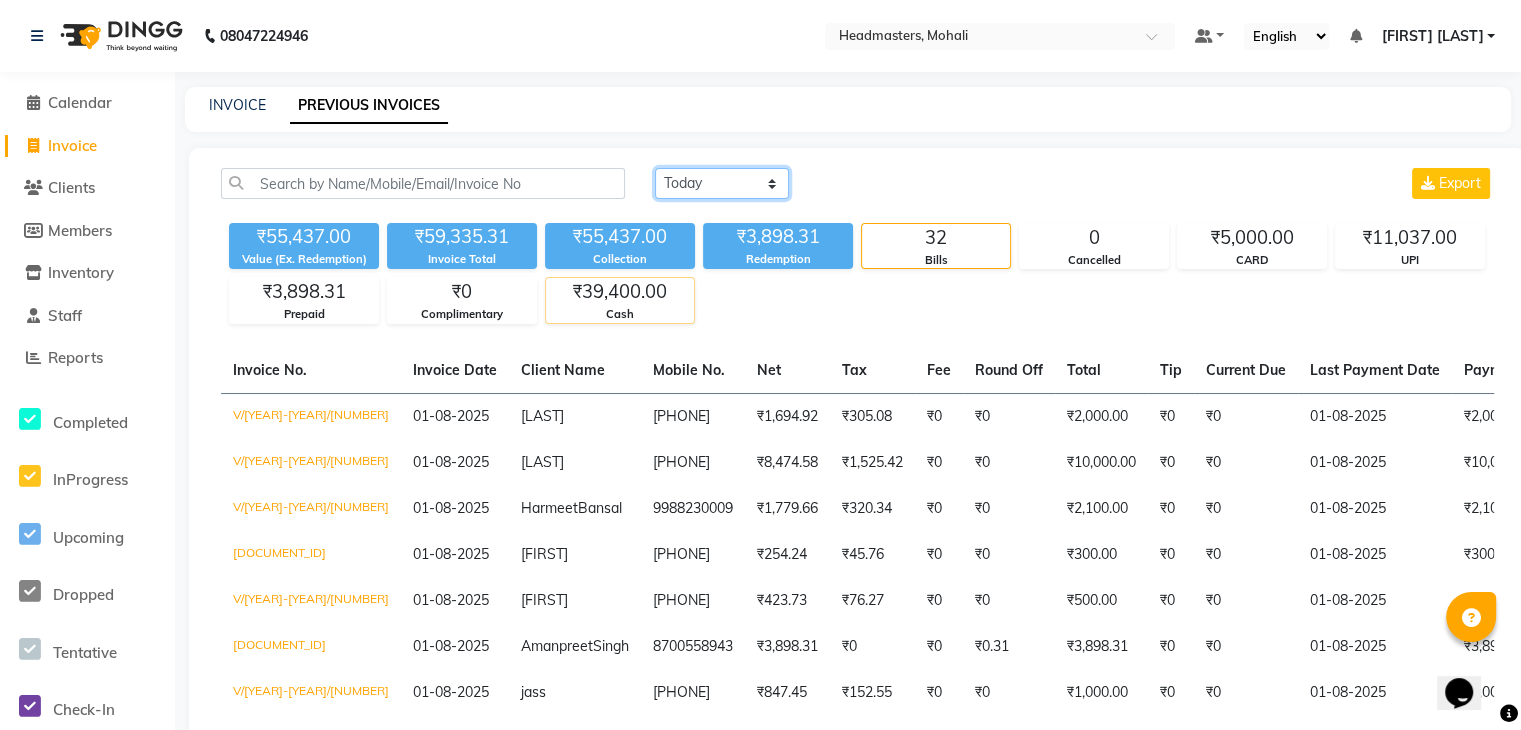 select on "range" 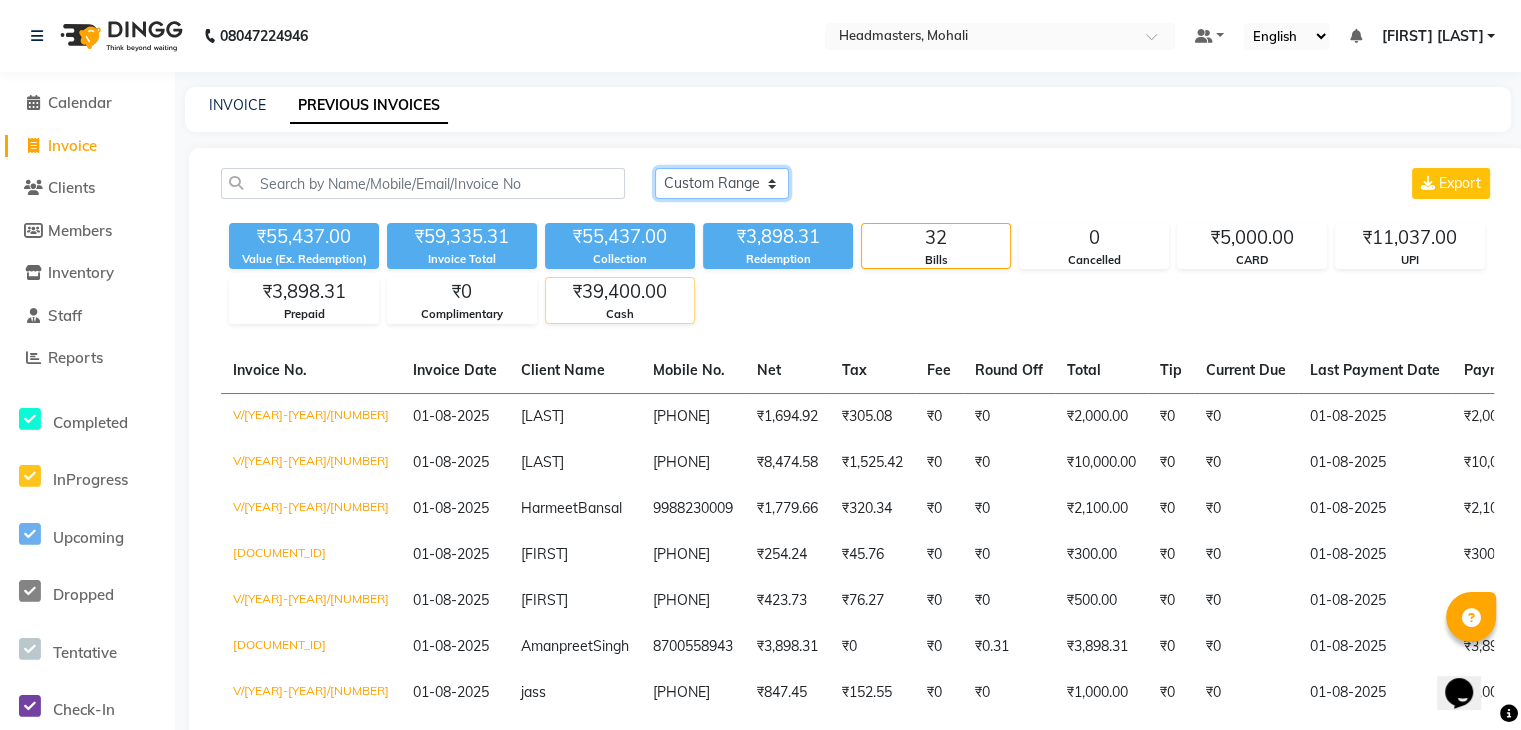 click on "Today Yesterday Custom Range" 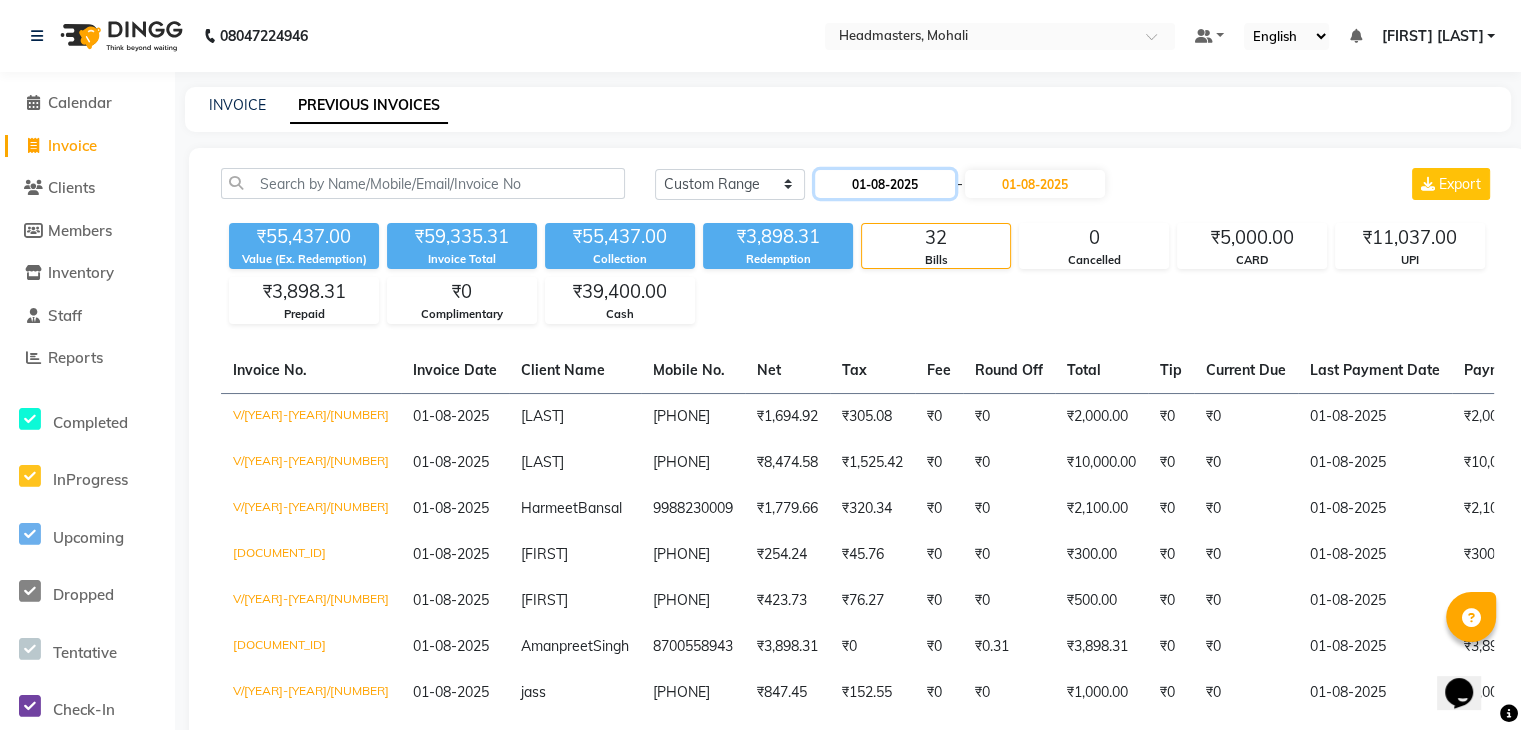 click on "01-08-2025" 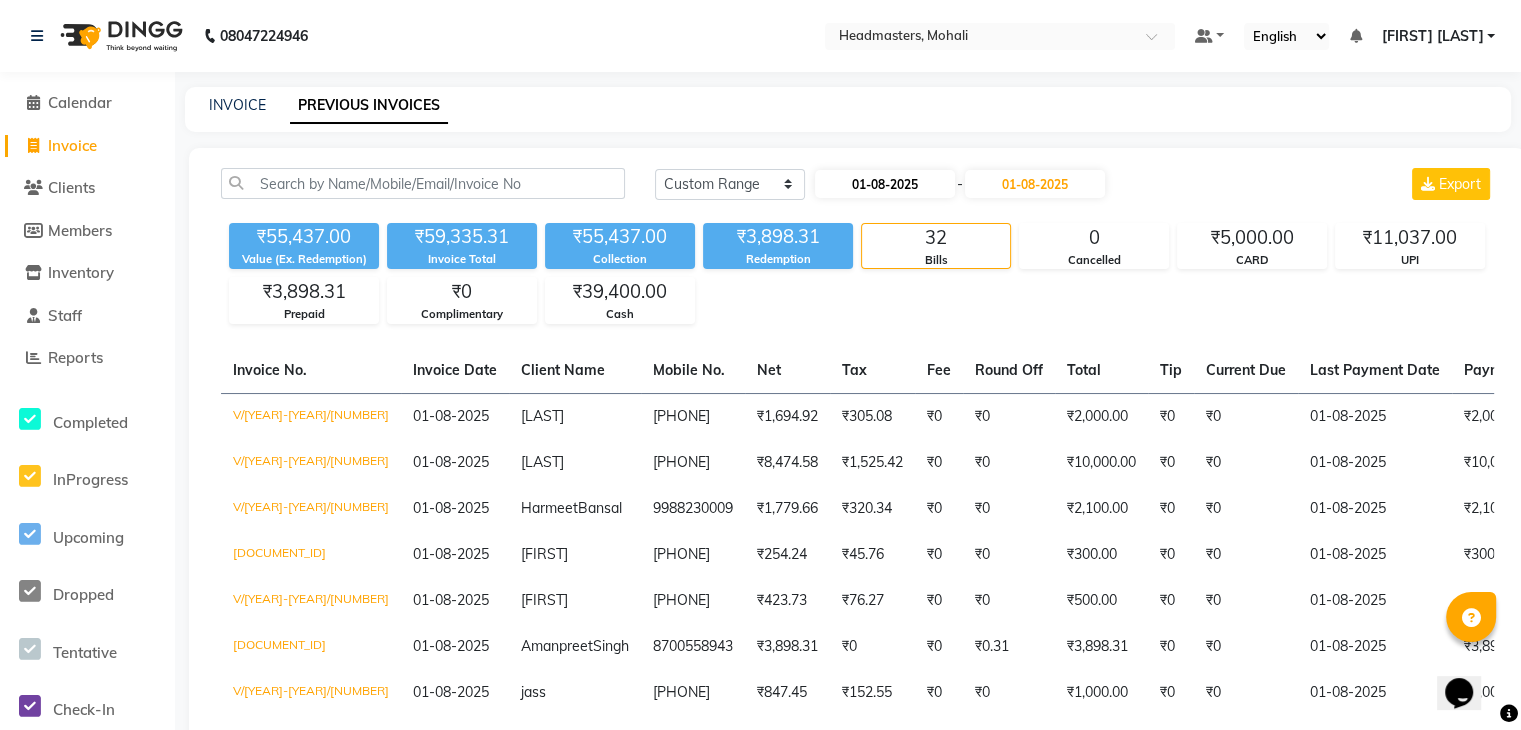 select on "8" 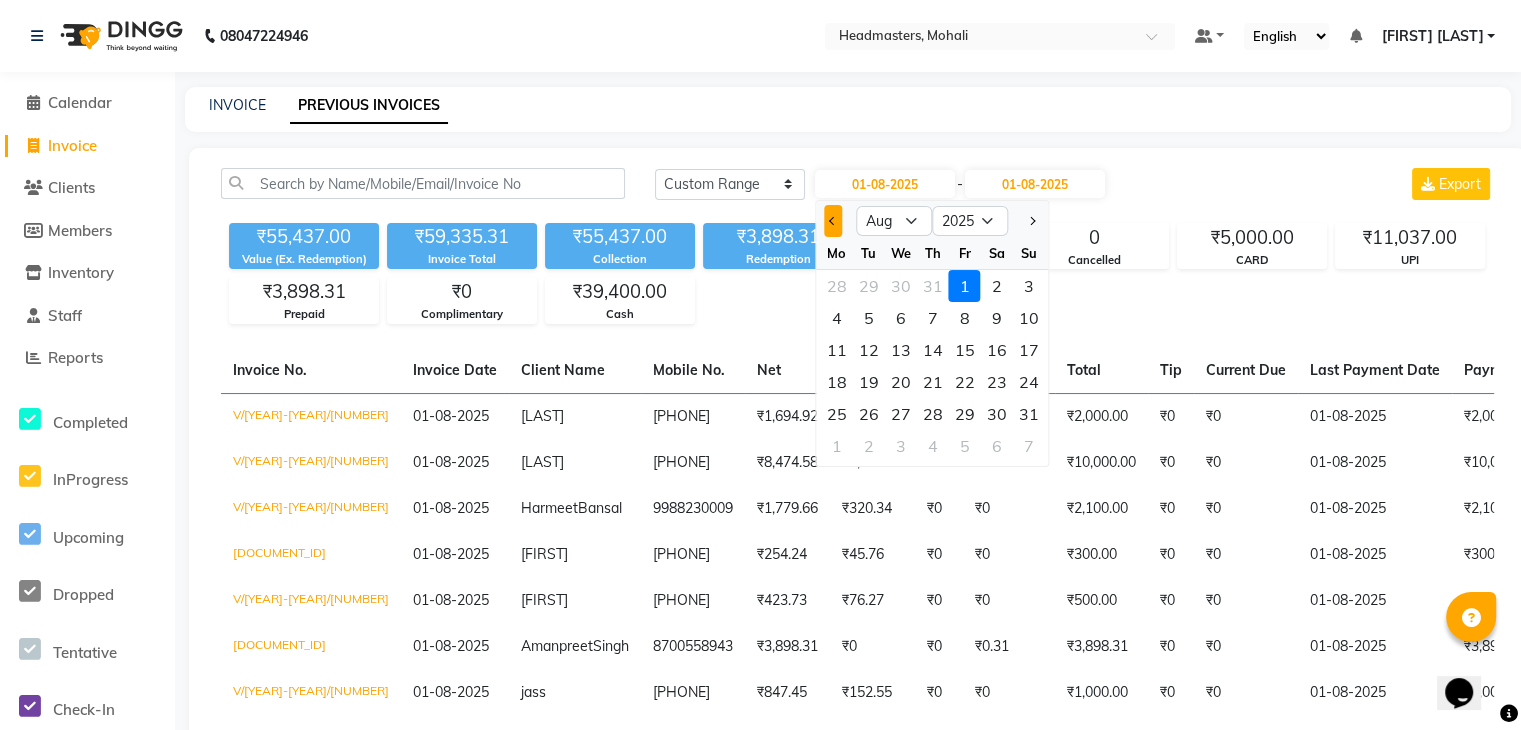 click 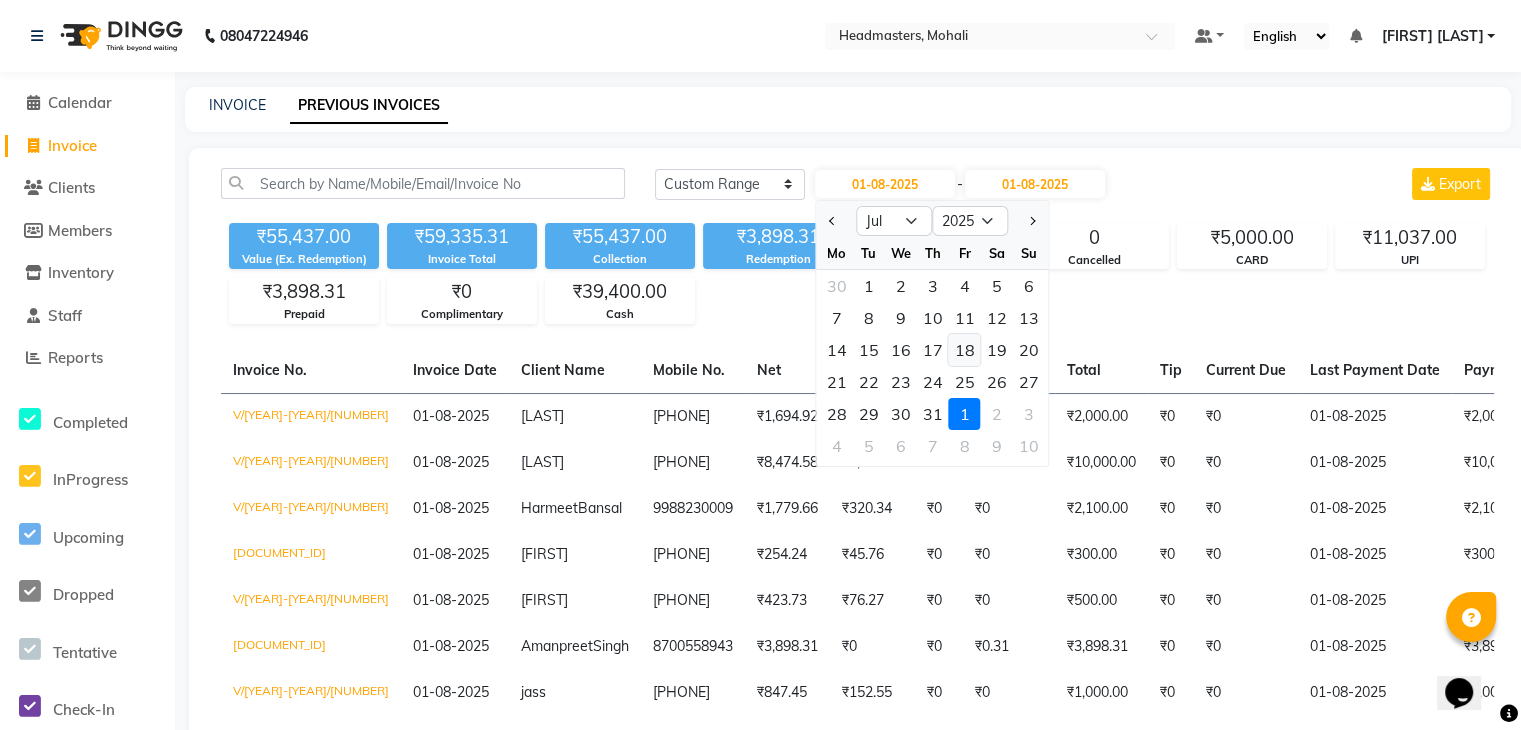 click on "18" 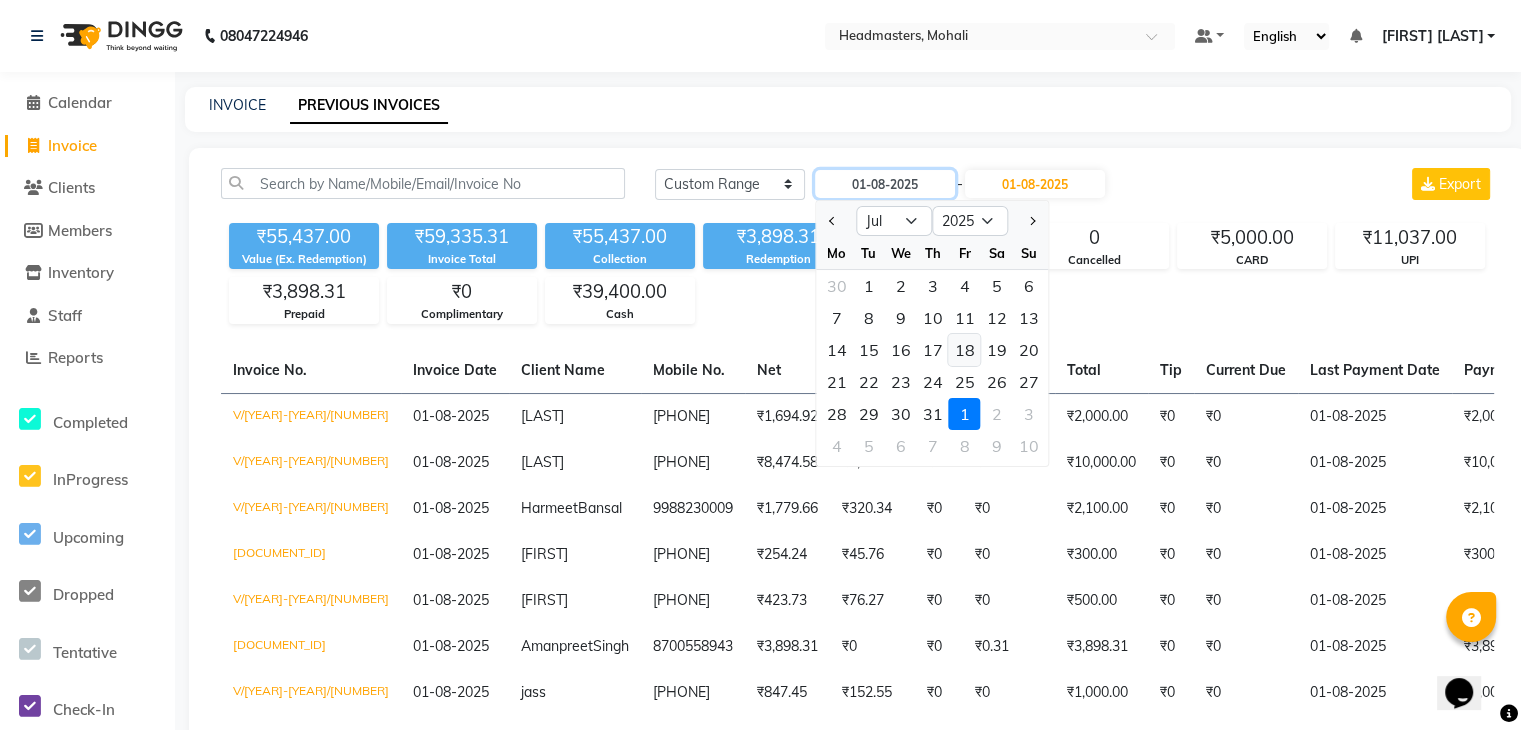 type on "18-07-2025" 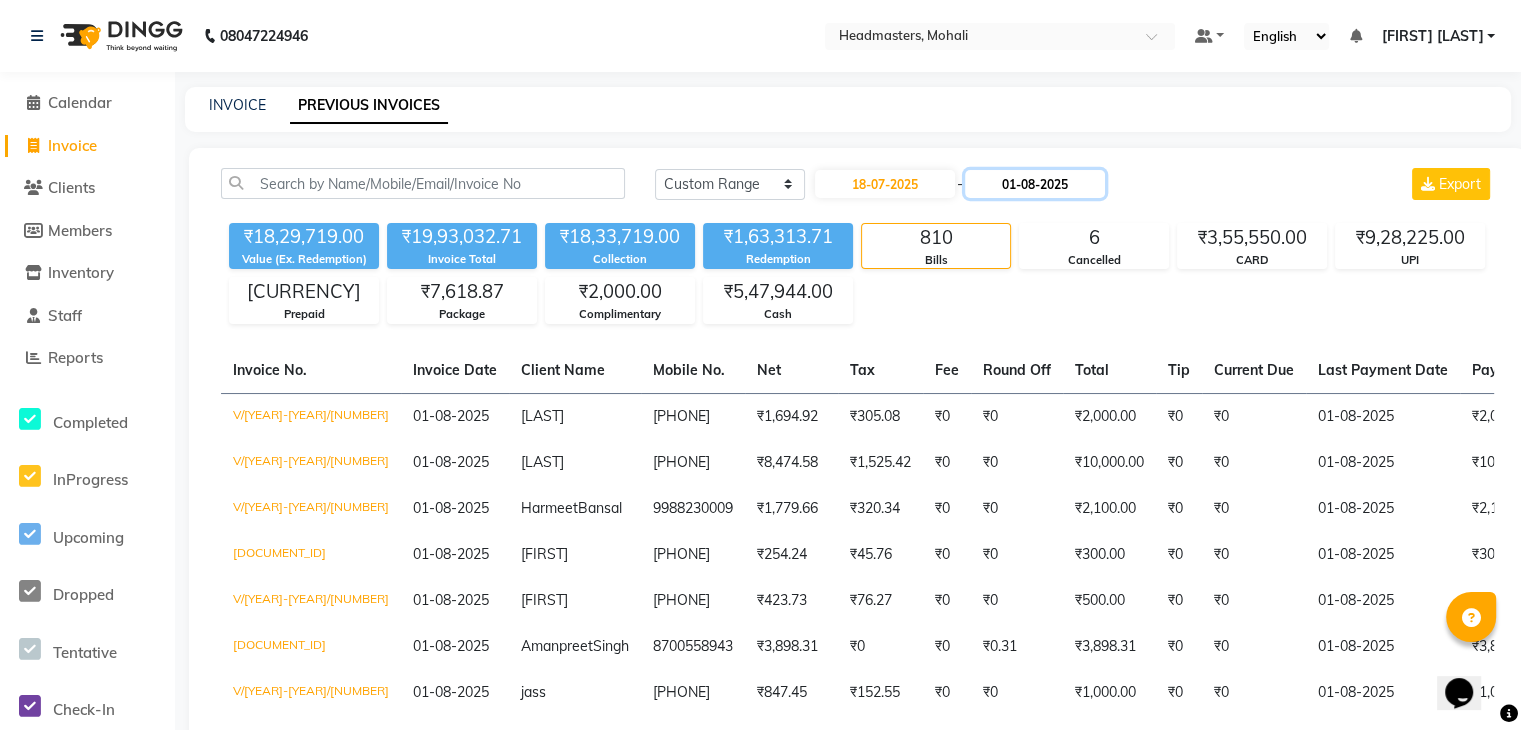 click on "01-08-2025" 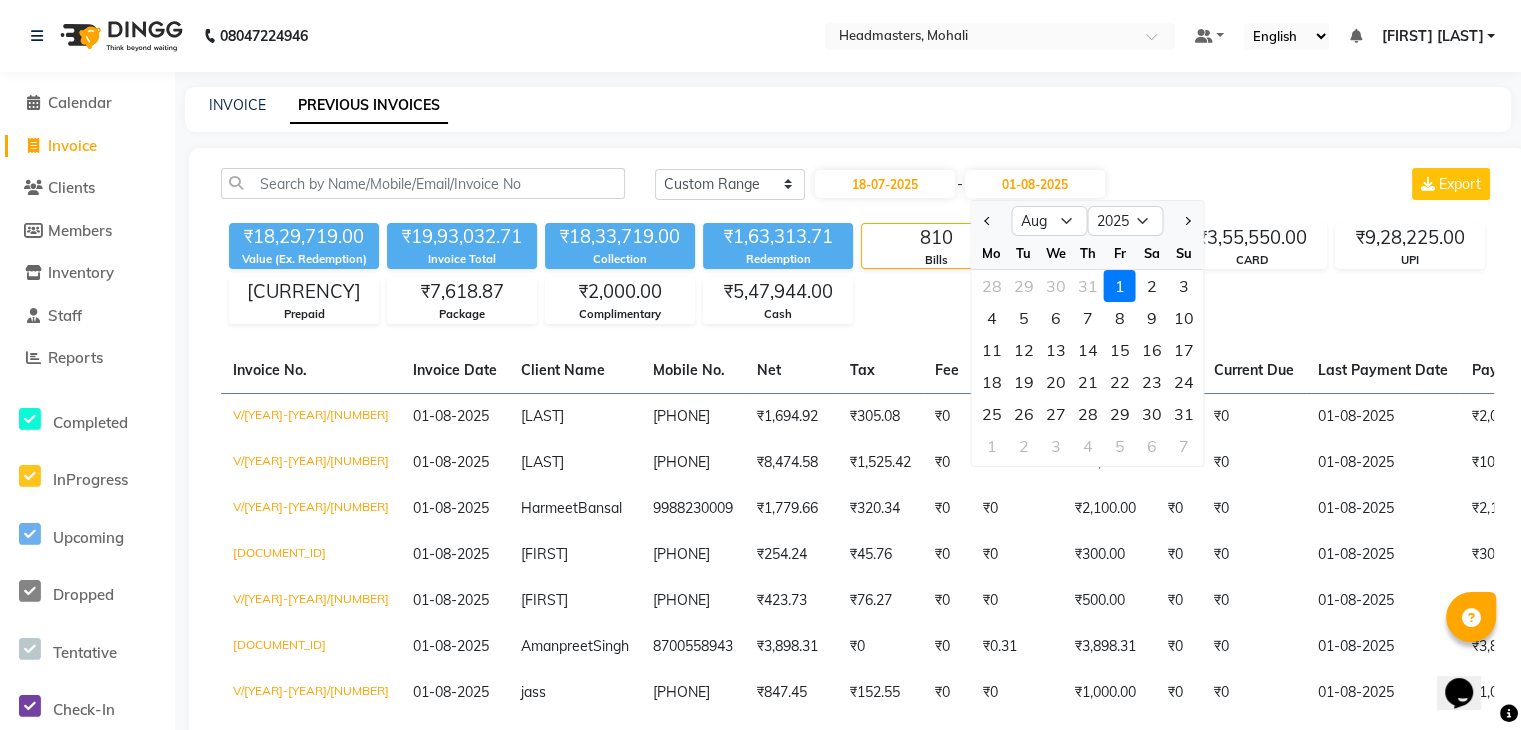 click 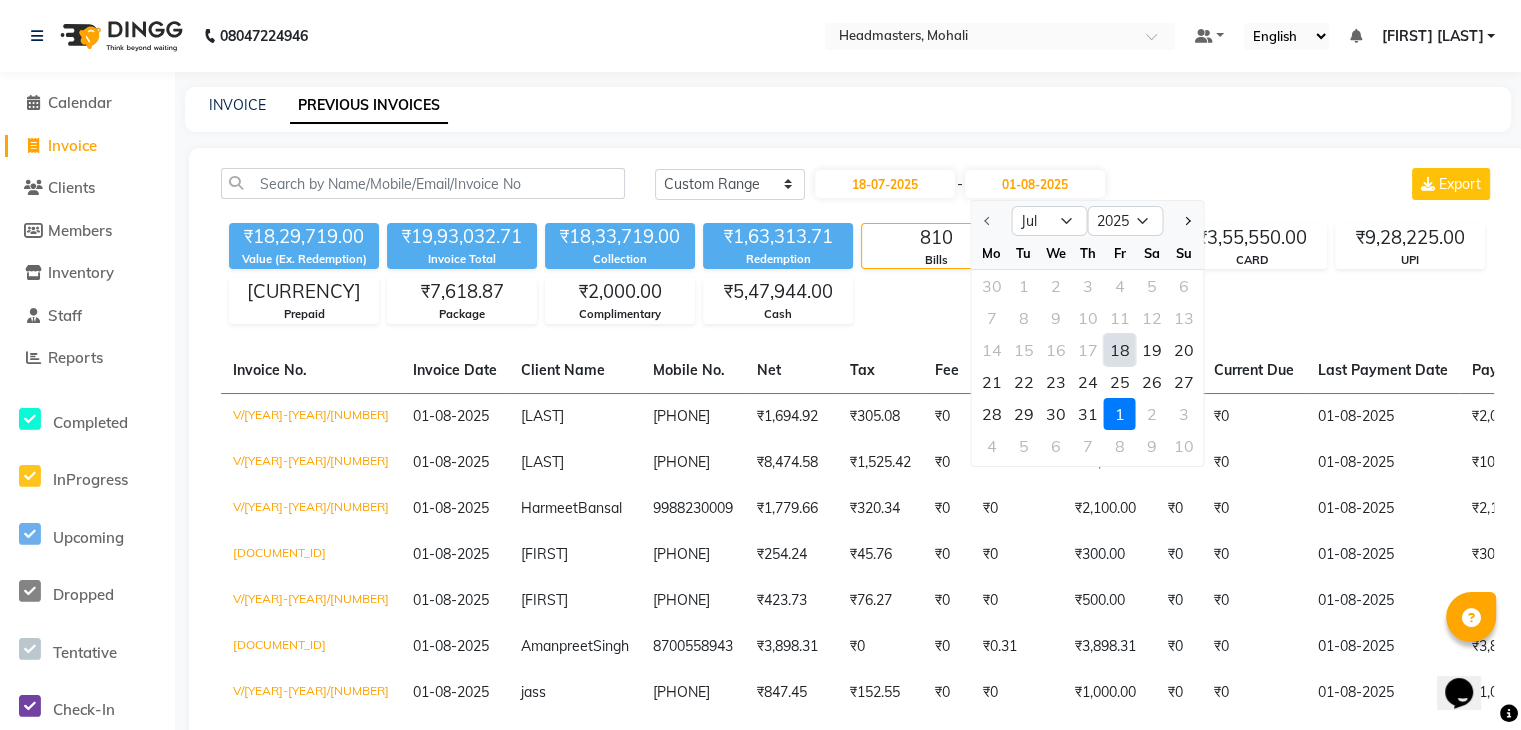 click on "18" 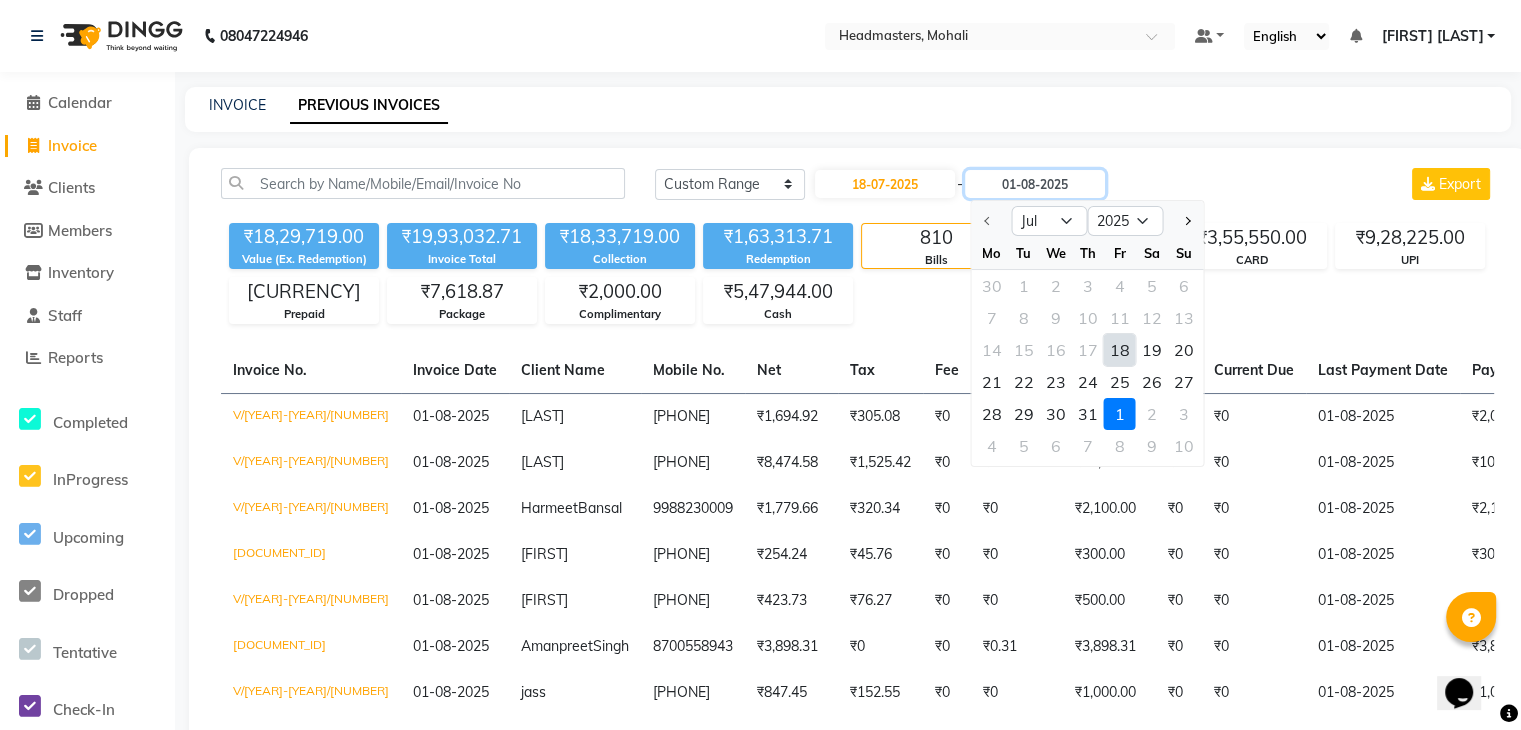 type on "18-07-2025" 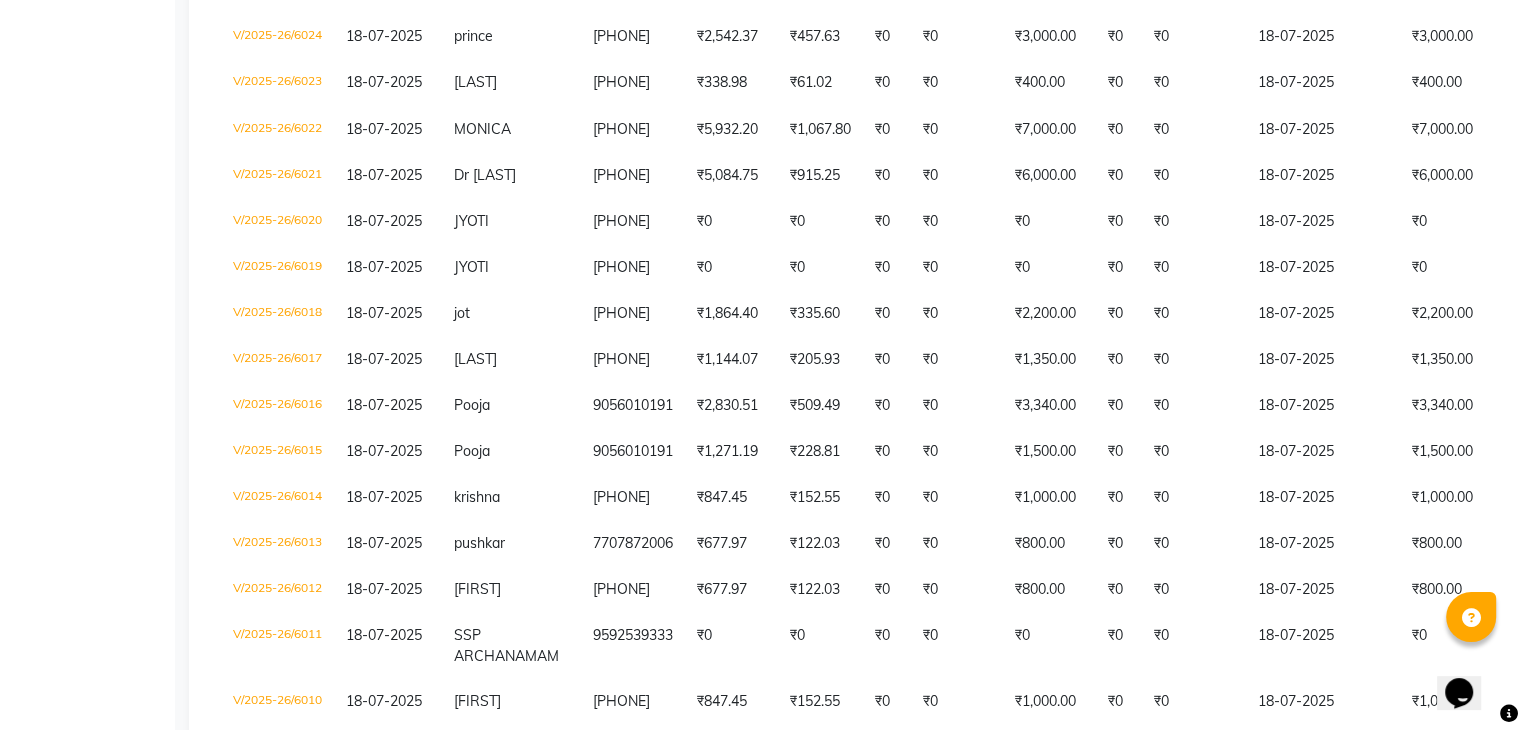 scroll, scrollTop: 4204, scrollLeft: 0, axis: vertical 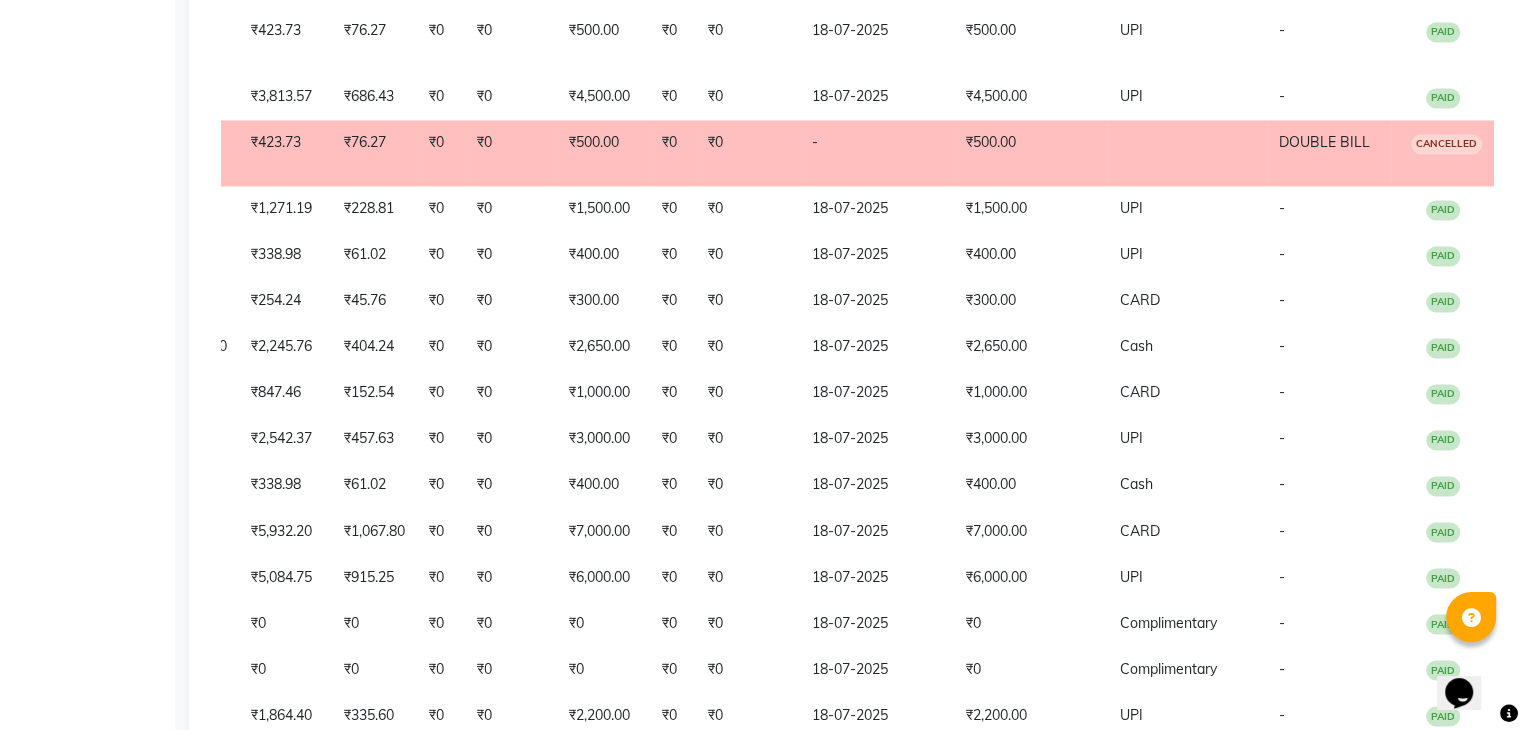 click on "₹500.00" 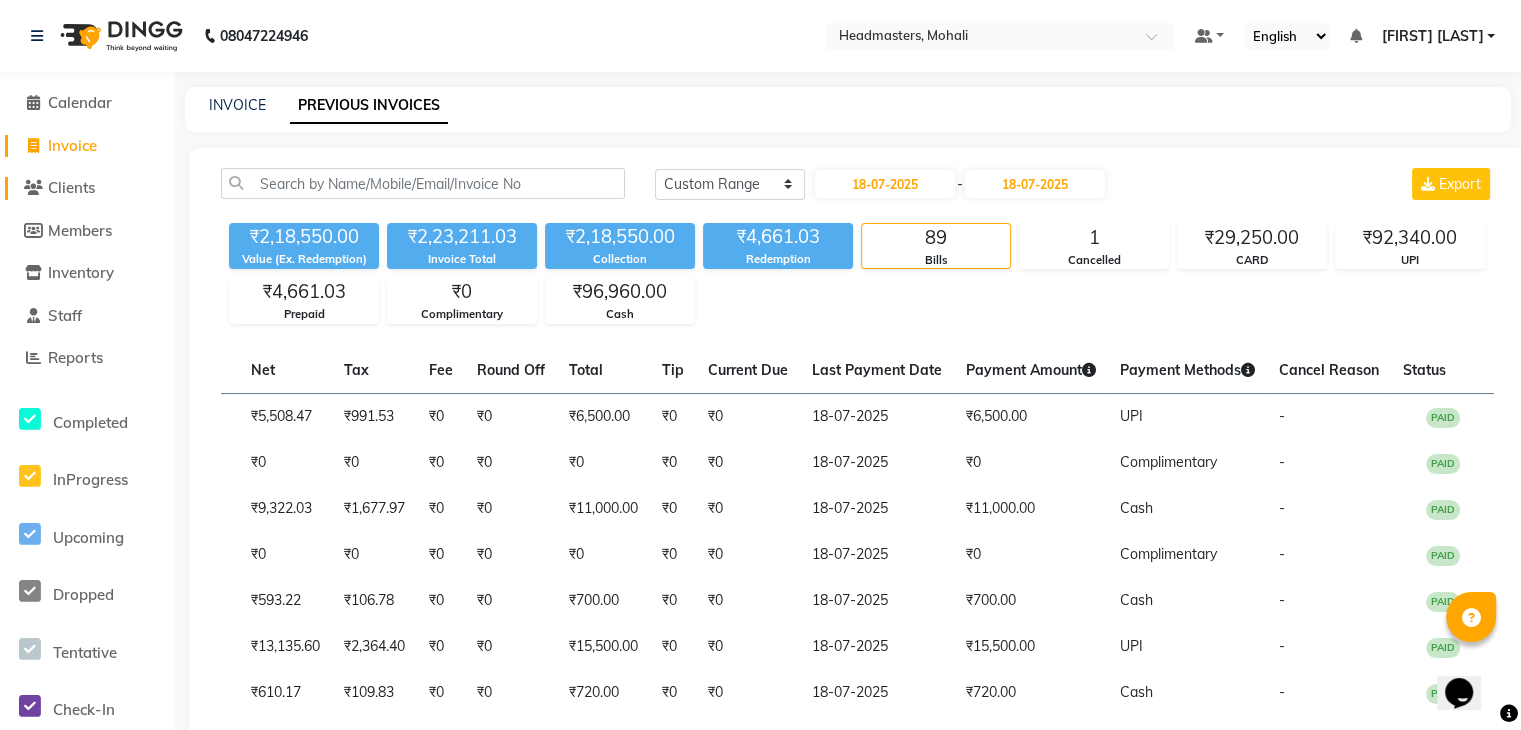 scroll, scrollTop: 0, scrollLeft: 0, axis: both 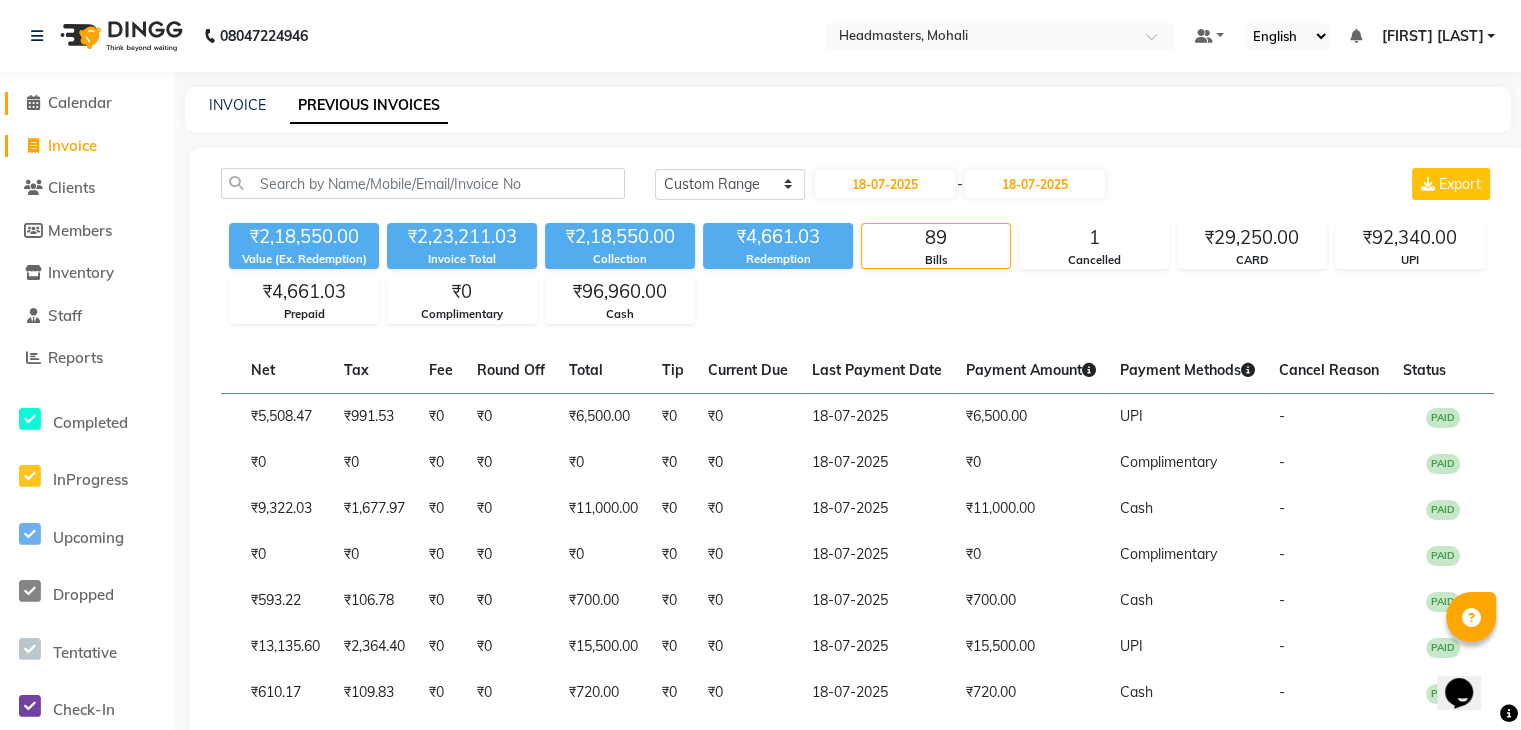 click on "Calendar" 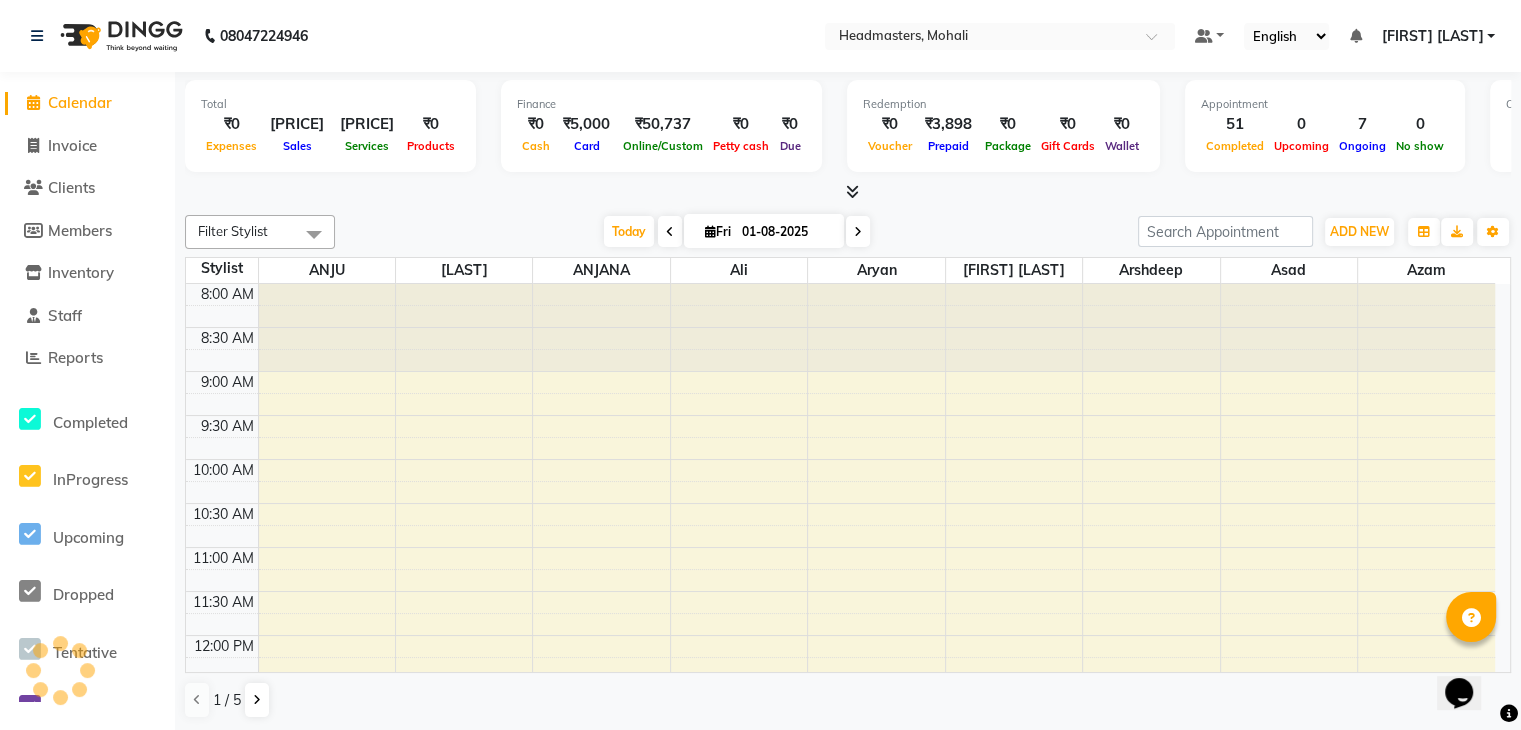 scroll, scrollTop: 0, scrollLeft: 0, axis: both 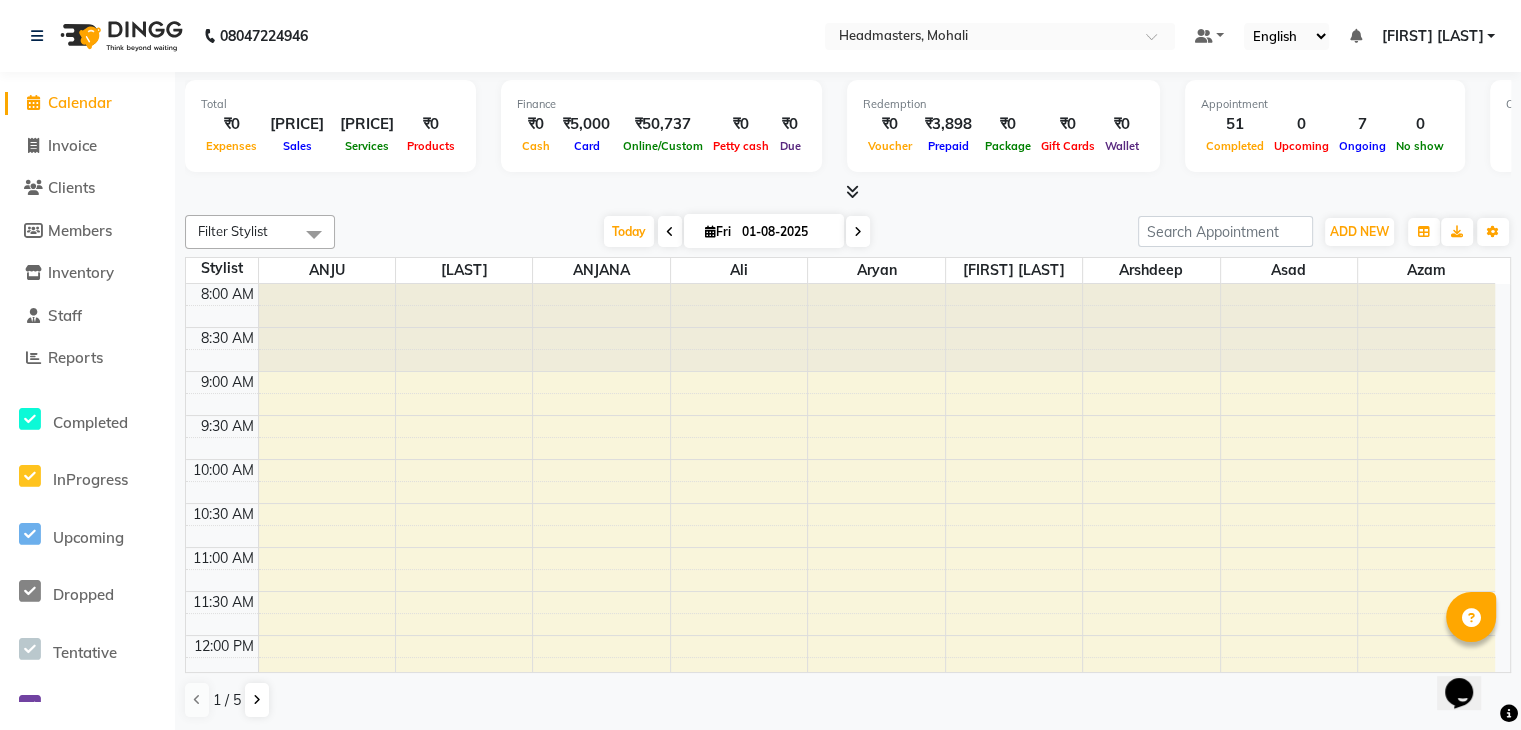 click on "Reports" 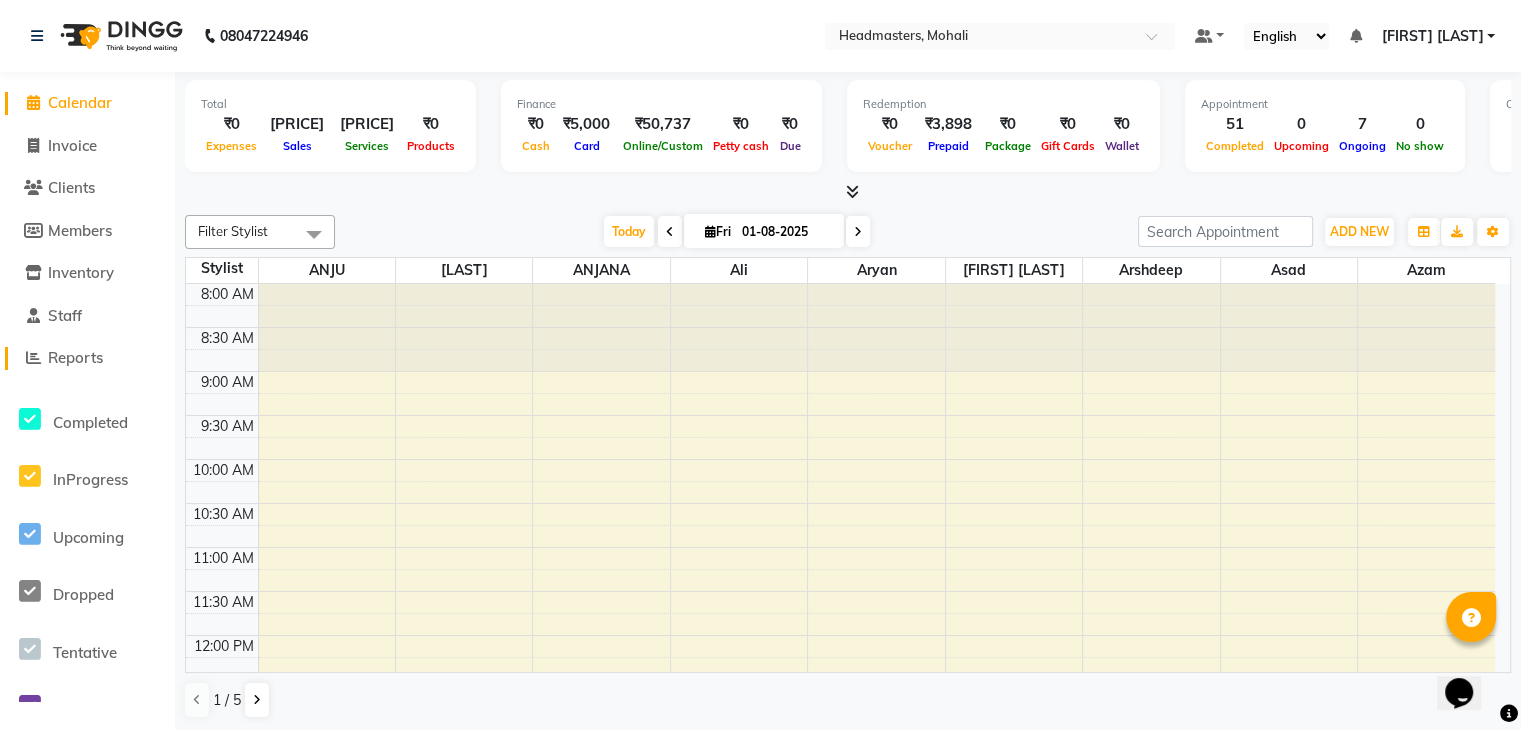 click on "Reports" 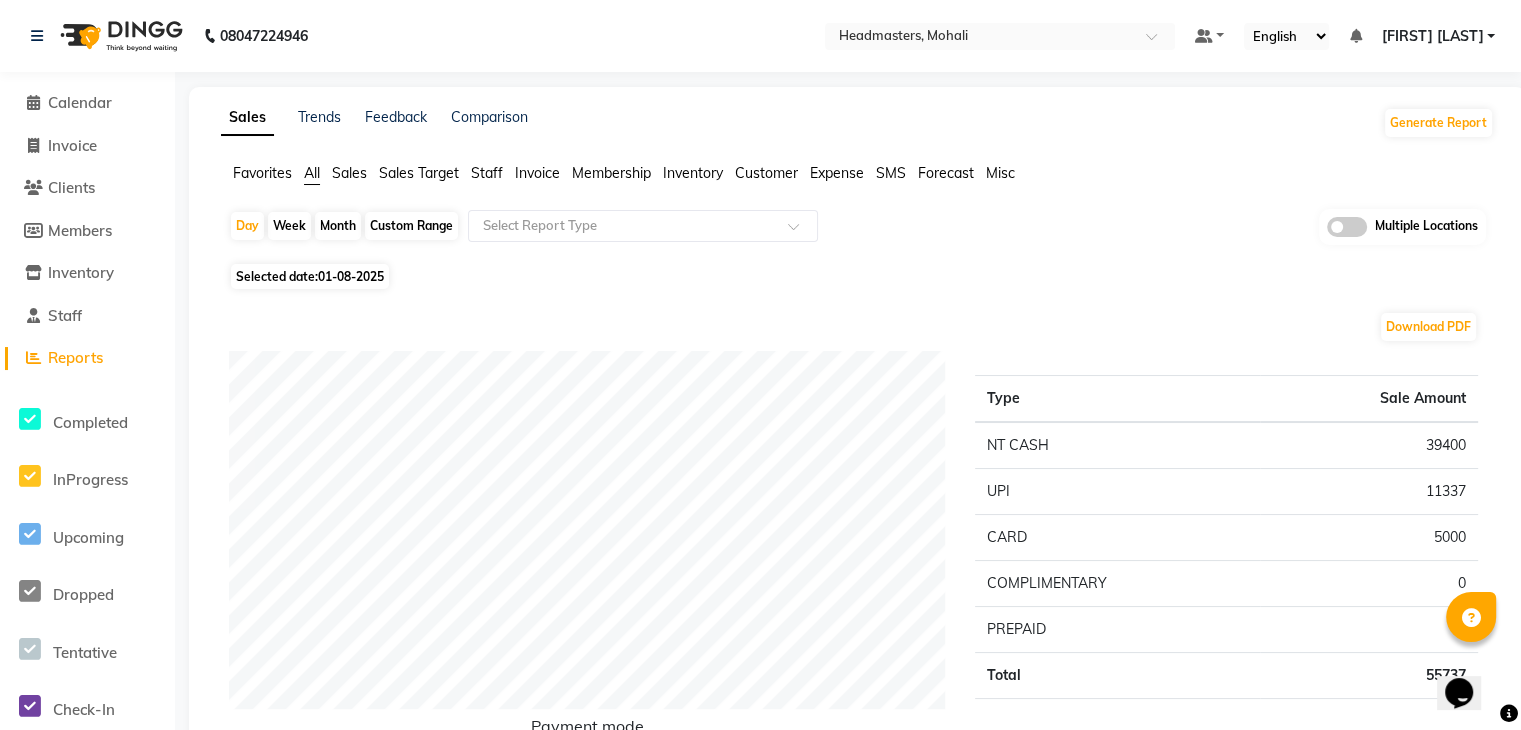 click on "01-08-2025" 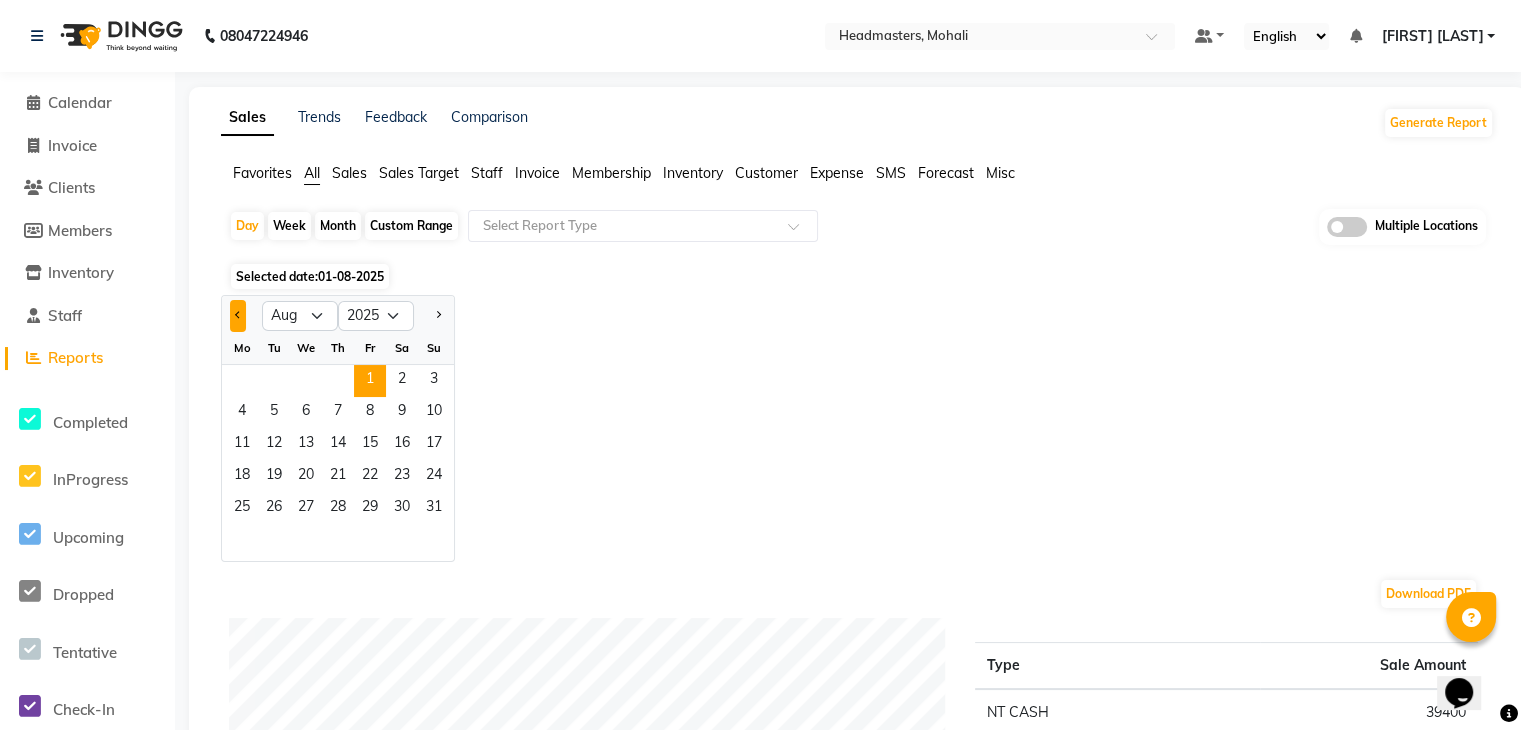 click 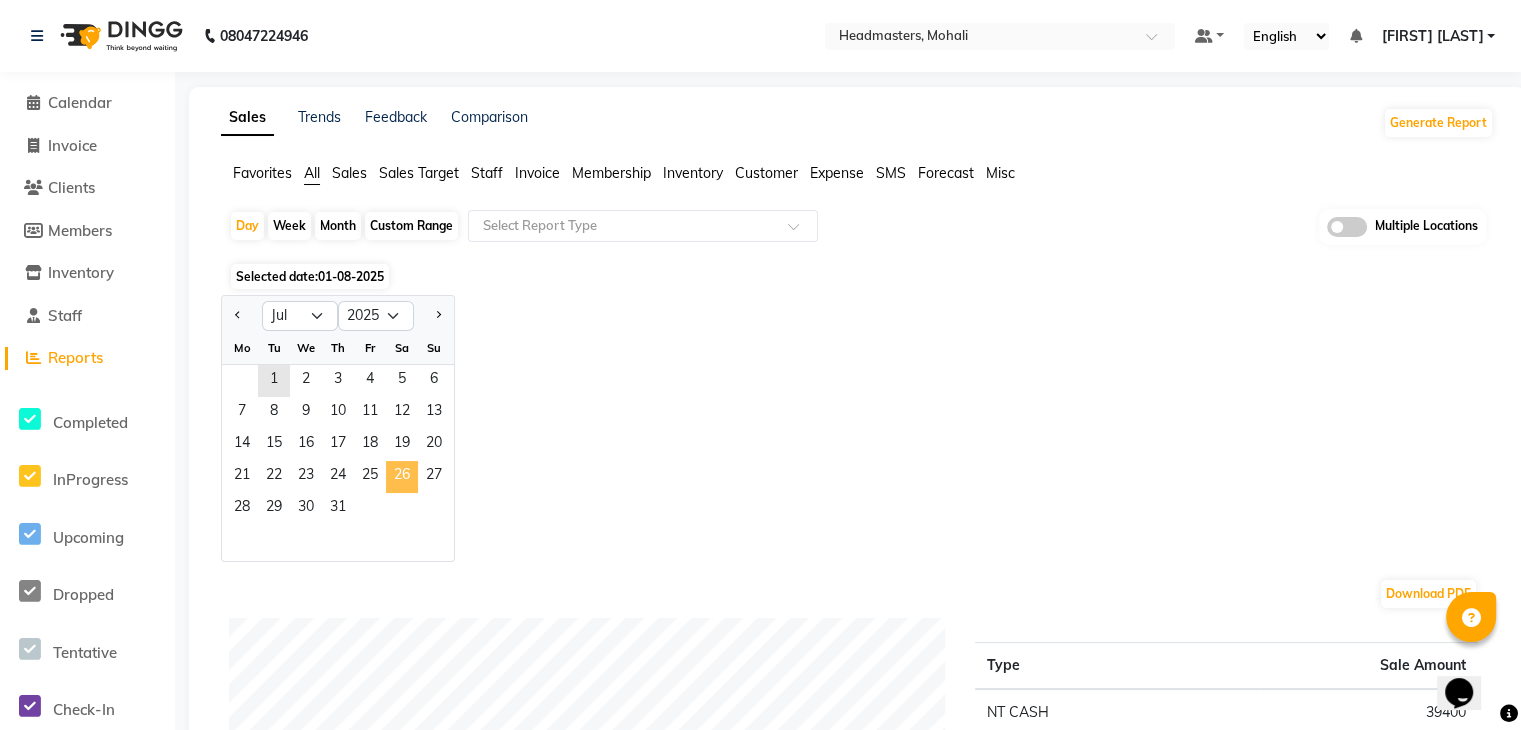 click on "26" 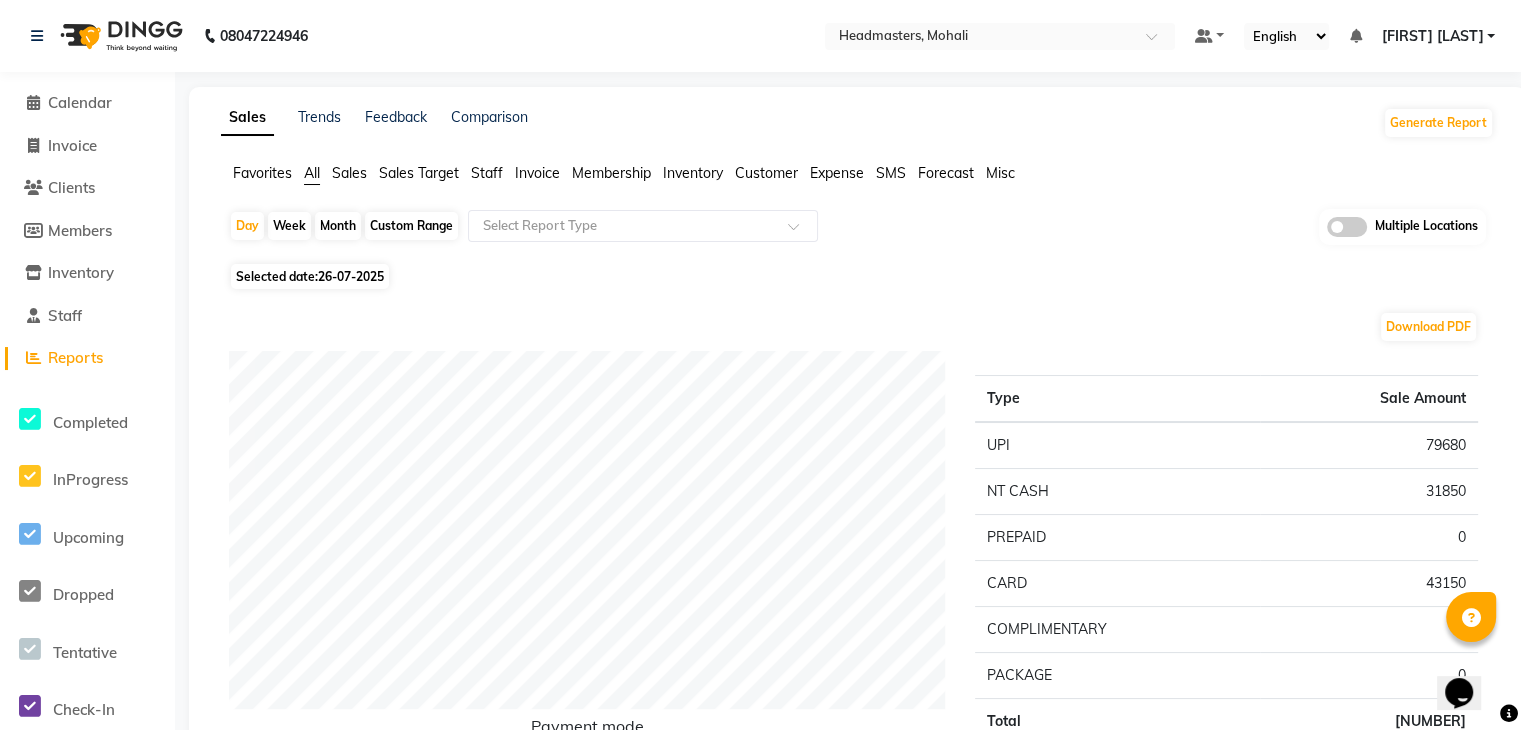 click on "Staff" 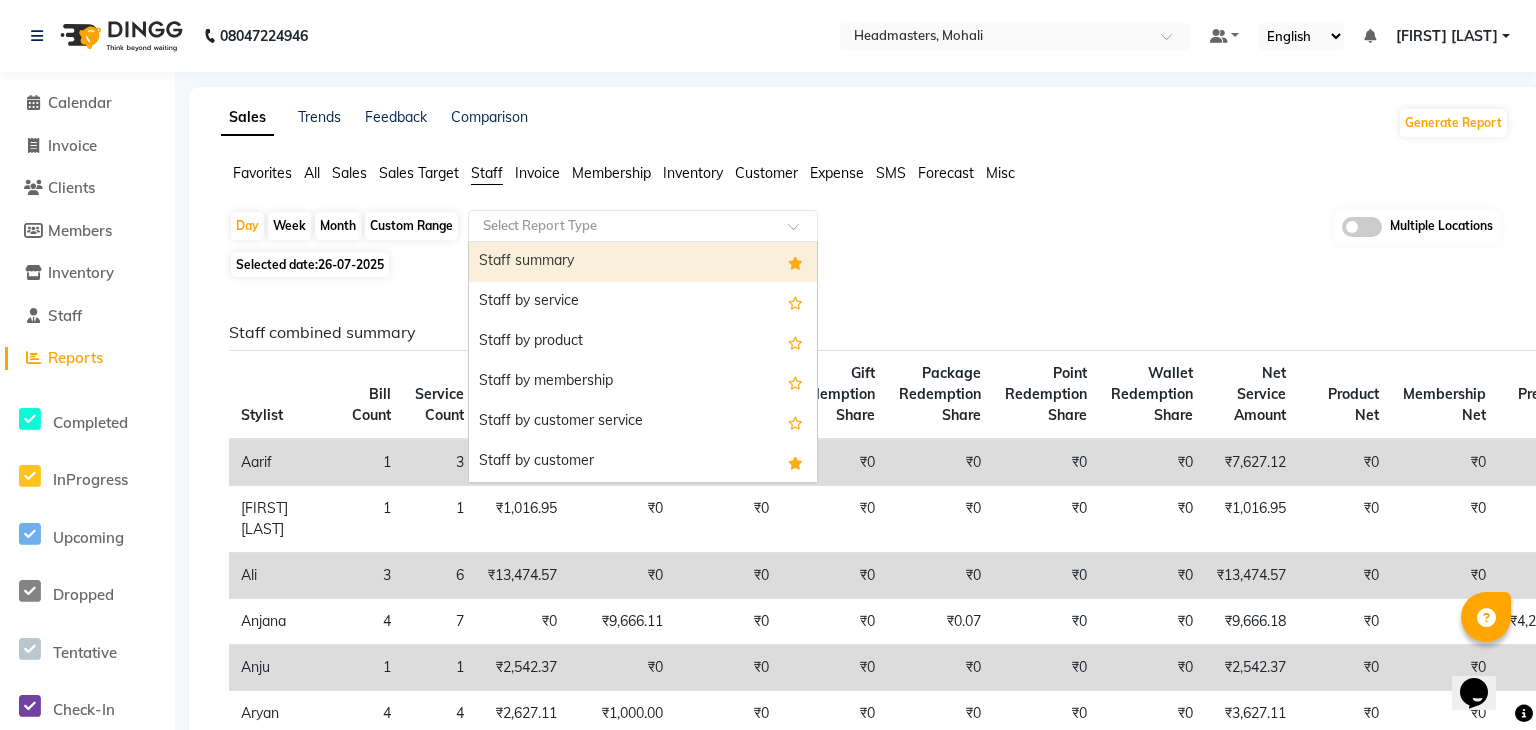 click 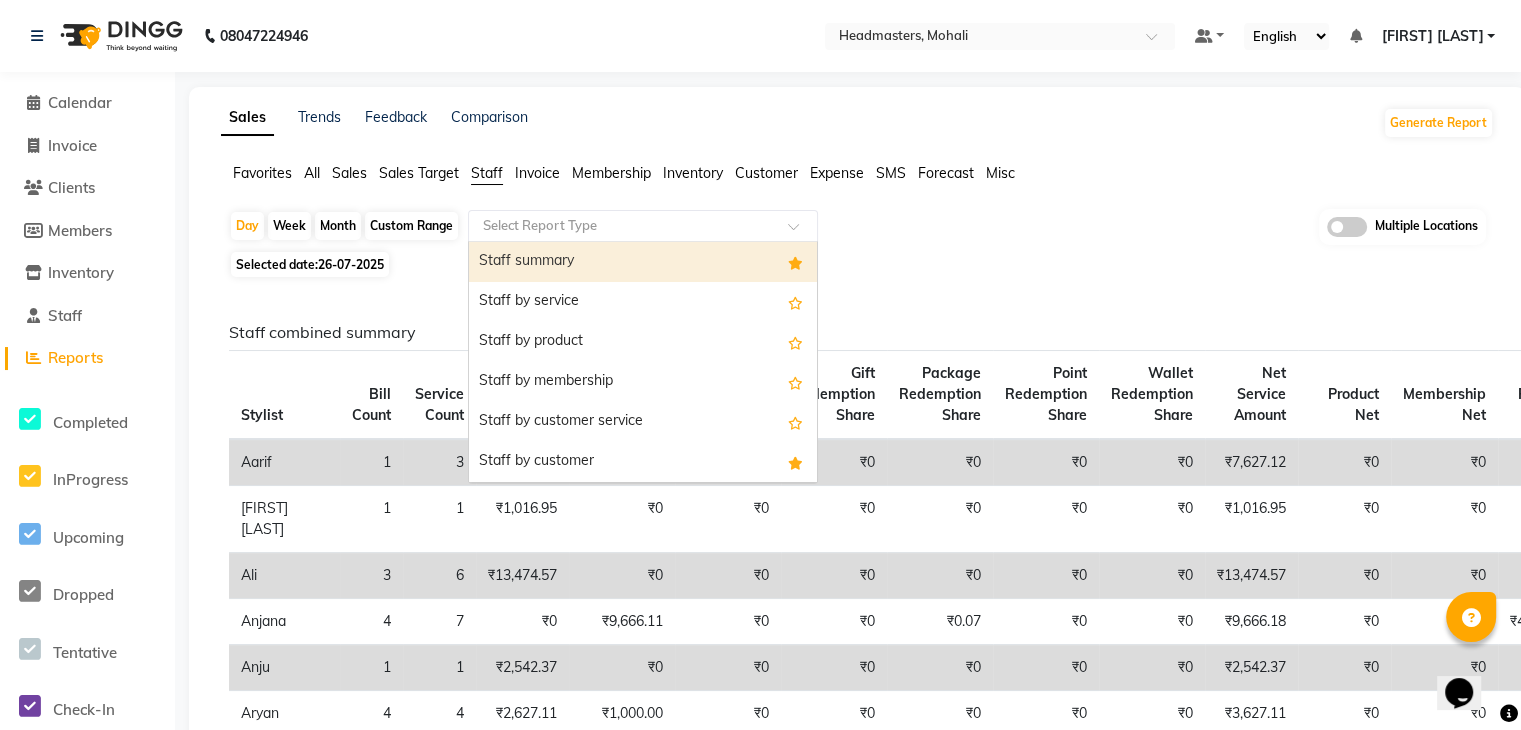 click on "Staff summary" at bounding box center (643, 262) 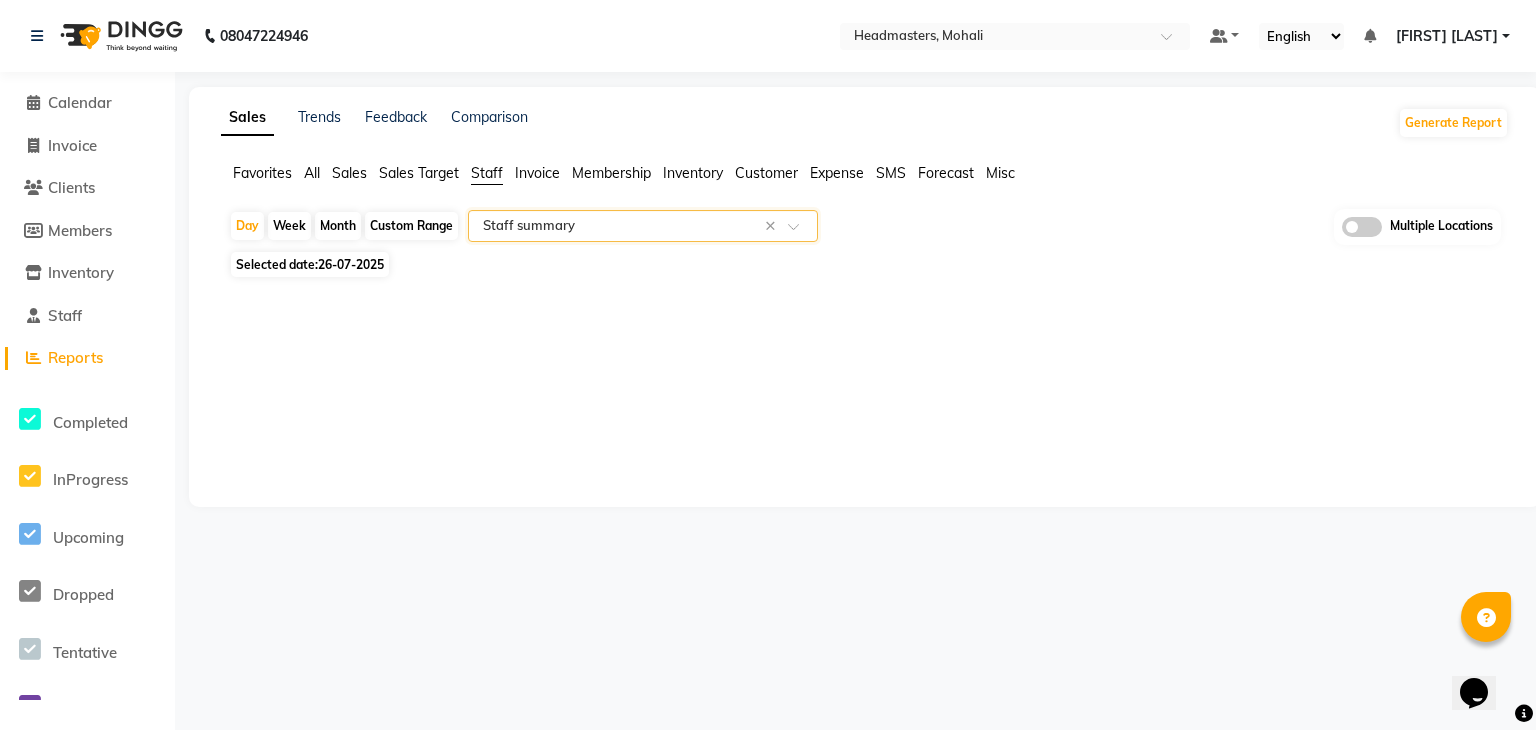 click 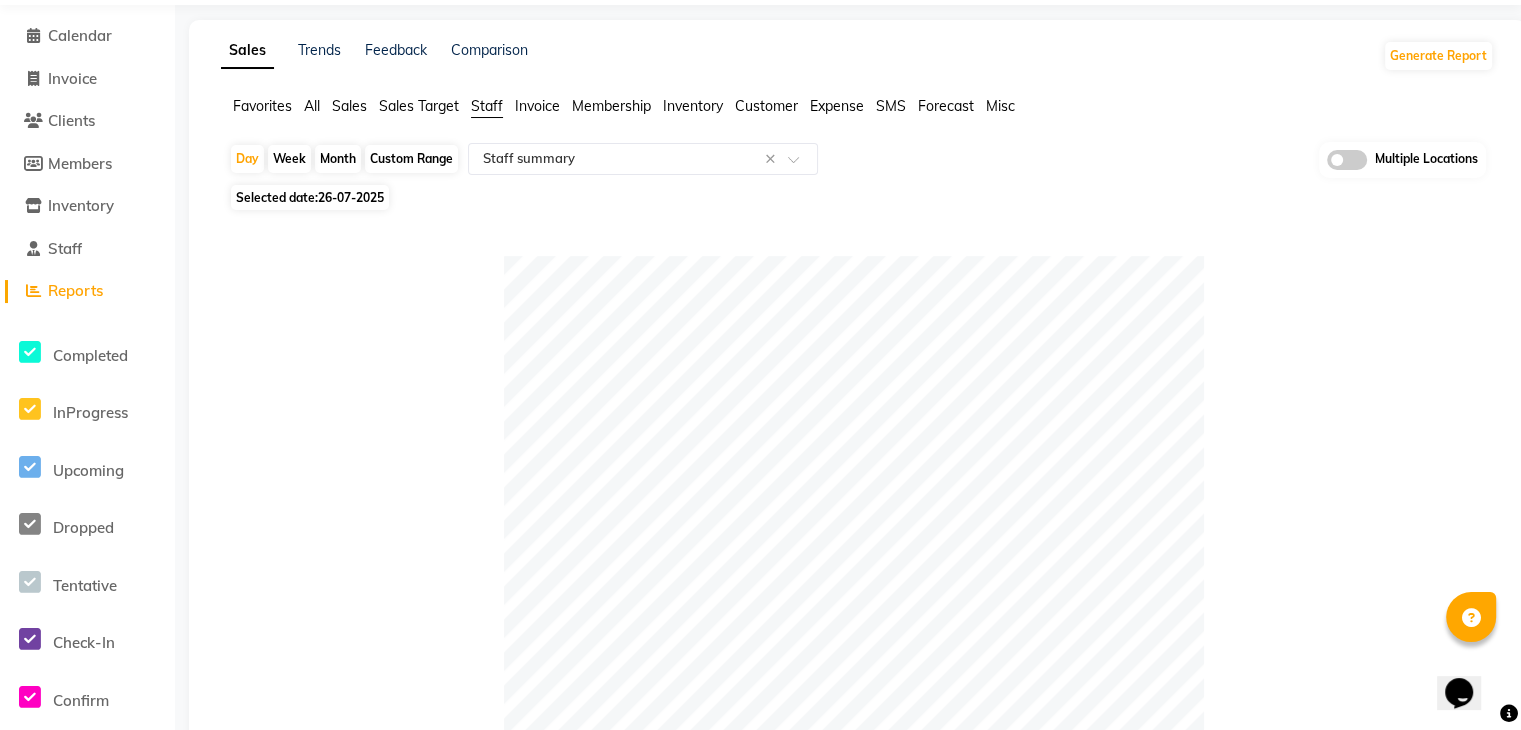 scroll, scrollTop: 0, scrollLeft: 0, axis: both 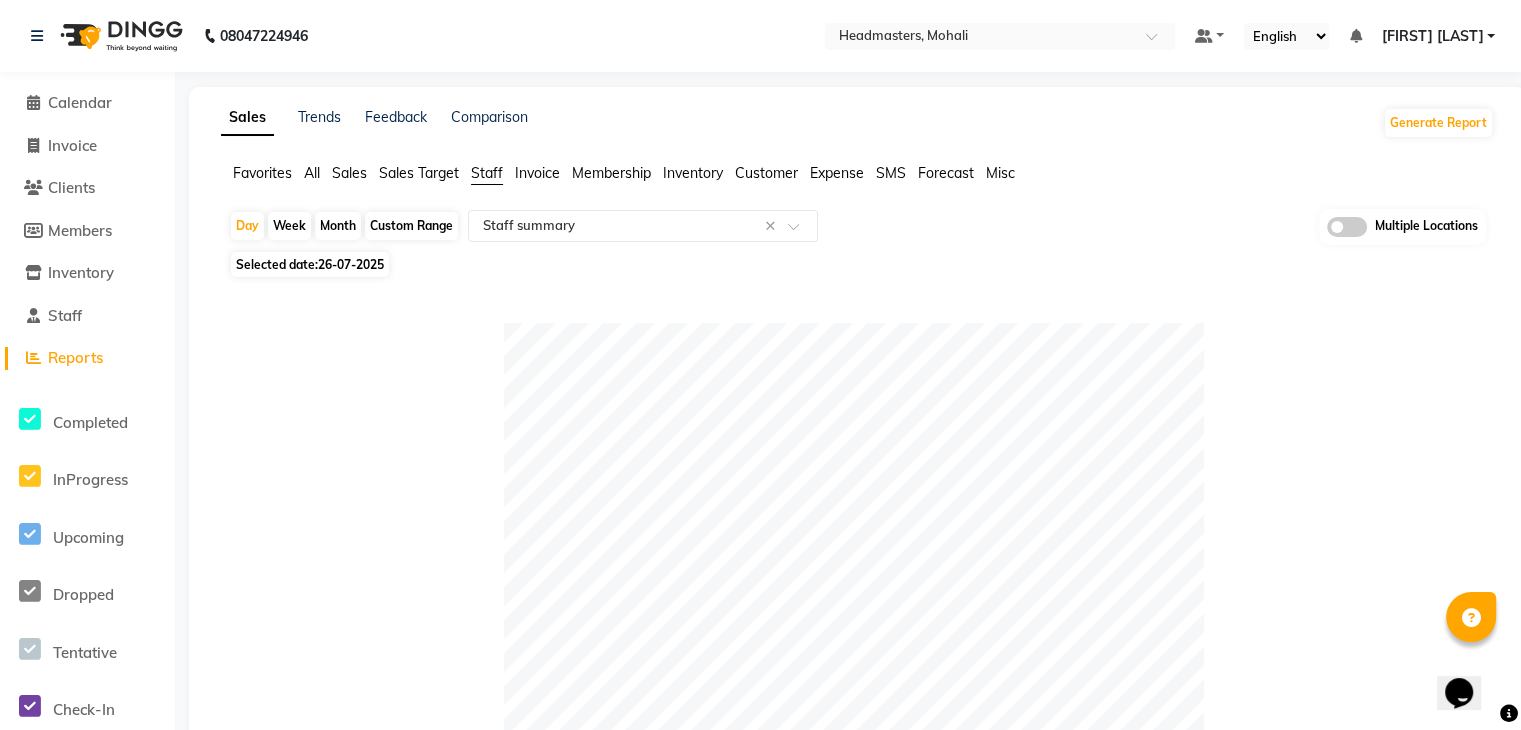 click on "Table View   Pivot View  Pie Chart Bar Chart Select Full Report Filtered Report Select CSV PDF  Export  Show  10 25 50 100  entries Search: Location Stylist Customer Invoices Services Services W/o Tax Memberships Products Packages Vouchers Prepaid Gifts Average Total Total W/o Tax Payment Redemption Redemption Share Emp Code Location Stylist Customer Invoices Services Services W/o Tax Memberships Products Packages Vouchers Prepaid Gifts Average Total Total W/o Tax Payment Redemption Redemption Share Emp Code Total 97 98 ₹1,65,716.34 ₹1,45,558.71 ₹0 ₹17,540.00 ₹0 ₹0 ₹5,000.00 ₹0 ₹83,852.53 ₹1,88,256.34 ₹1,64,660.40 ₹1,54,680.00 ₹33,576.34 ₹30,659.40 Headmasters, Mohali Preet 6 6 ₹17,800.00 ₹15,084.63 ₹0 ₹0 ₹0 ₹0 ₹0 ₹0 ₹2,966.67 ₹17,800.00 ₹15,084.63 ₹17,800.00 ₹0 ₹0 e2897-17 Headmasters, Mohali Sohan  1 1 ₹16,500.00 ₹13,983.06 ₹0 ₹0 ₹0 ₹0 ₹0 ₹0 ₹16,500.00 ₹16,500.00 ₹13,983.06 ₹16,500.00 ₹0 ₹0 e2897-50 Headmasters, Mohali 3" 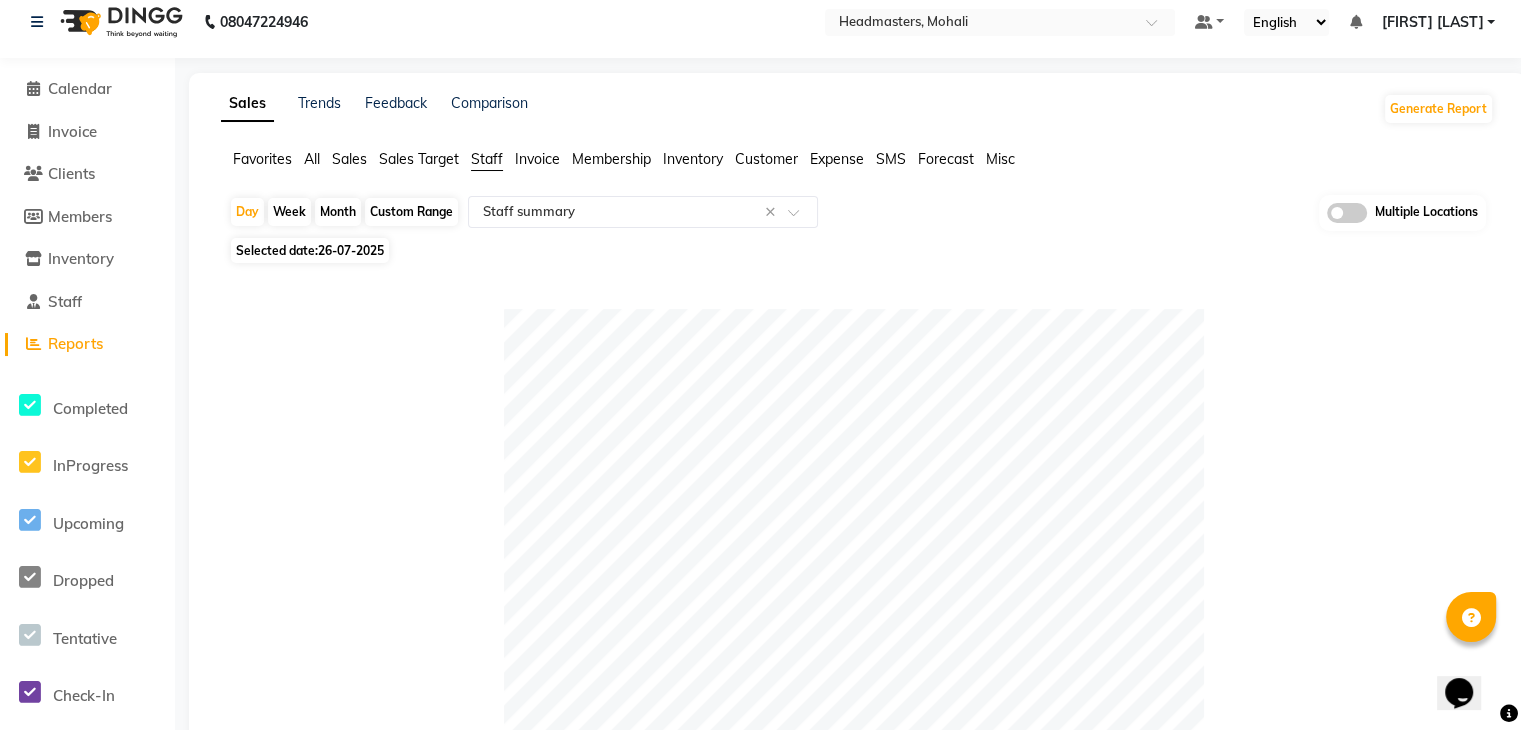 scroll, scrollTop: 0, scrollLeft: 0, axis: both 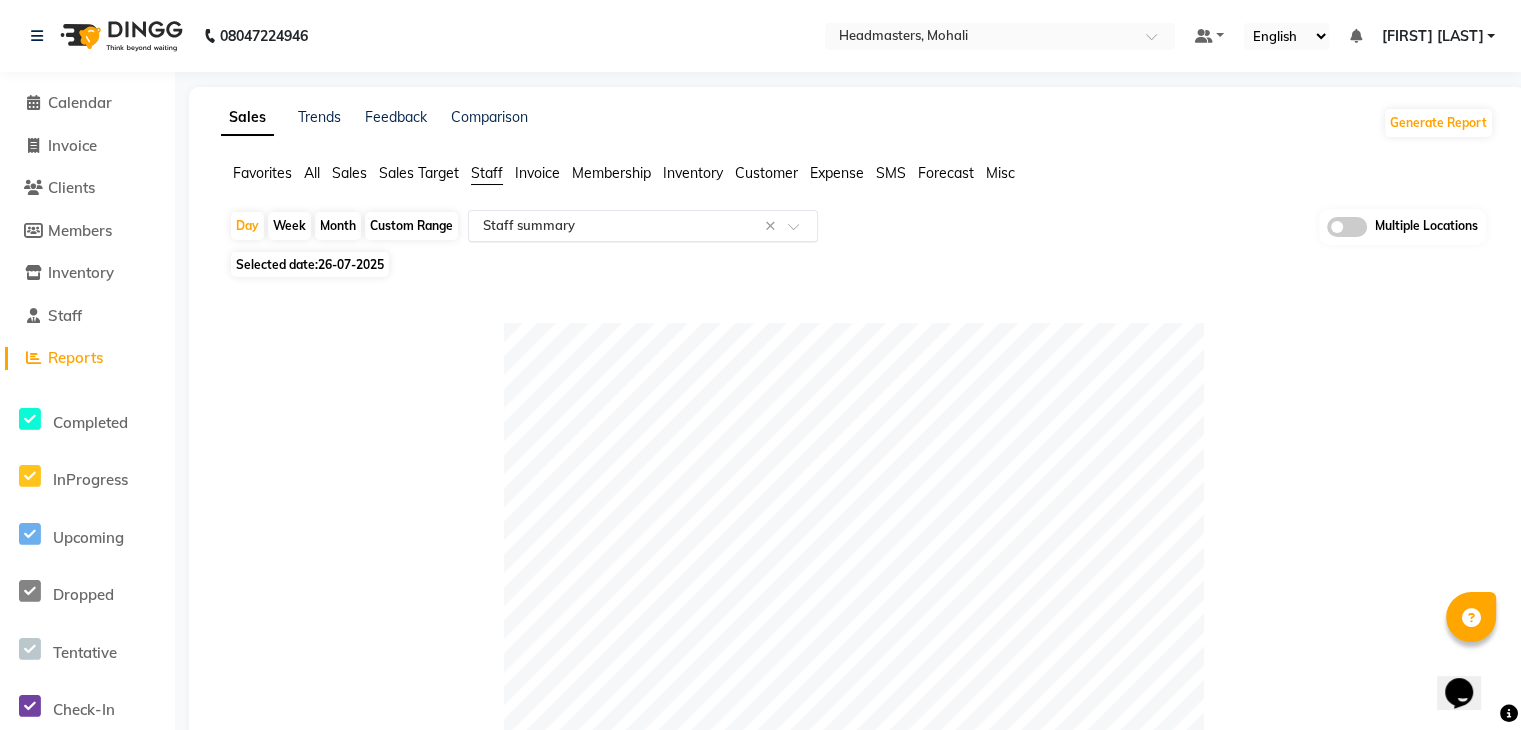 click 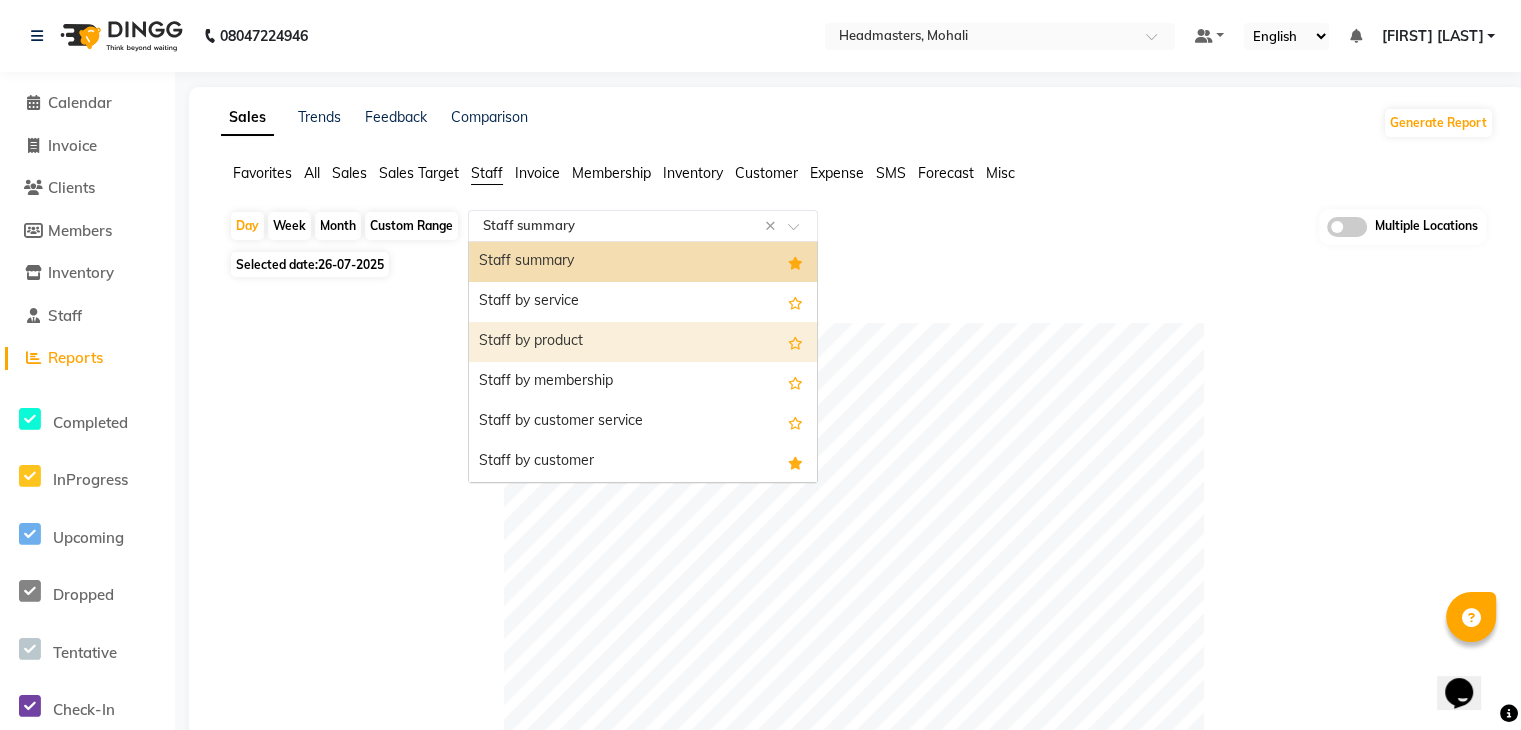 click on "Staff by product" at bounding box center [643, 342] 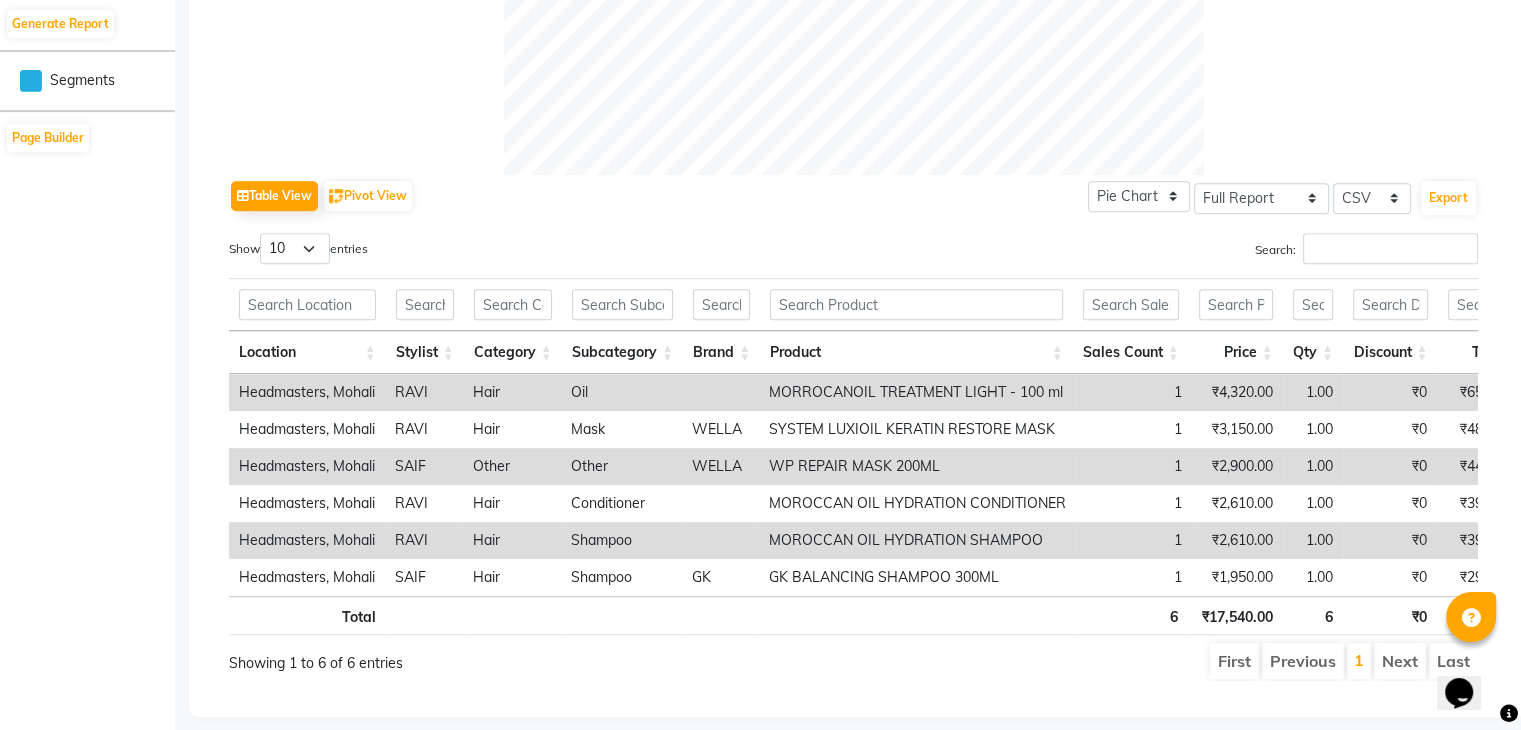 scroll, scrollTop: 893, scrollLeft: 0, axis: vertical 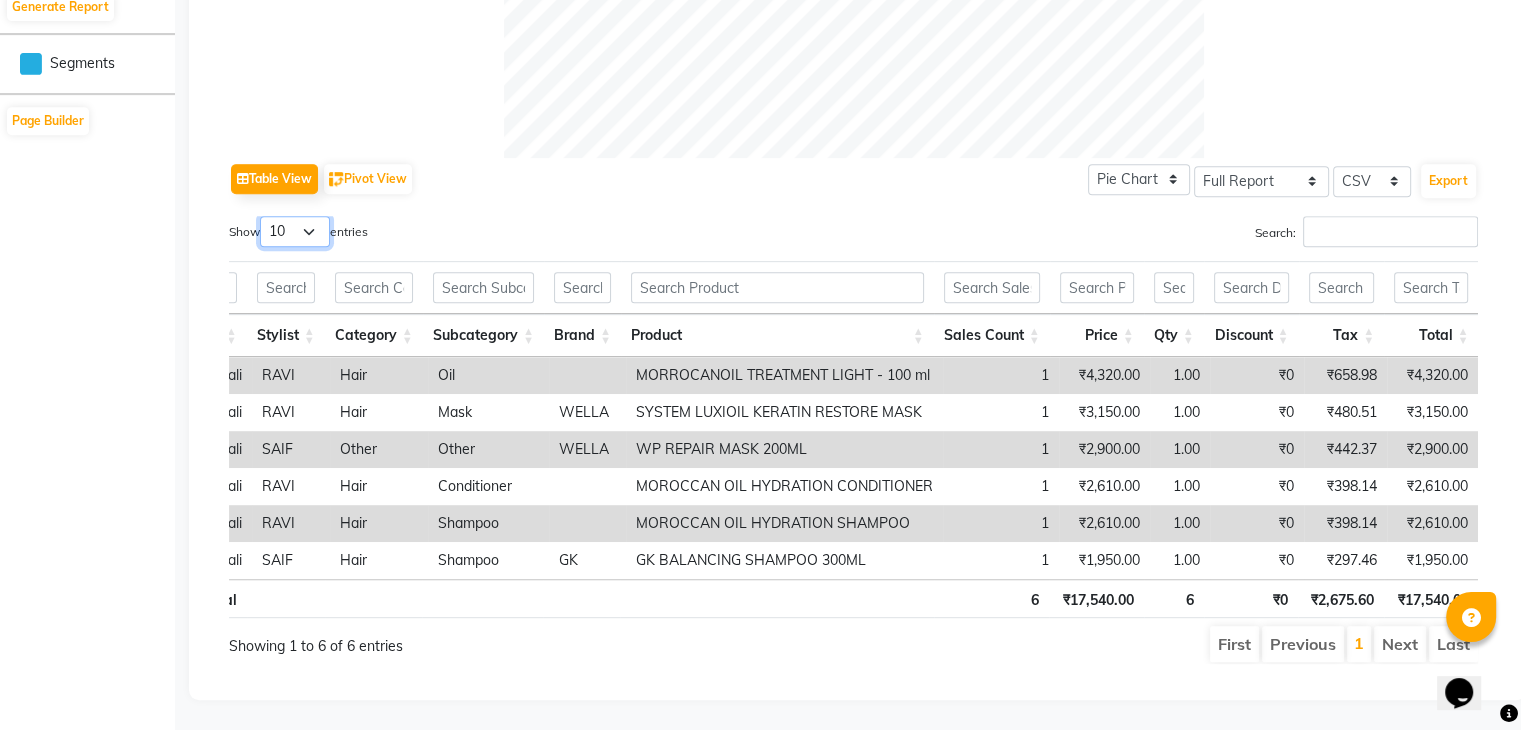 click on "10 25 50 100" at bounding box center (295, 231) 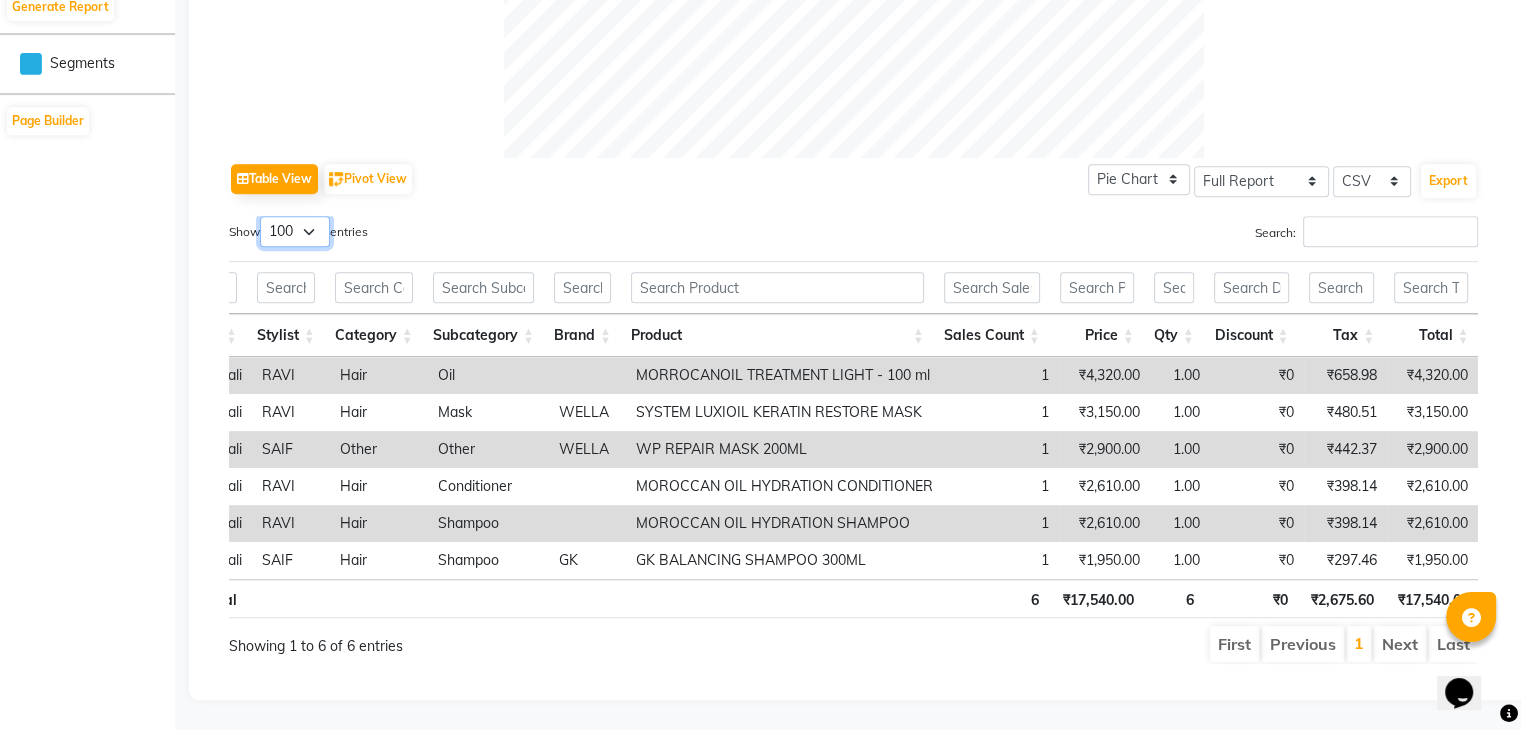 click on "10 25 50 100" at bounding box center (295, 231) 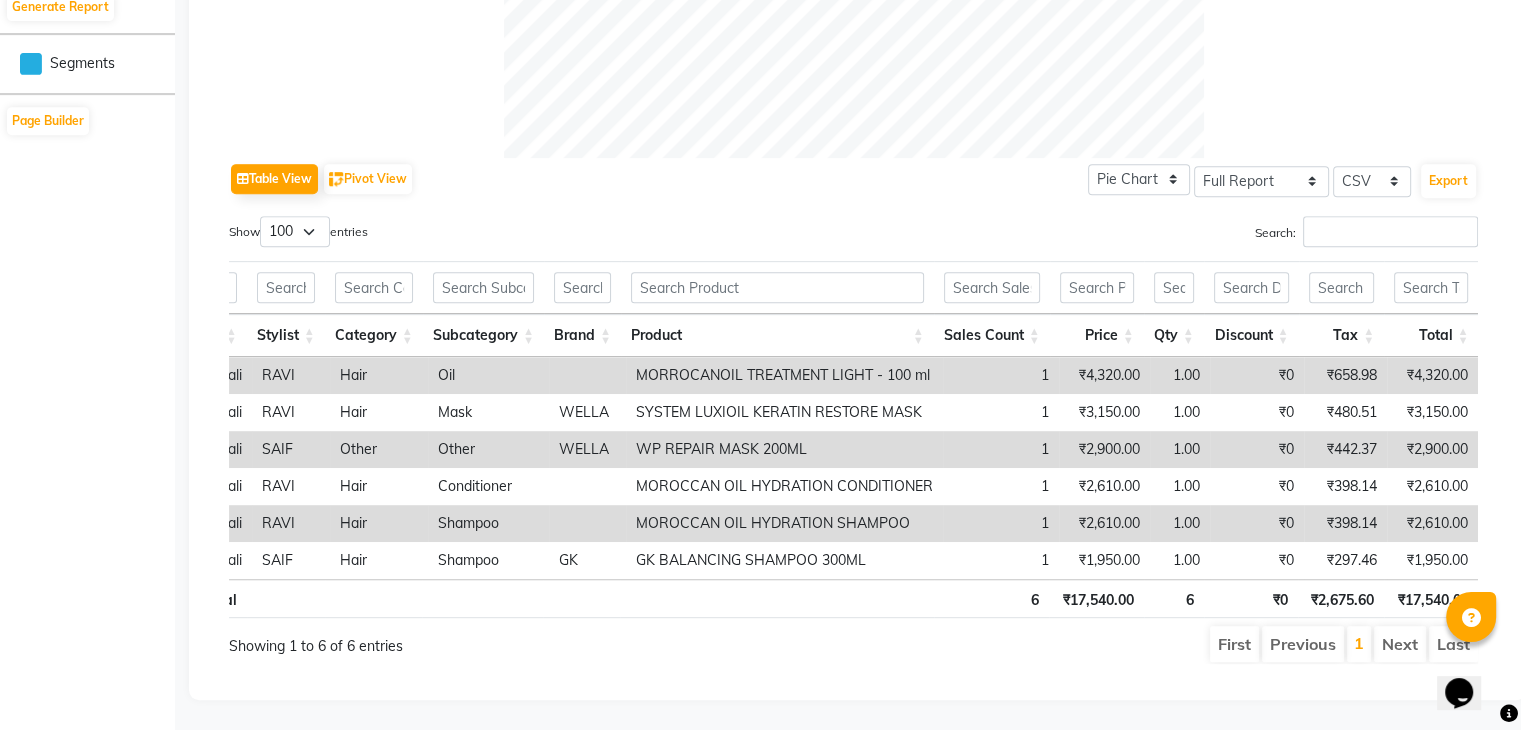 click on "Table View   Pivot View  Pie Chart Bar Chart Select Full Report Filtered Report Select CSV PDF  Export" 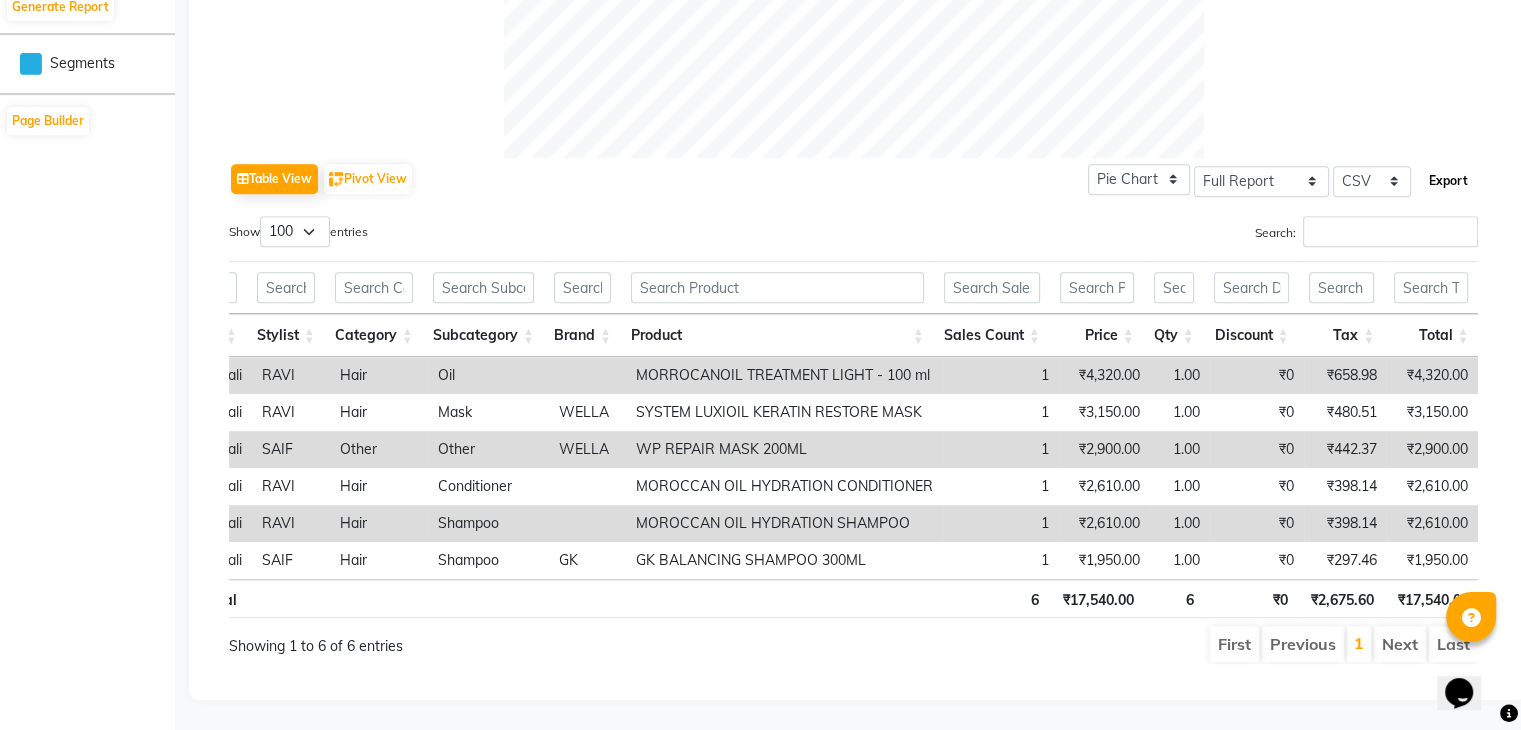click on "Export" 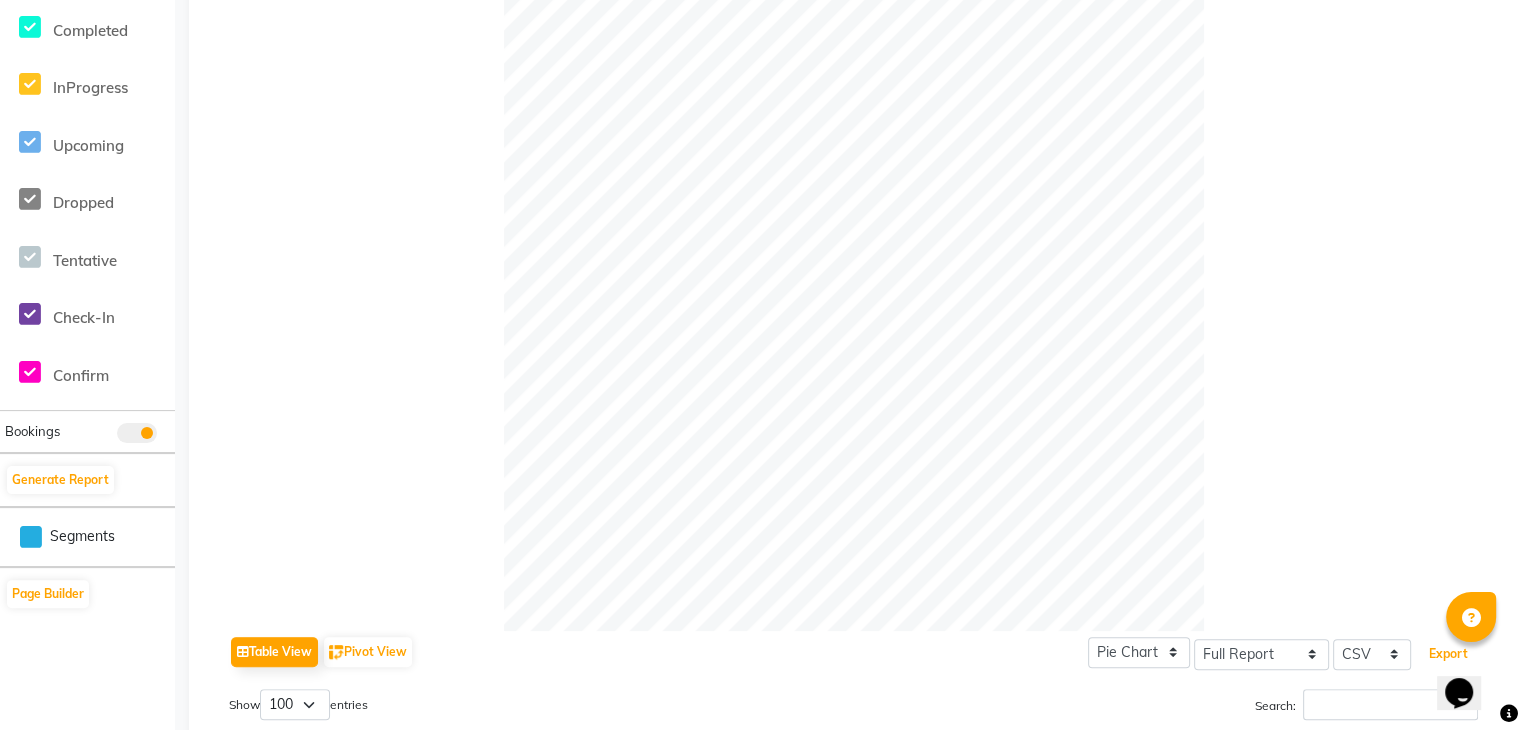 scroll, scrollTop: 93, scrollLeft: 0, axis: vertical 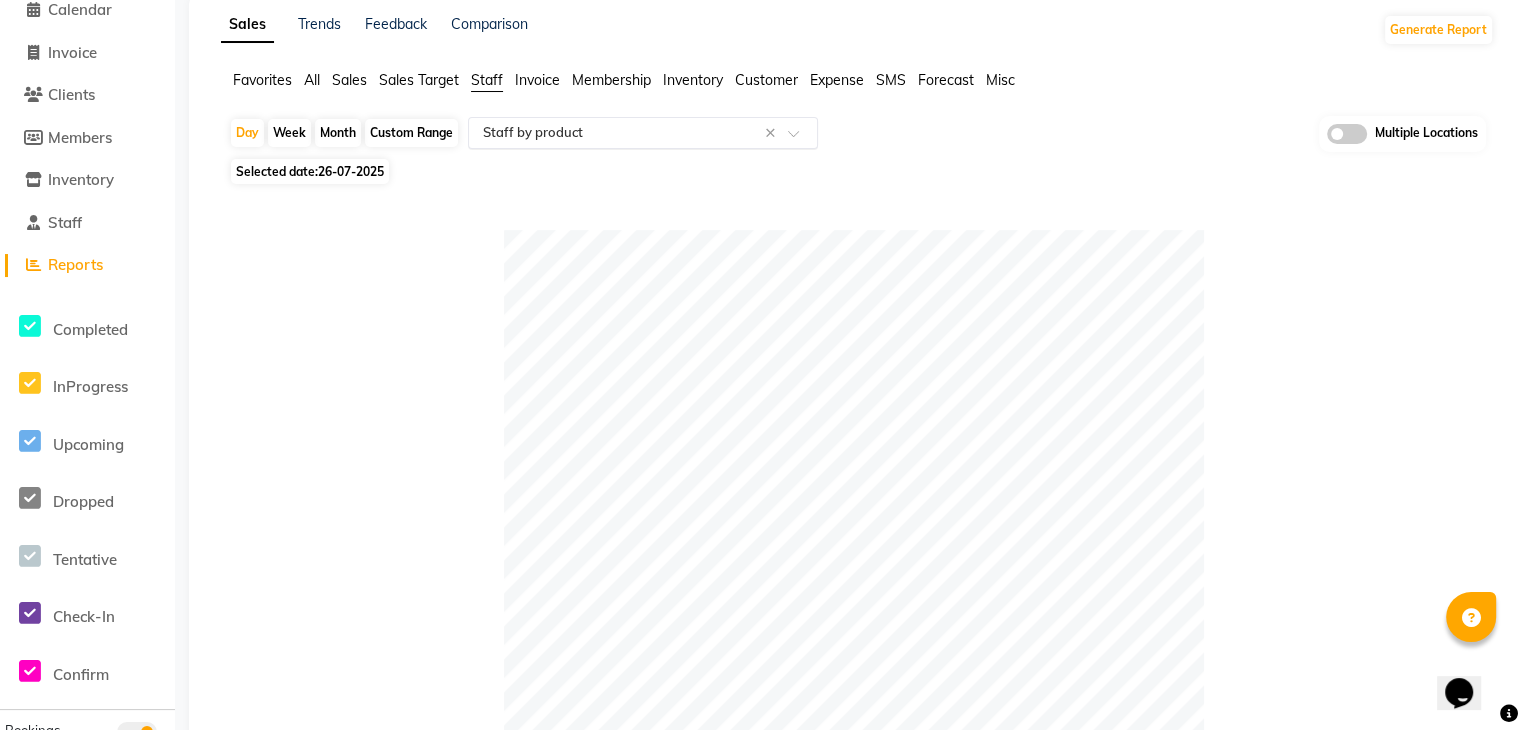 type 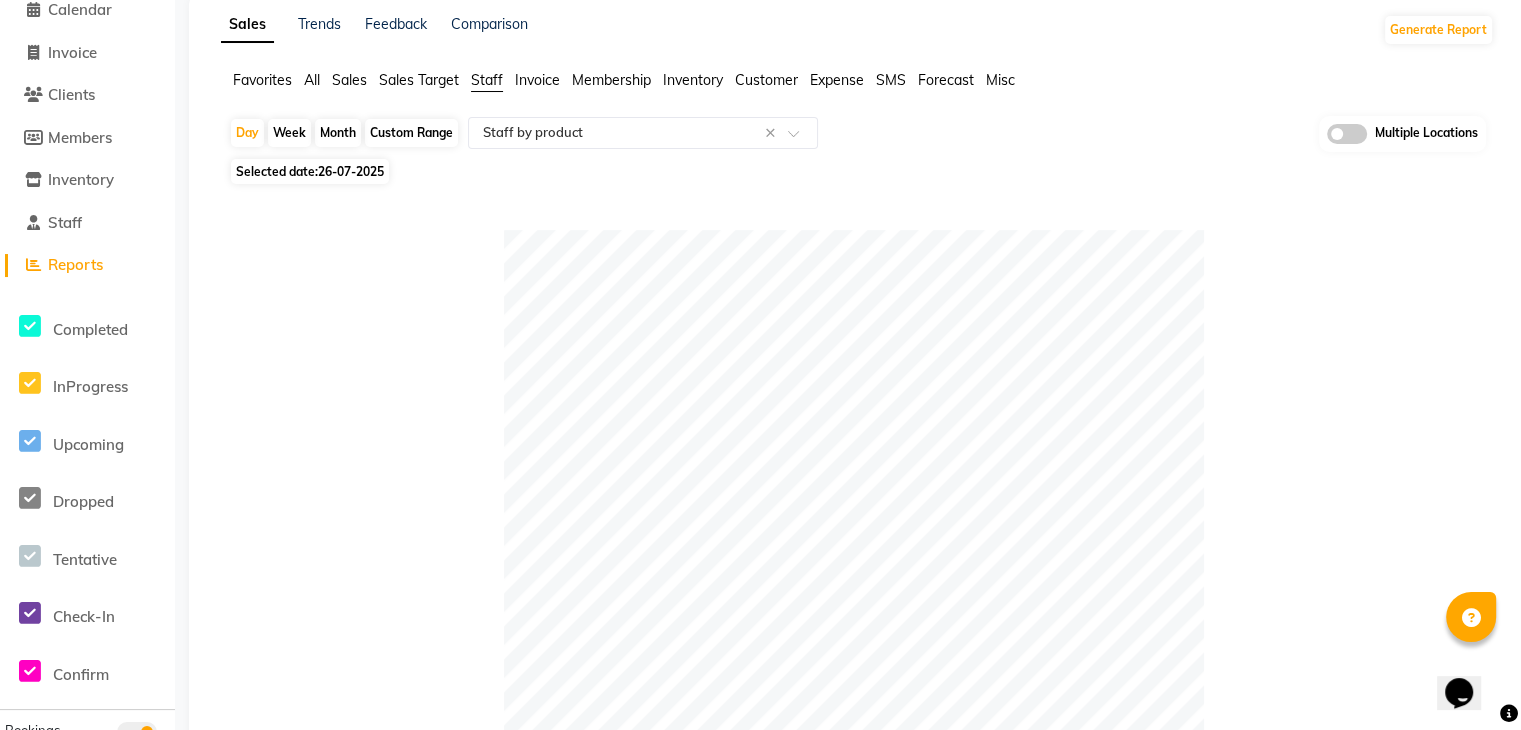 drag, startPoint x: 341, startPoint y: 172, endPoint x: 352, endPoint y: 182, distance: 14.866069 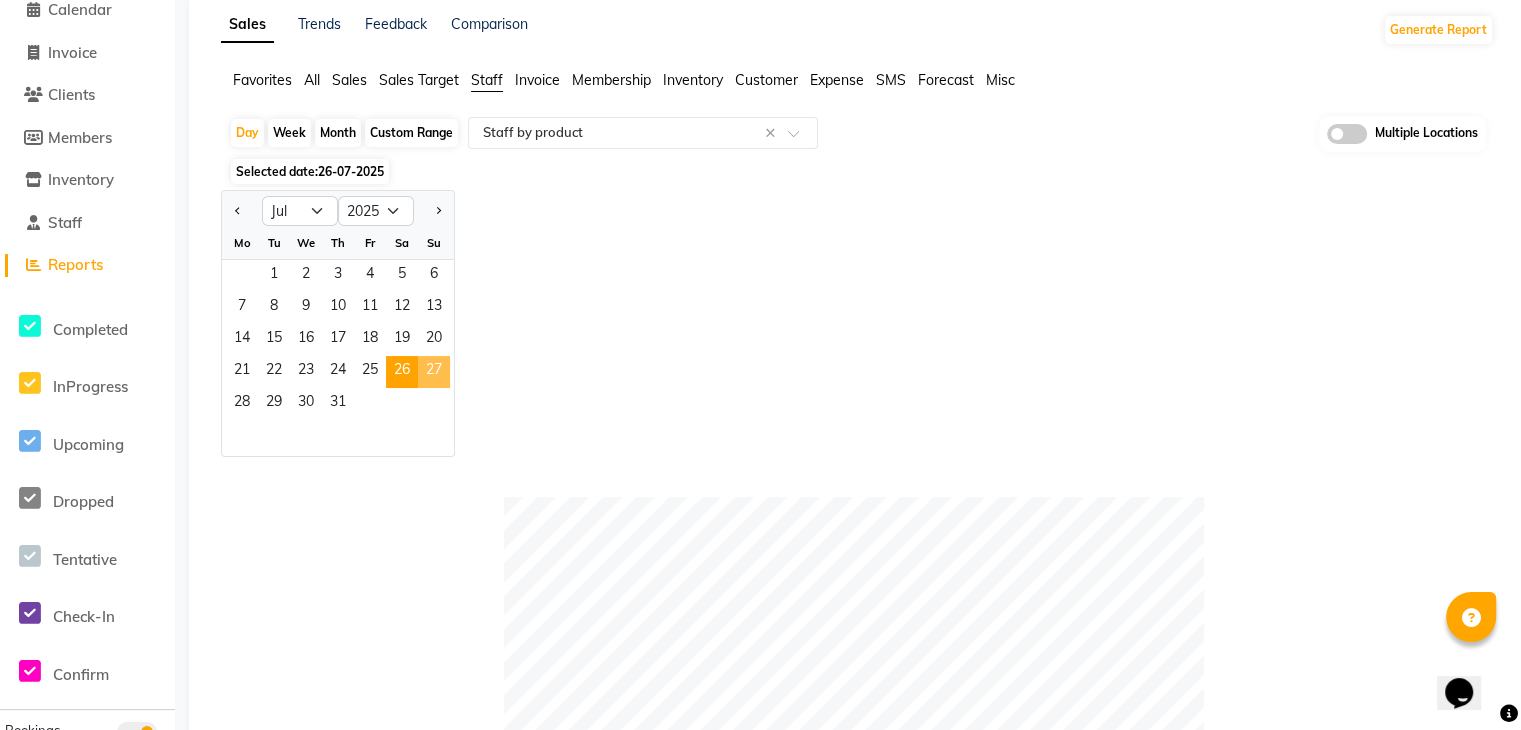 click on "27" 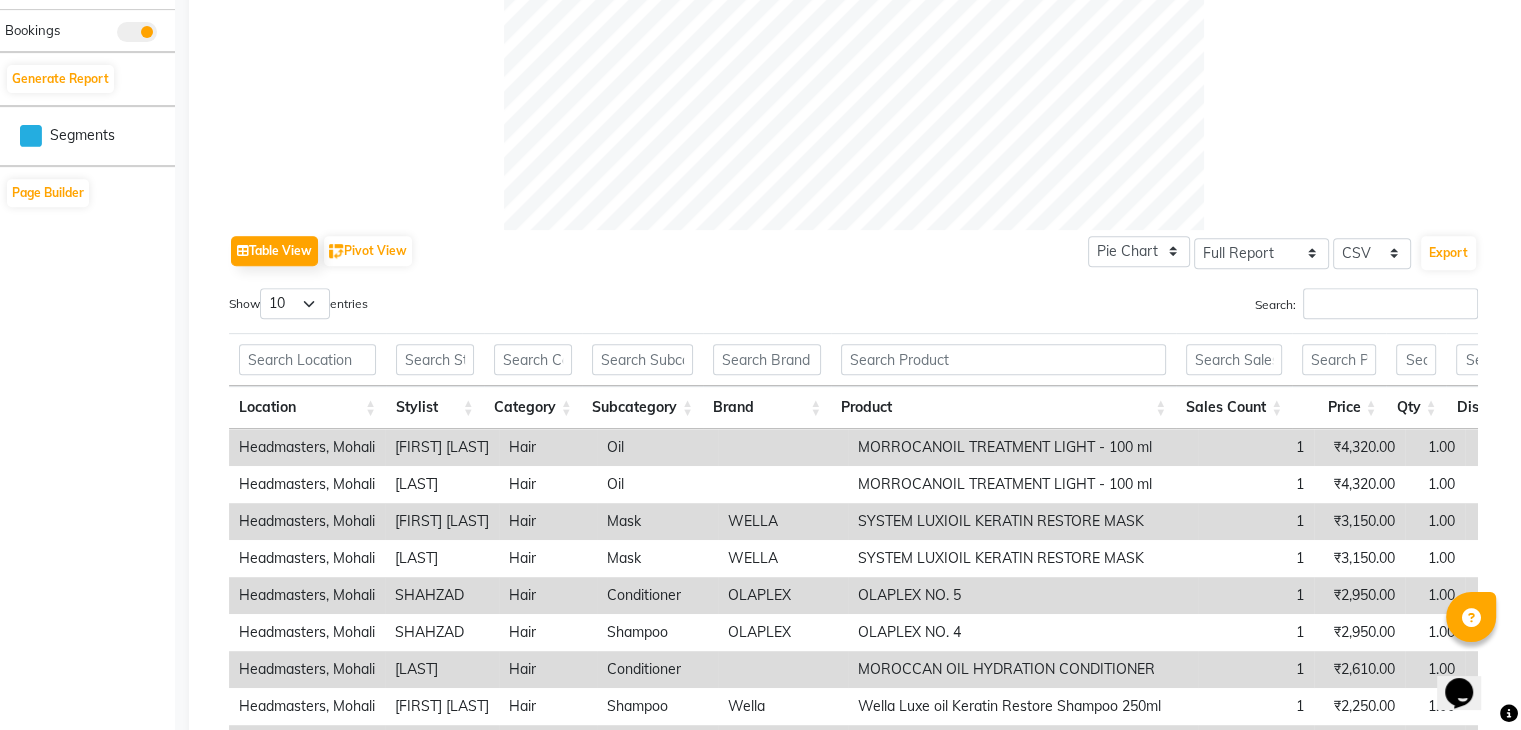 scroll, scrollTop: 1041, scrollLeft: 0, axis: vertical 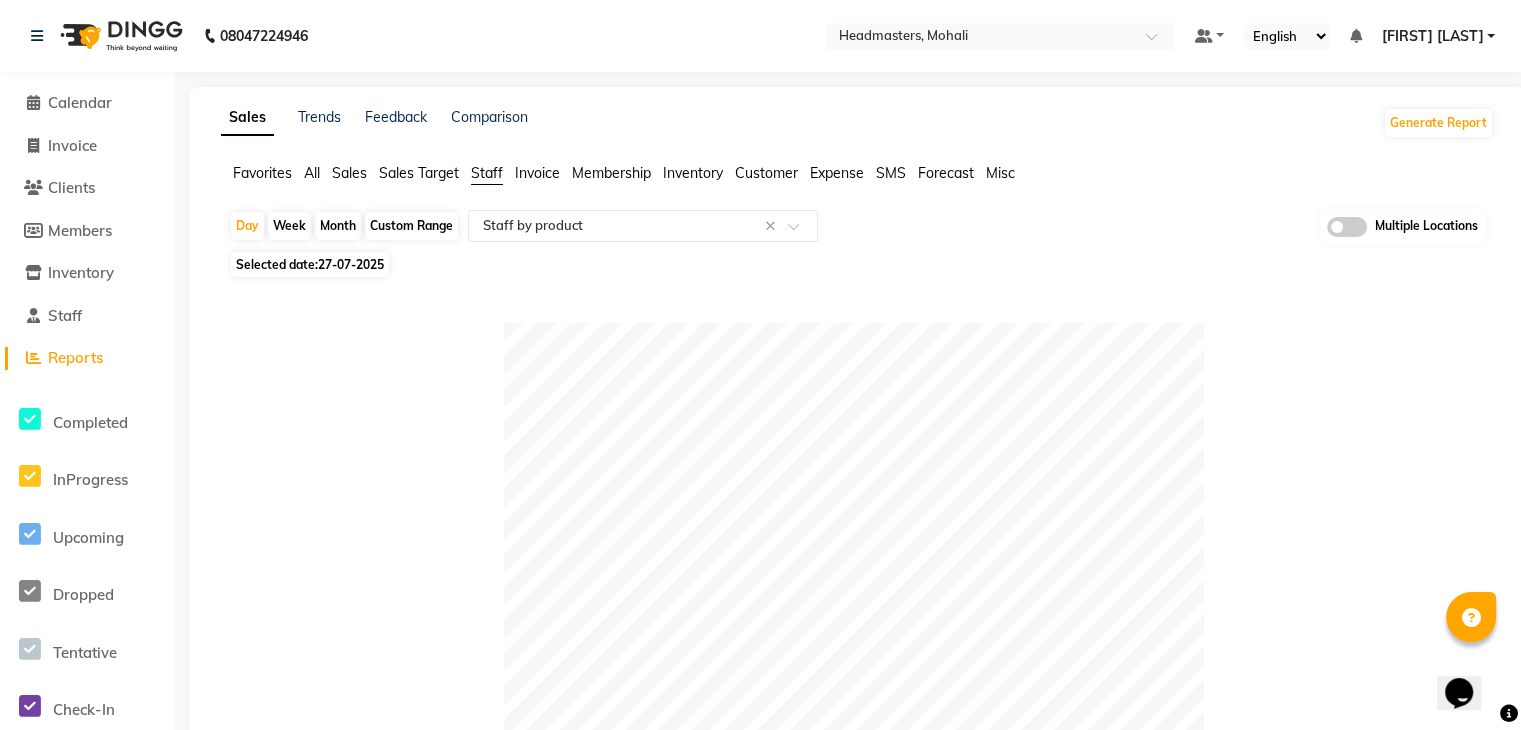 click on "27-07-2025" 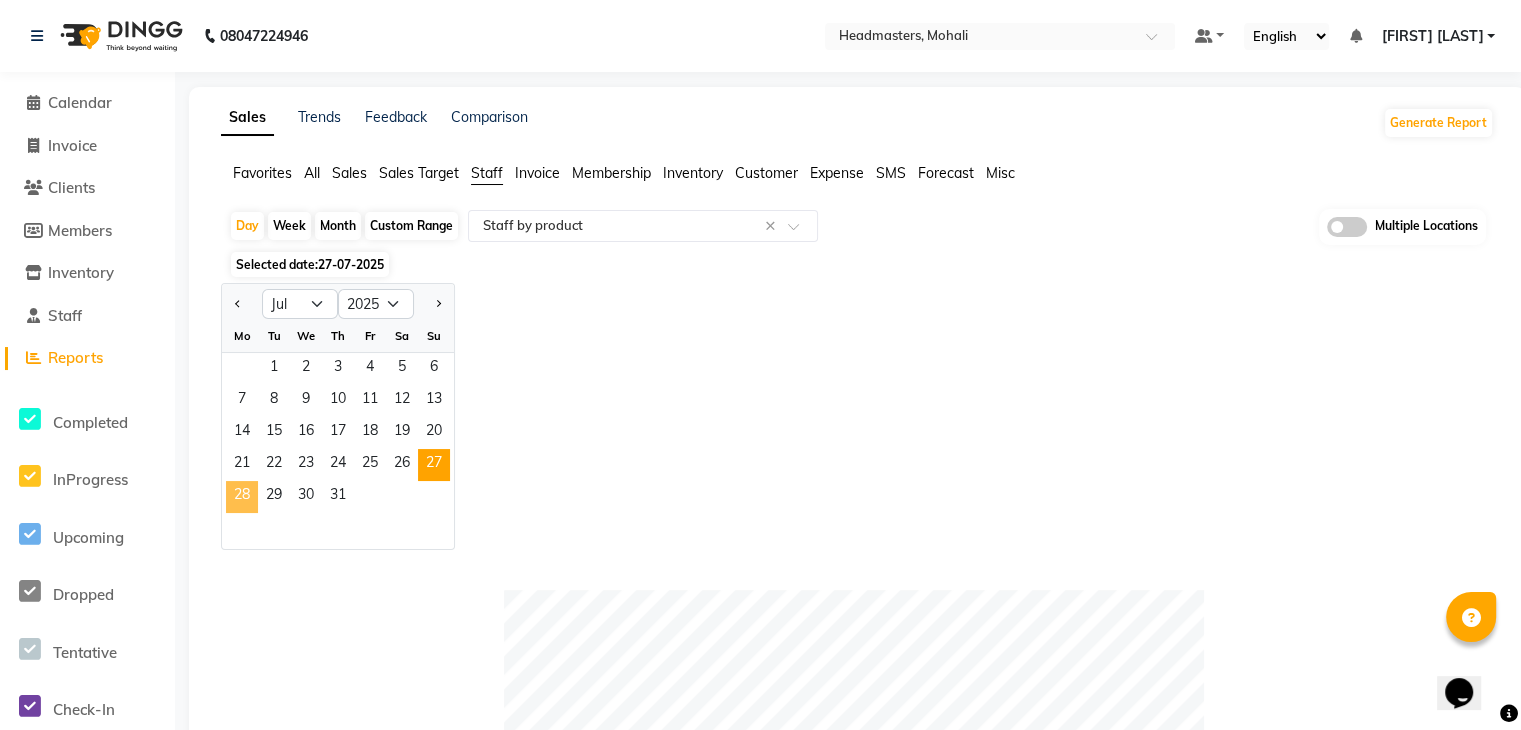 click on "28" 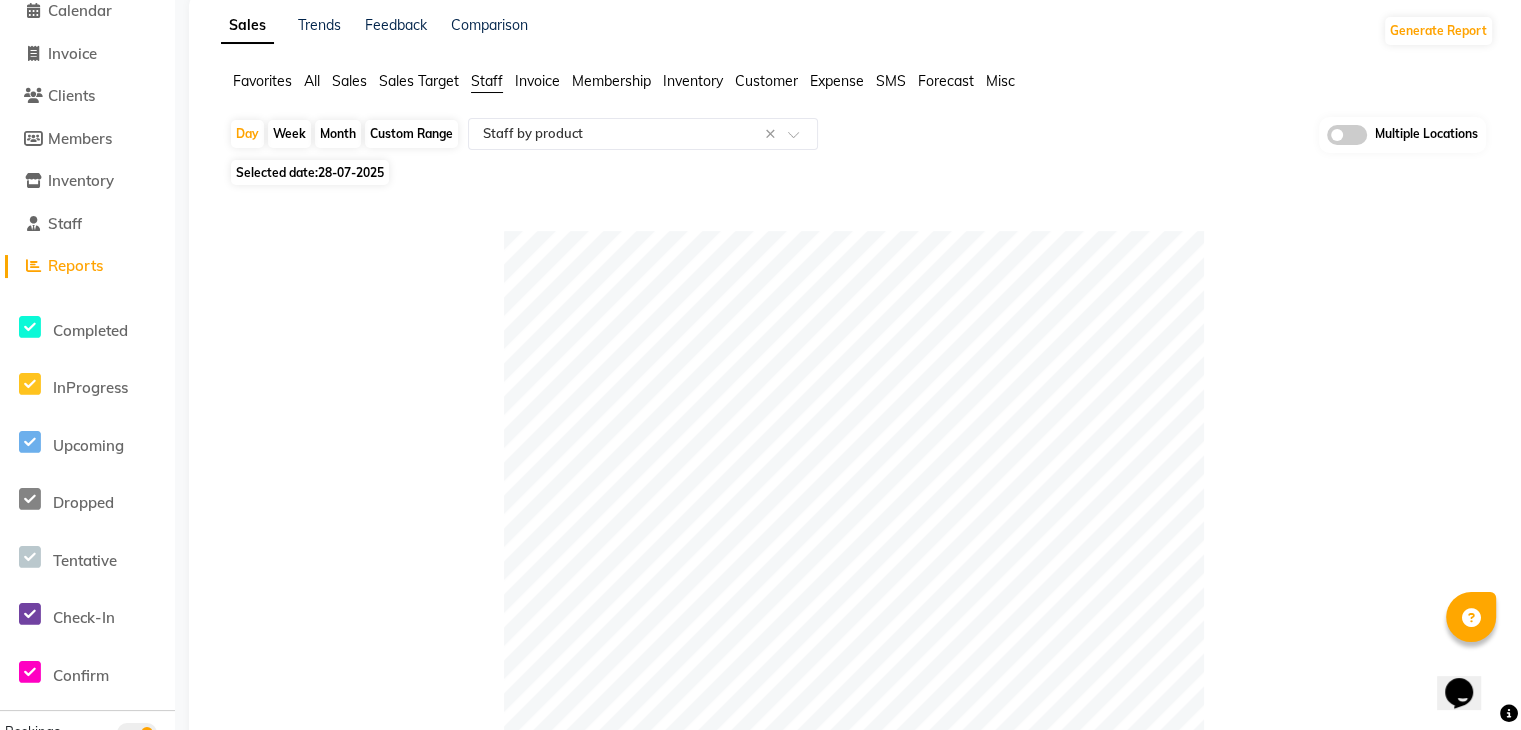 scroll, scrollTop: 0, scrollLeft: 0, axis: both 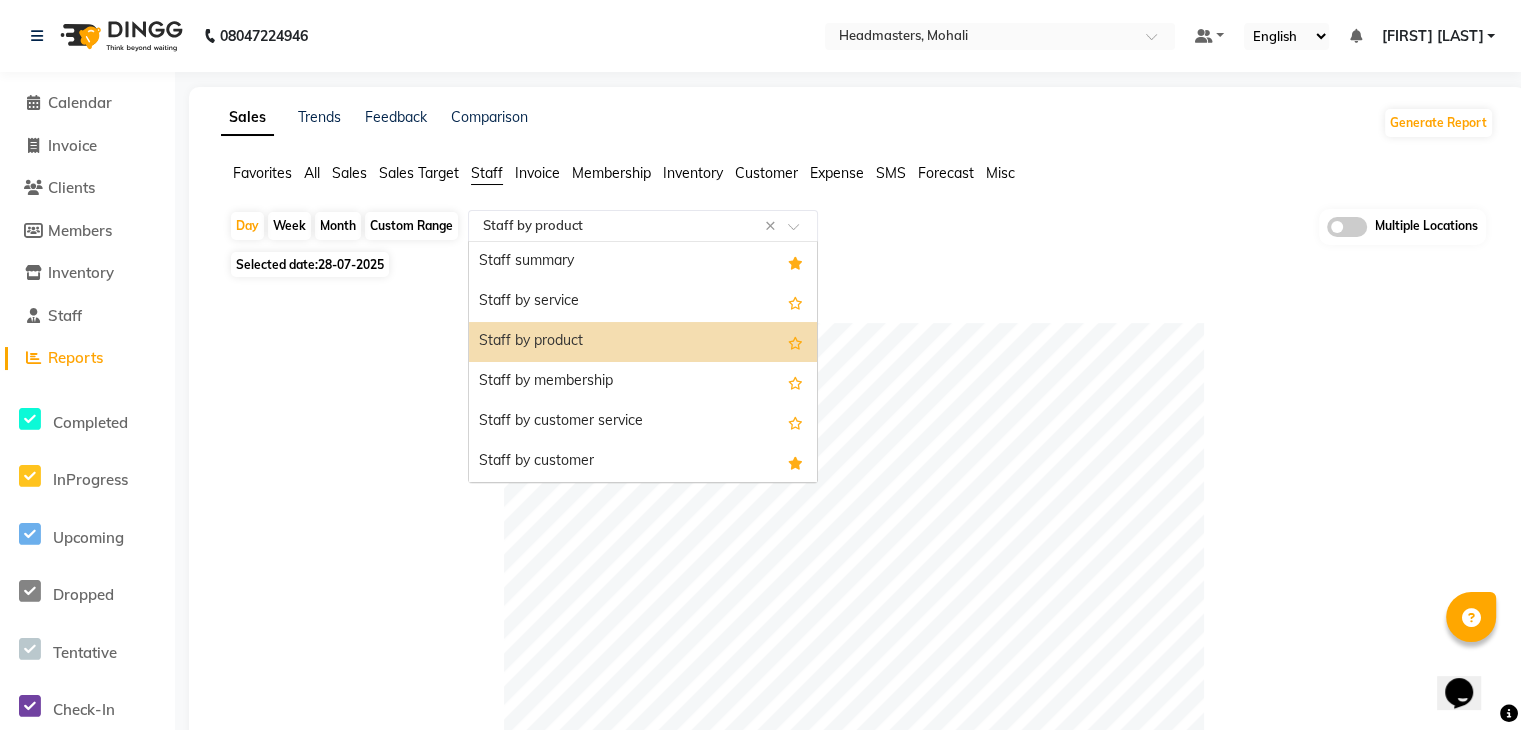 click 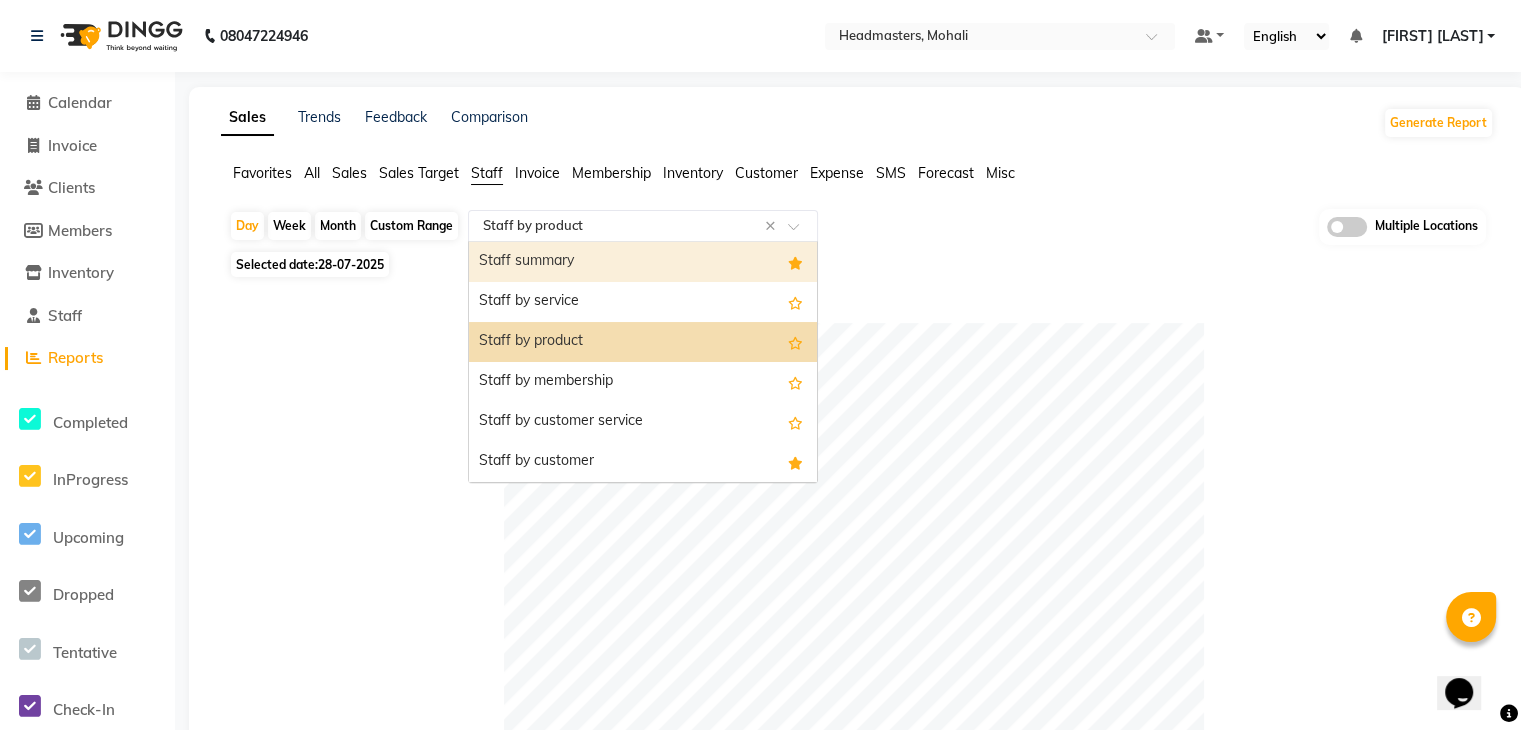 click on "Staff summary" at bounding box center [643, 262] 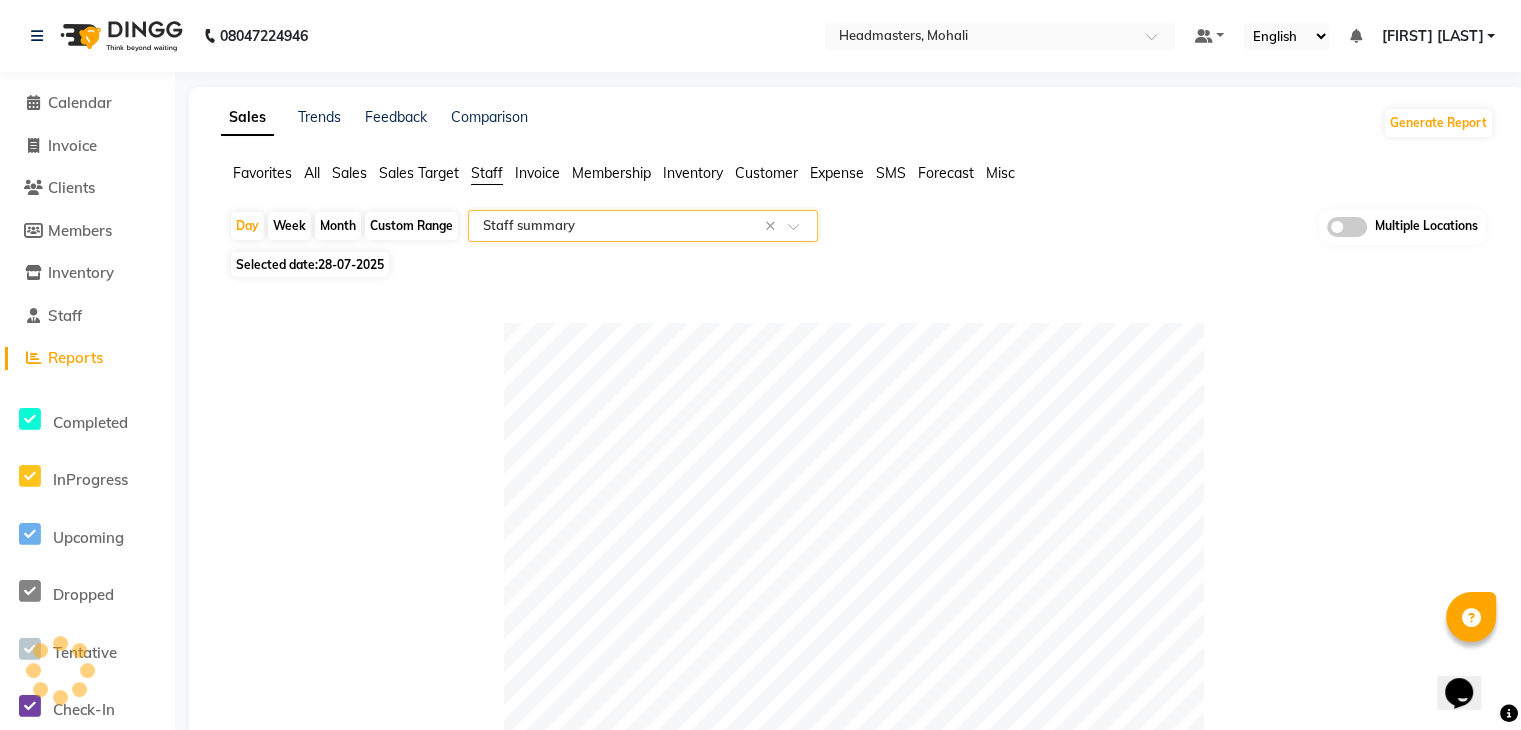 click on "Table View   Pivot View  Pie Chart Bar Chart Select Full Report Filtered Report Select CSV PDF  Export  Show  10 25 50 100  entries Search: Location Stylist Category Subcategory Brand Product Sales Count Price Qty Discount Tax Total Location Stylist Category Subcategory Brand Product Sales Count Price Qty Discount Tax Total Total 4 ₹4,974.00 4 ₹0 ₹758.75 ₹4,974.00 Headmasters, Mohali RAVI Hair Shampoo Wella Wella Luxe oil Keratin Restore Shampoo 250ml 1 ₹2,250.00 1.00 ₹0 ₹343.22 ₹2,250.00 Headmasters, Mohali NEHA Skin Serum YUDERMA YUDERMA MELARID DE PIGMENTATION SERUM 40ML 1 ₹1,800.00 1.00 ₹0 ₹274.58 ₹1,800.00 Headmasters, Mohali NEHA Other Other DERMA  GLOANCE FACE WASH GLUTATHINE HYALURONIC ACID 1 ₹549.00 1.00 ₹0 ₹83.75 ₹549.00 Headmasters, Mohali NEHA Skin Face Wash Molekulaire acne control Foaming Facewash 1 ₹375.00 1.00 ₹0 ₹57.20 ₹375.00 Total 4 ₹4,974.00 4 ₹0 ₹758.75 ₹4,974.00 Showing 1 to 4 of 4 entries First Previous 1 Next Last" 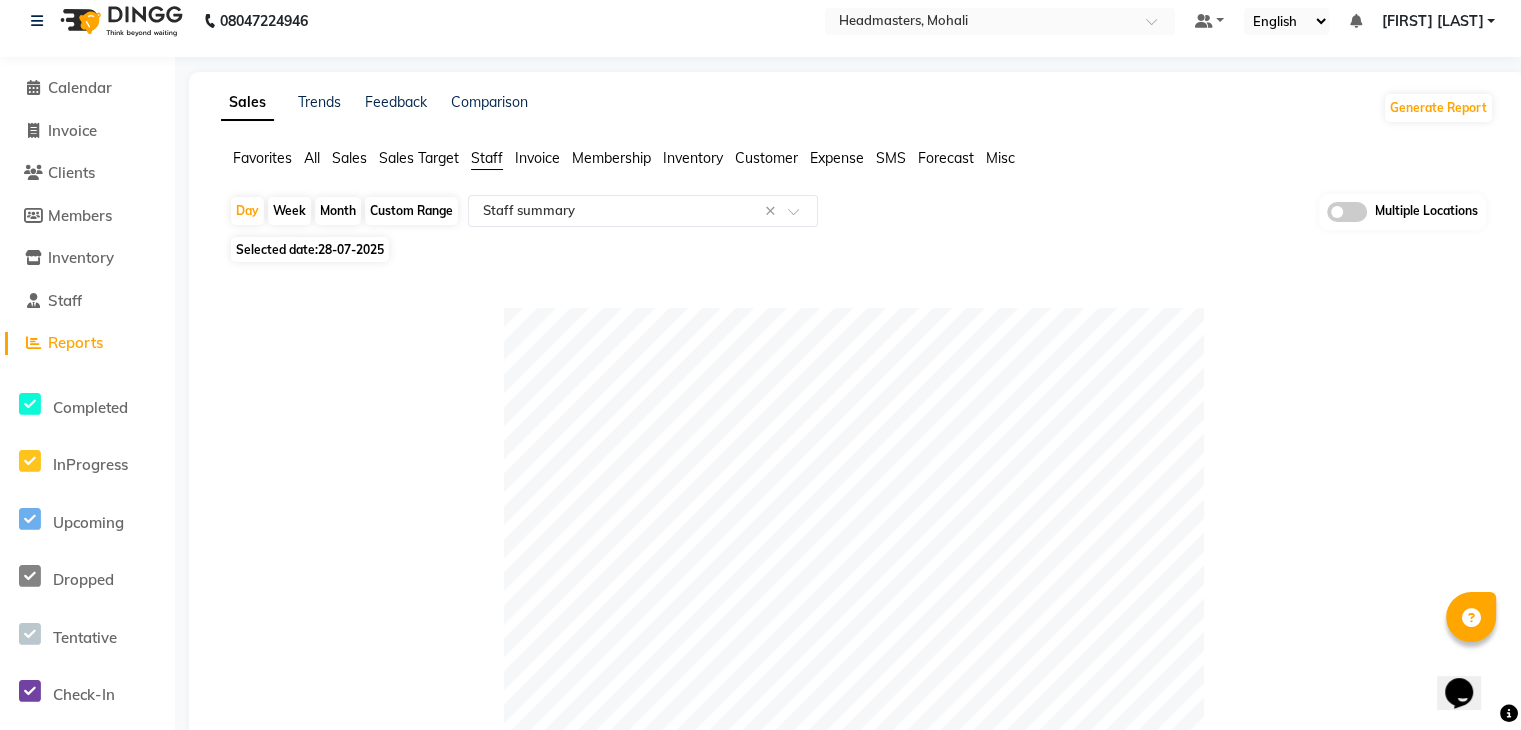 scroll, scrollTop: 0, scrollLeft: 0, axis: both 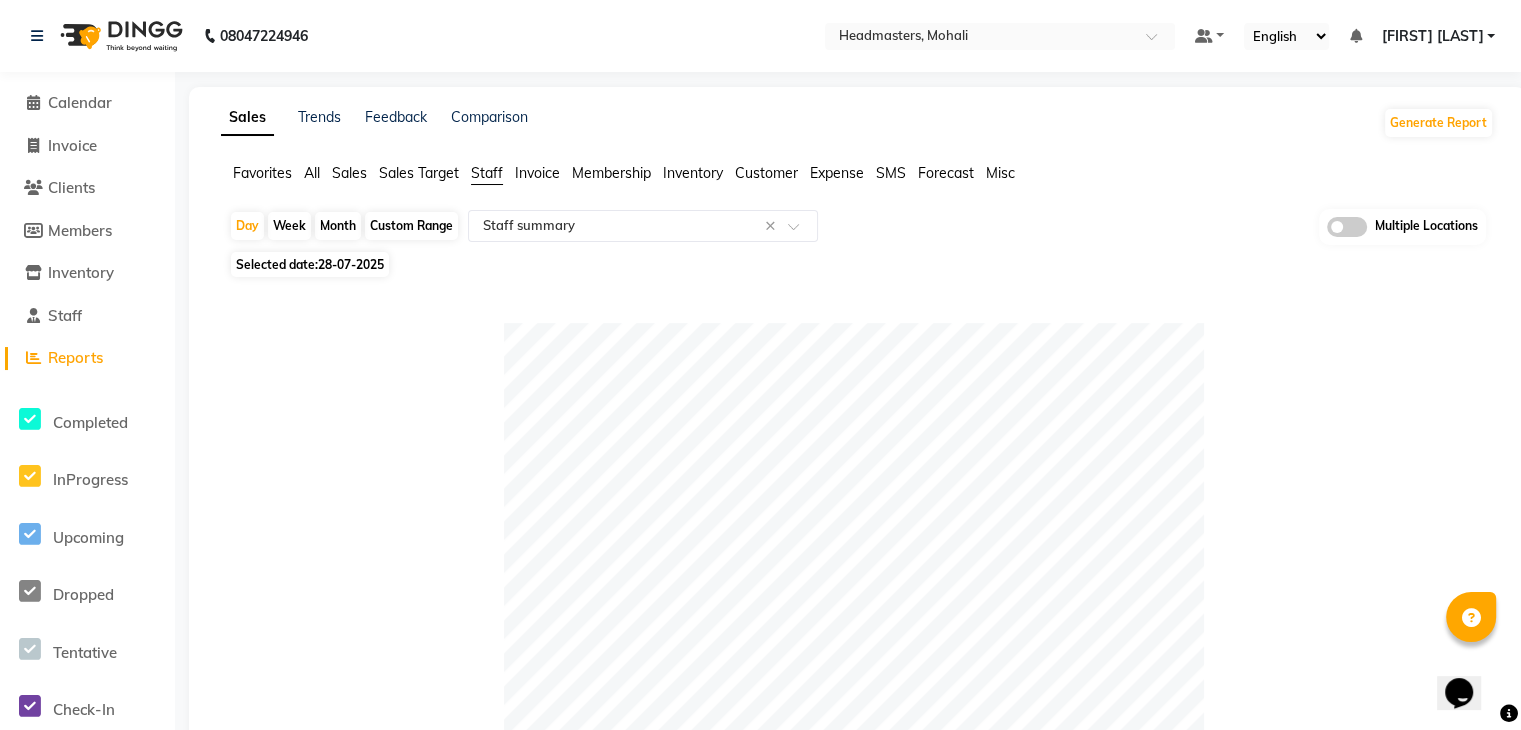 click on "Table View   Pivot View  Pie Chart Bar Chart Select Full Report Filtered Report Select CSV PDF  Export  Show  10 25 50 100  entries Search: Location Stylist Customer Invoices Services Services W/o Tax Memberships Products Packages Vouchers Prepaid Gifts Average Total Total W/o Tax Payment Redemption Redemption Share Emp Code Location Stylist Customer Invoices Services Services W/o Tax Memberships Products Packages Vouchers Prepaid Gifts Average Total Total W/o Tax Payment Redemption Redemption Share Emp Code Total 64 67 ₹1,07,397.73 ₹93,125.81 ₹0 ₹4,974.00 ₹0 ₹0 ₹5,000.00 ₹0 ₹44,688.18 ₹1,17,371.73 ₹1,01,578.35 ₹1,03,534.00 ₹13,837.73 ₹9,513.14 Headmasters, Mohali Shelly 4 4 ₹16,280.00 ₹13,796.61 ₹0 ₹0 ₹0 ₹0 ₹0 ₹0 ₹4,070.00 ₹16,280.00 ₹13,796.61 ₹16,280.00 ₹0 ₹0 e2897-21 Headmasters, Mohali Sohan  4 4 ₹12,900.00 ₹10,932.20 ₹0 ₹0 ₹0 ₹0 ₹0 ₹0 ₹3,225.00 ₹12,900.00 ₹10,932.20 ₹12,900.00 ₹0 ₹0 e2897-50 Headmasters, Mohali Neha 2" 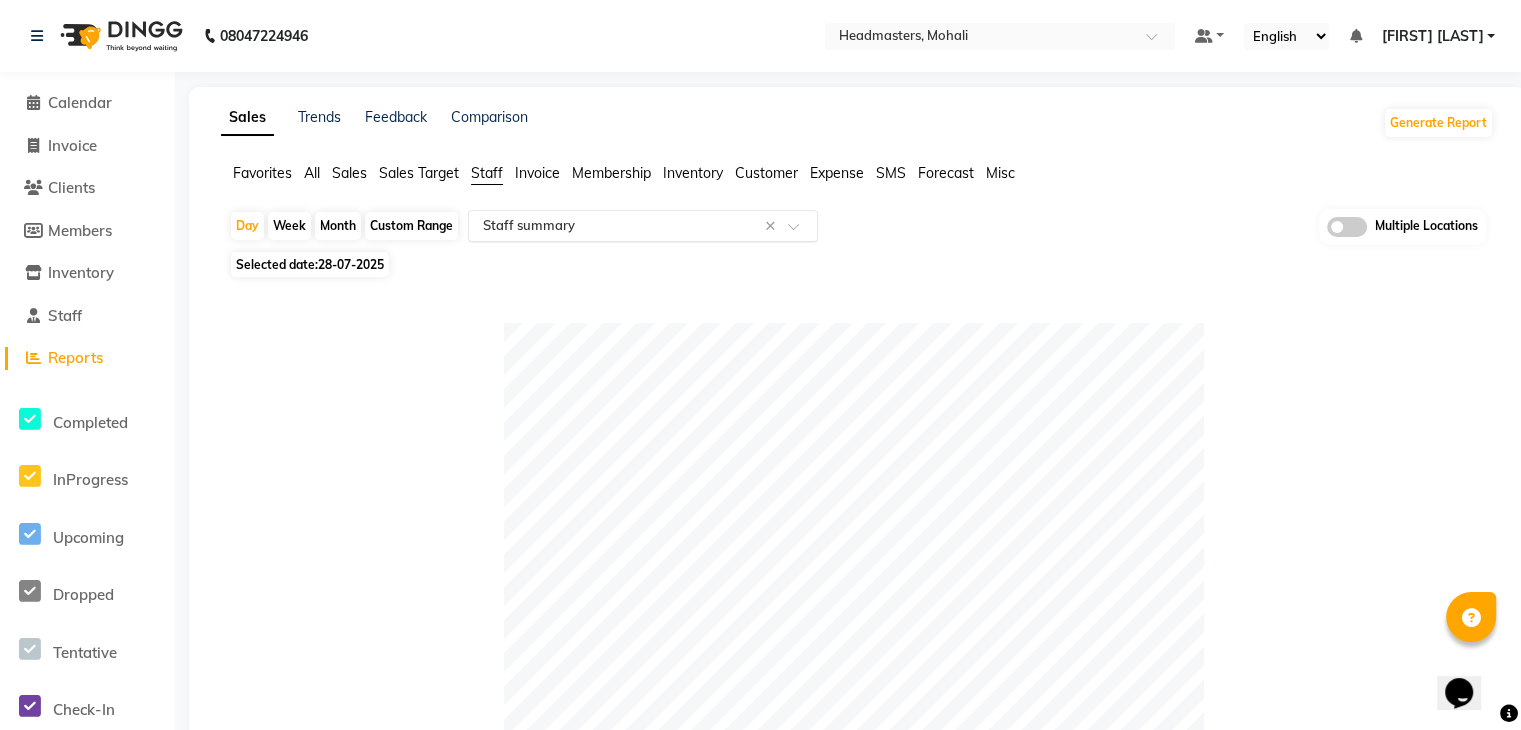 click 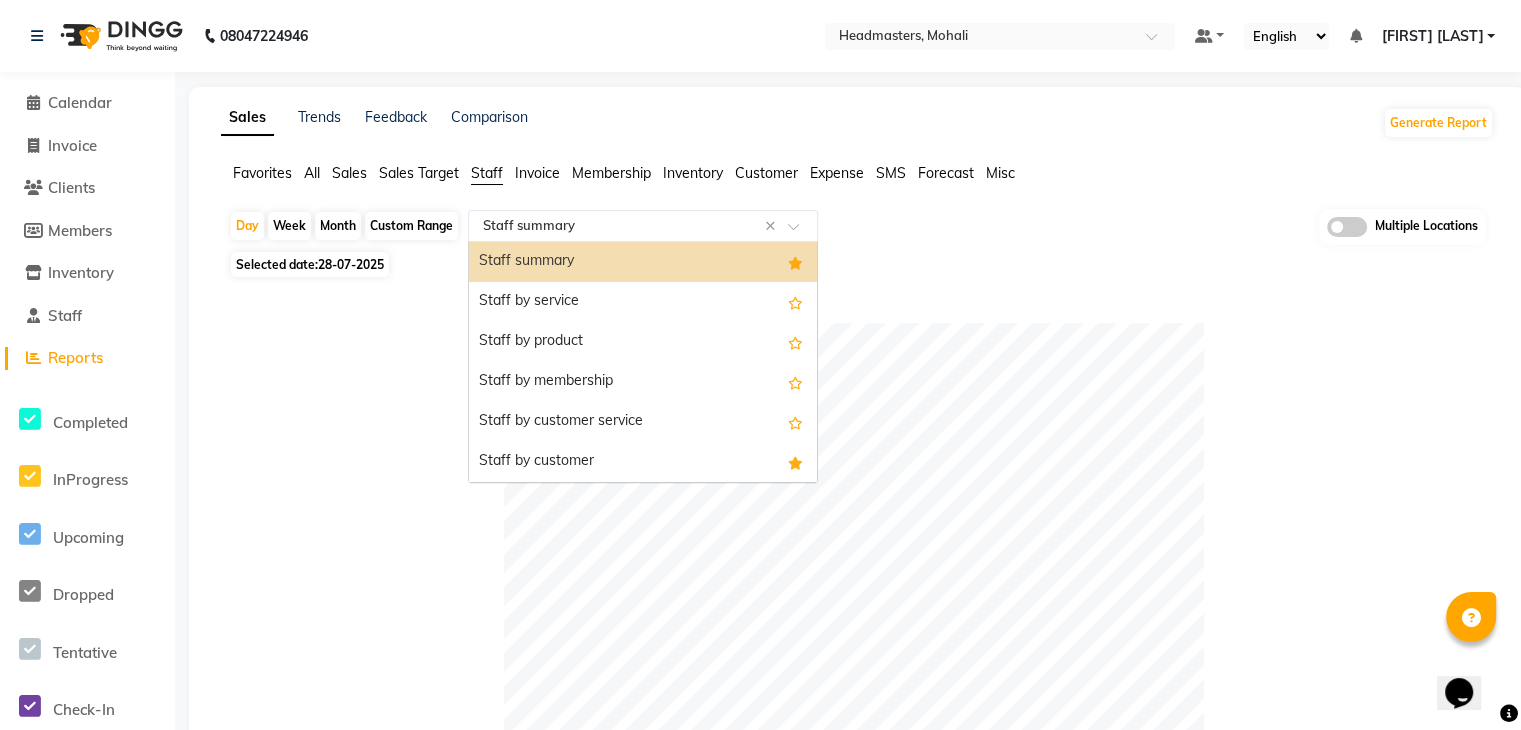 click on "Staff summary" at bounding box center [643, 262] 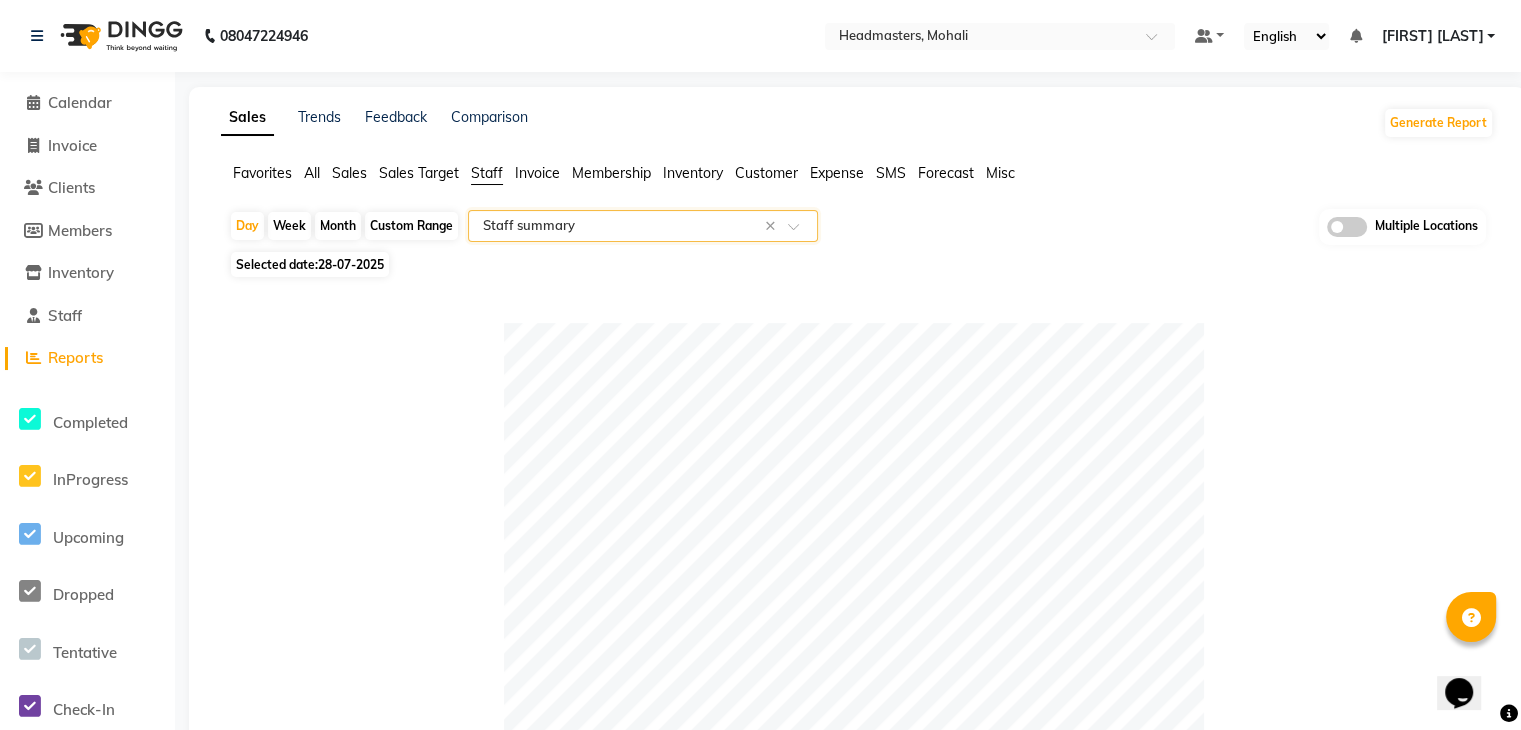 click on "Table View   Pivot View  Pie Chart Bar Chart Select Full Report Filtered Report Select CSV PDF  Export  Show  10 25 50 100  entries Search: Location Stylist Customer Invoices Services Services W/o Tax Memberships Products Packages Vouchers Prepaid Gifts Average Total Total W/o Tax Payment Redemption Redemption Share Emp Code Location Stylist Customer Invoices Services Services W/o Tax Memberships Products Packages Vouchers Prepaid Gifts Average Total Total W/o Tax Payment Redemption Redemption Share Emp Code Total 64 67 ₹1,07,397.73 ₹93,125.81 ₹0 ₹4,974.00 ₹0 ₹0 ₹5,000.00 ₹0 ₹44,688.18 ₹1,17,371.73 ₹1,01,578.35 ₹1,03,534.00 ₹13,837.73 ₹9,513.14 Headmasters, Mohali Shelly 4 4 ₹16,280.00 ₹13,796.61 ₹0 ₹0 ₹0 ₹0 ₹0 ₹0 ₹4,070.00 ₹16,280.00 ₹13,796.61 ₹16,280.00 ₹0 ₹0 e2897-21 Headmasters, Mohali Sohan  4 4 ₹12,900.00 ₹10,932.20 ₹0 ₹0 ₹0 ₹0 ₹0 ₹0 ₹3,225.00 ₹12,900.00 ₹10,932.20 ₹12,900.00 ₹0 ₹0 e2897-50 Headmasters, Mohali Neha 2" 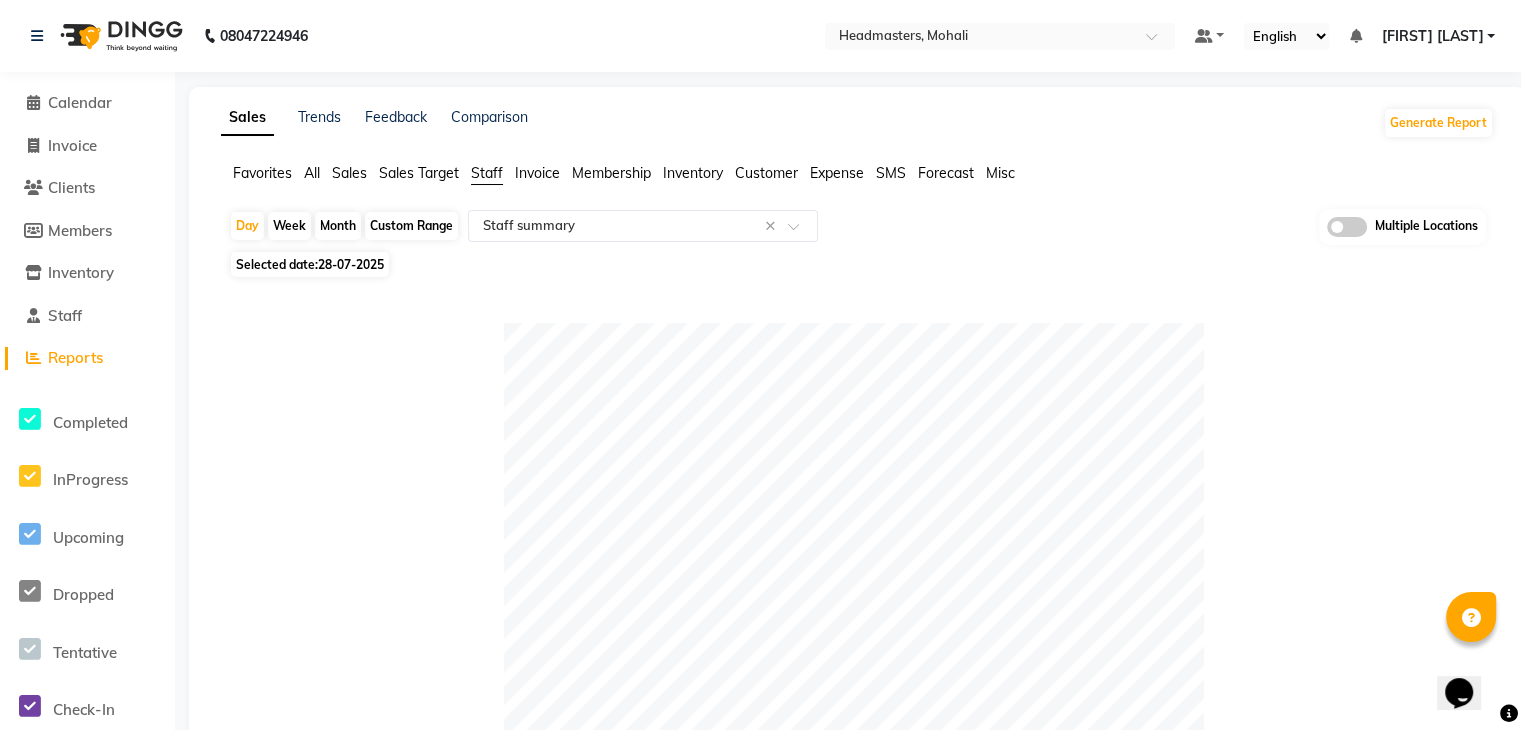 click on "Invoice" 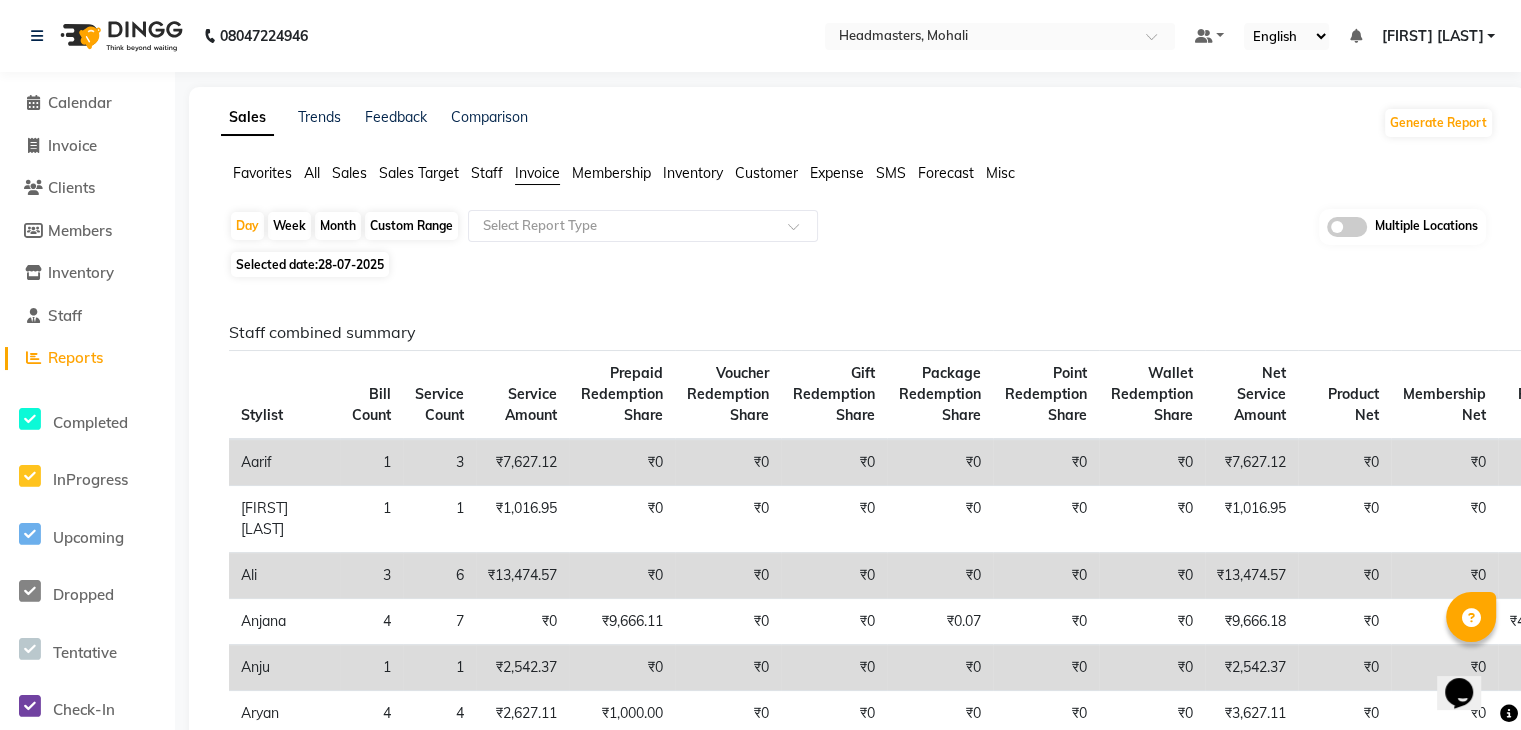 click on "Sales" 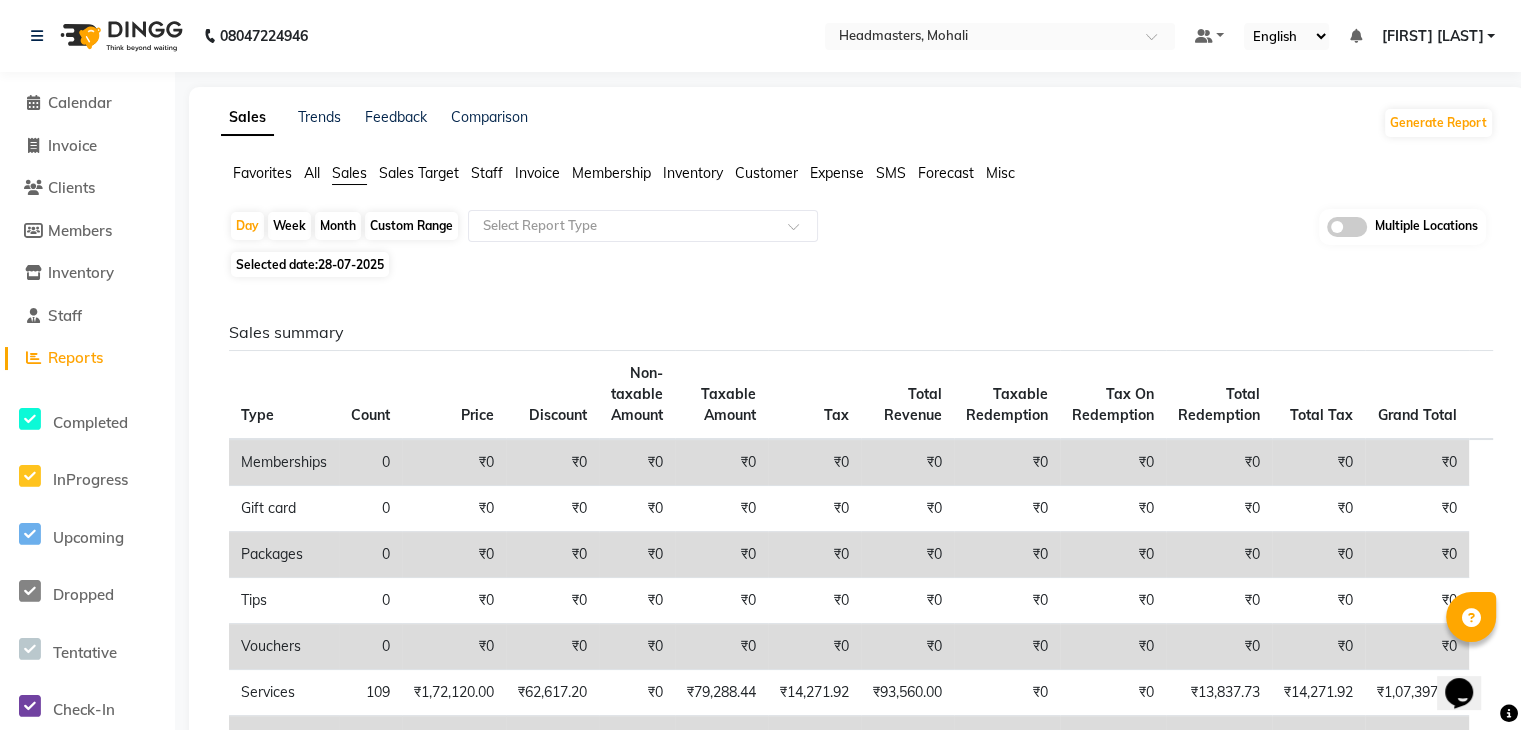 click on "28-07-2025" 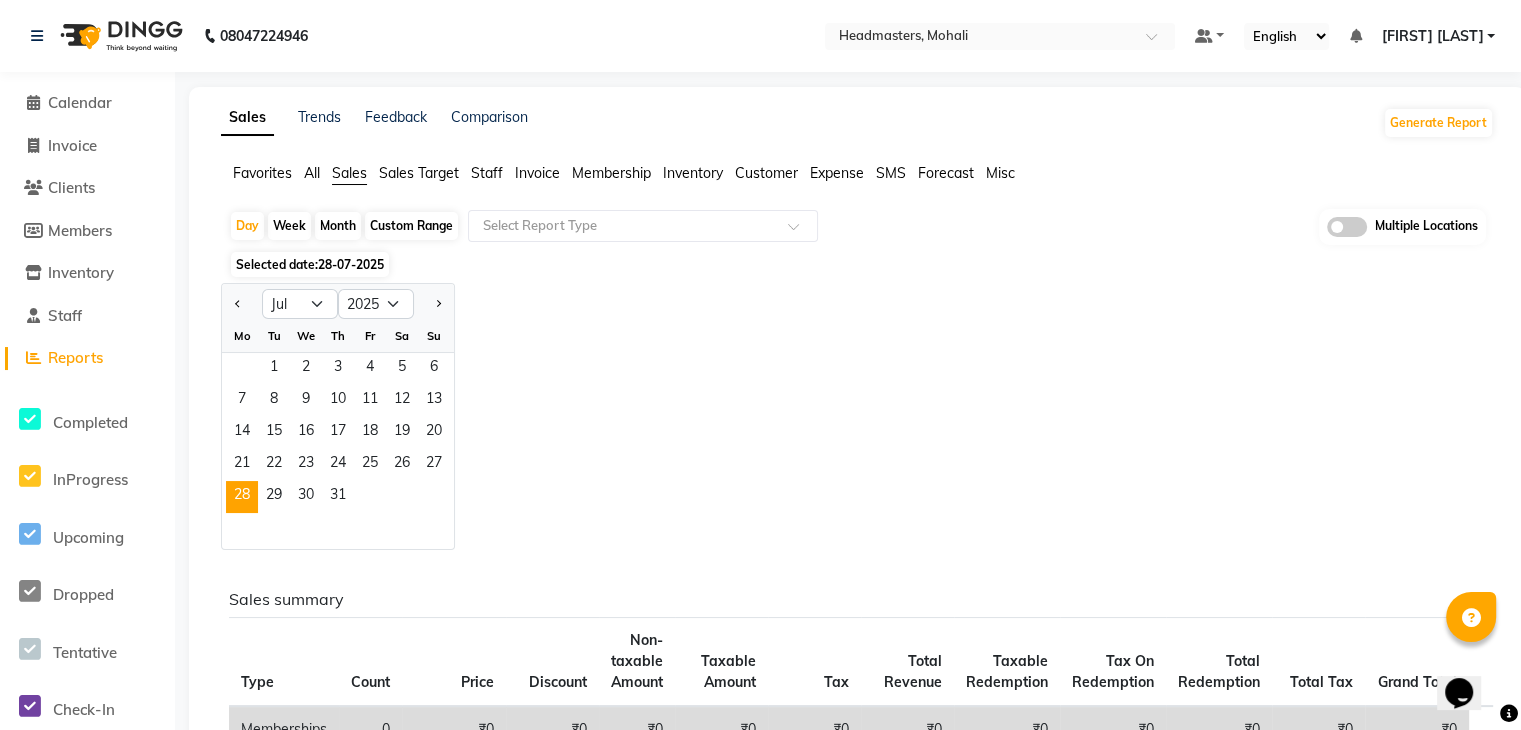 click on "Custom Range" 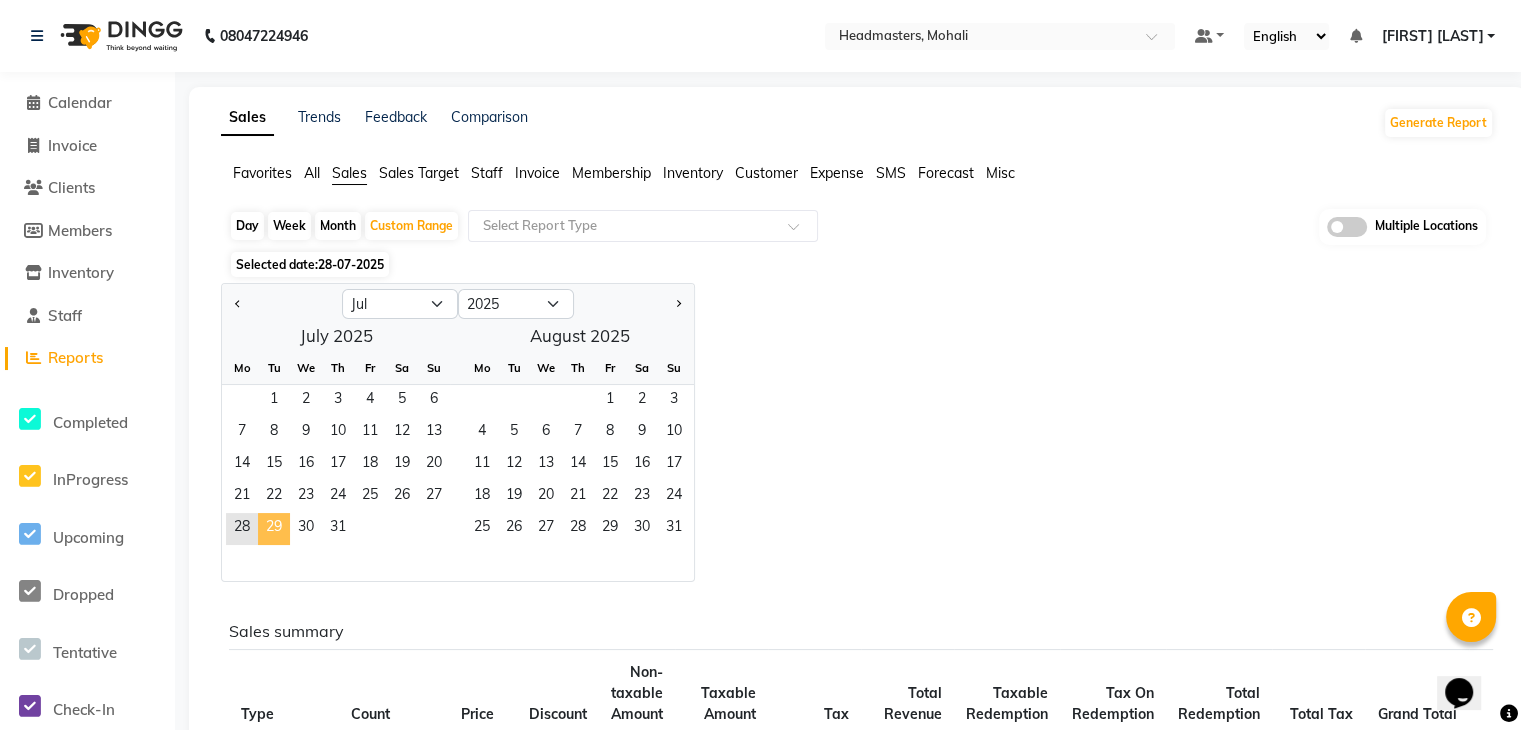 click on "29" 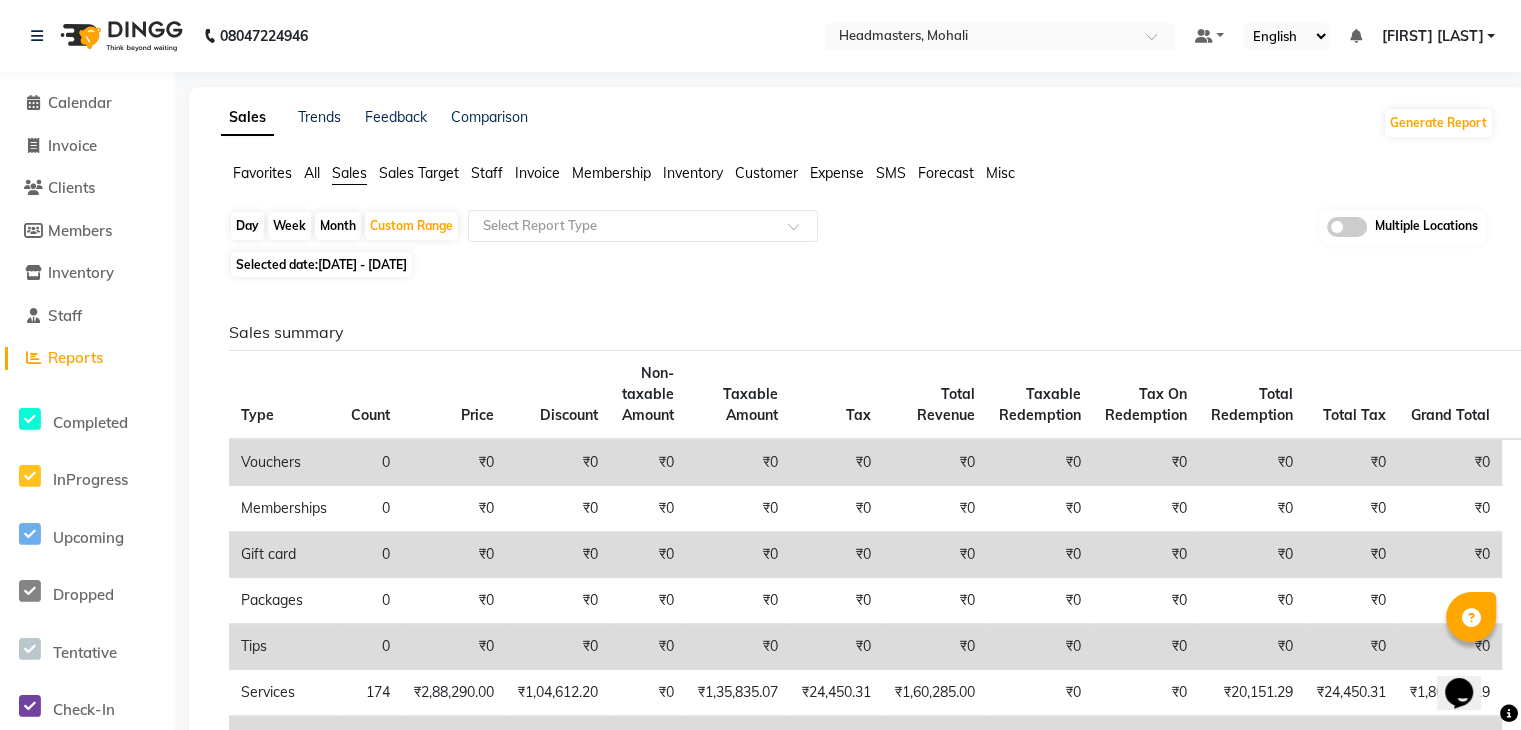 click on "28-07-2025 - 29-07-2025" 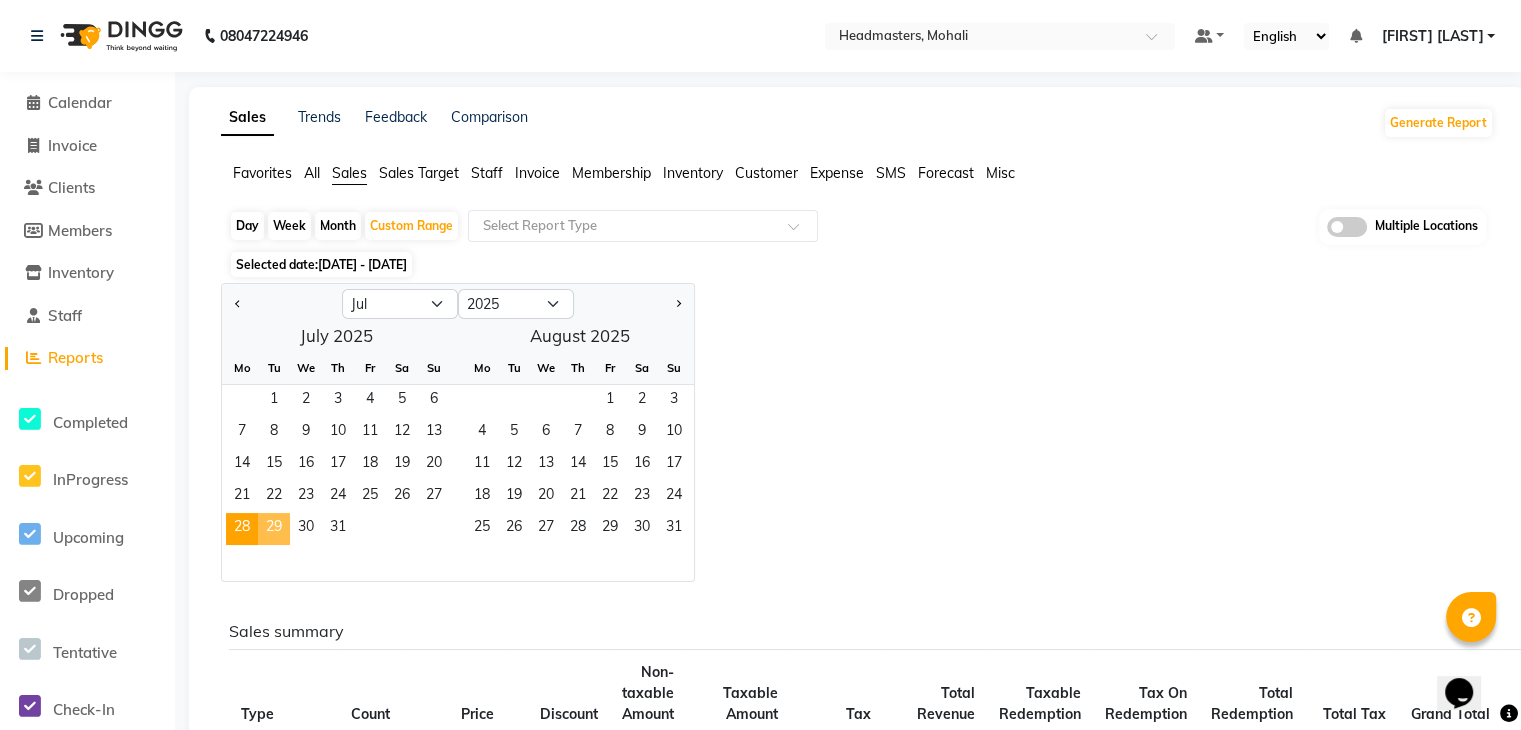 click on "29" 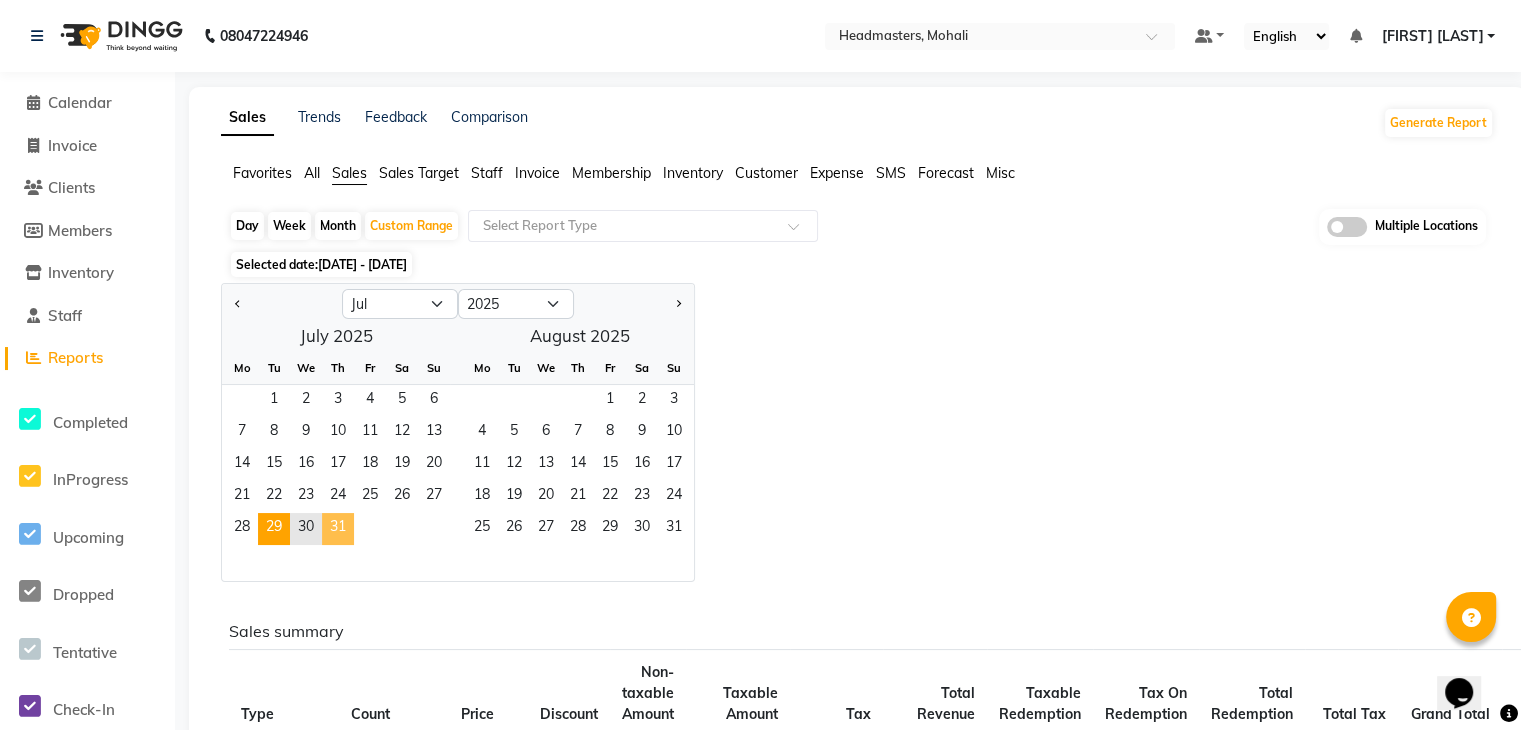 click on "31" 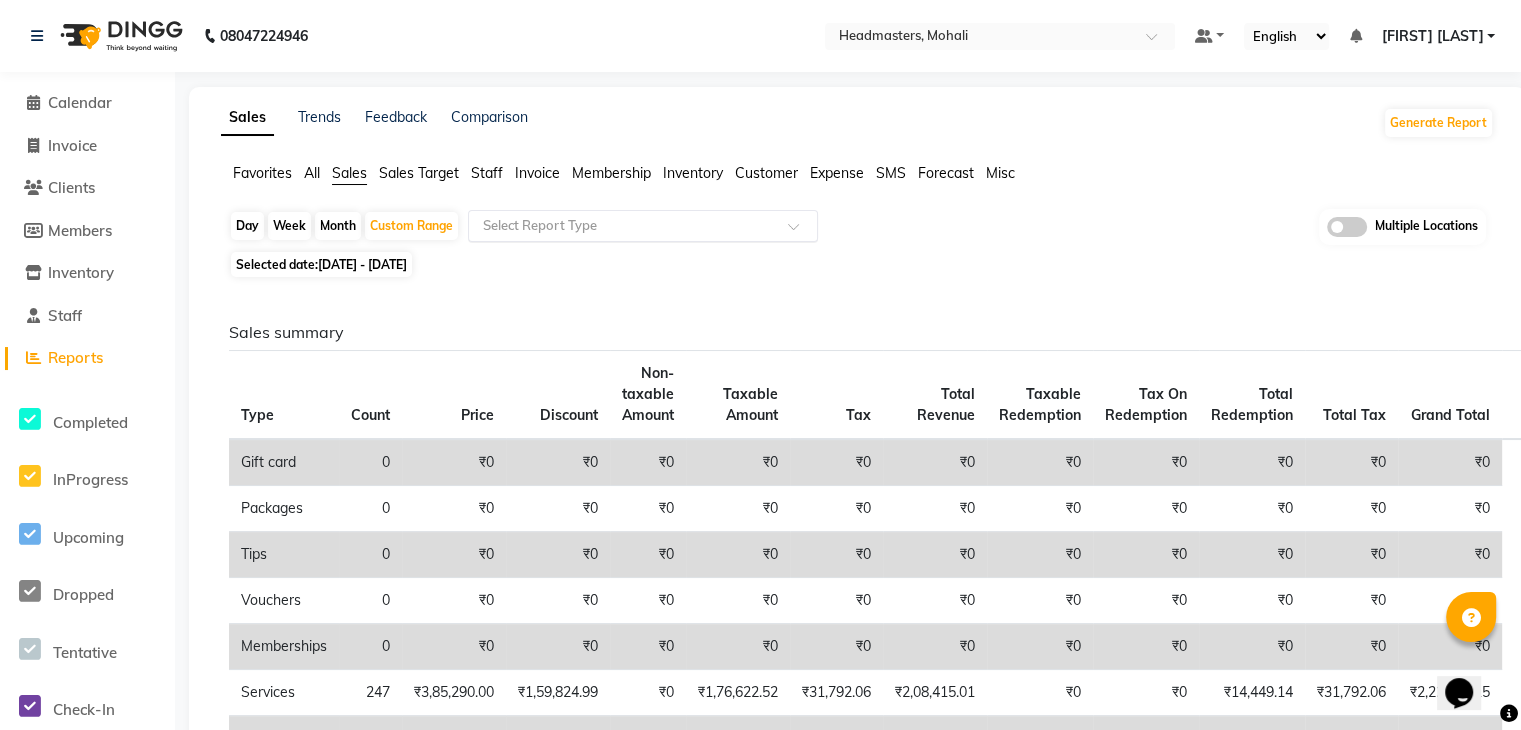 click on "Select Report Type" 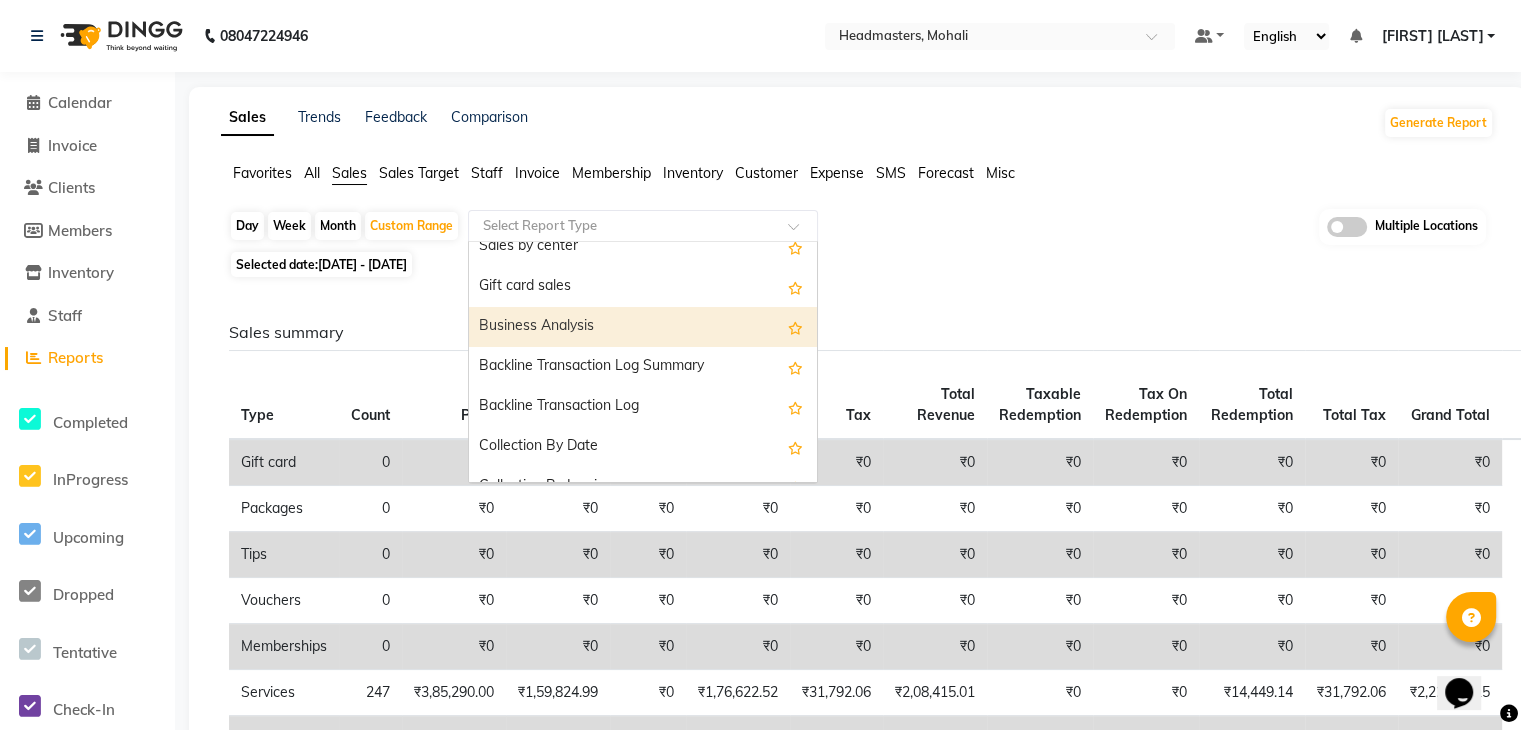 scroll, scrollTop: 480, scrollLeft: 0, axis: vertical 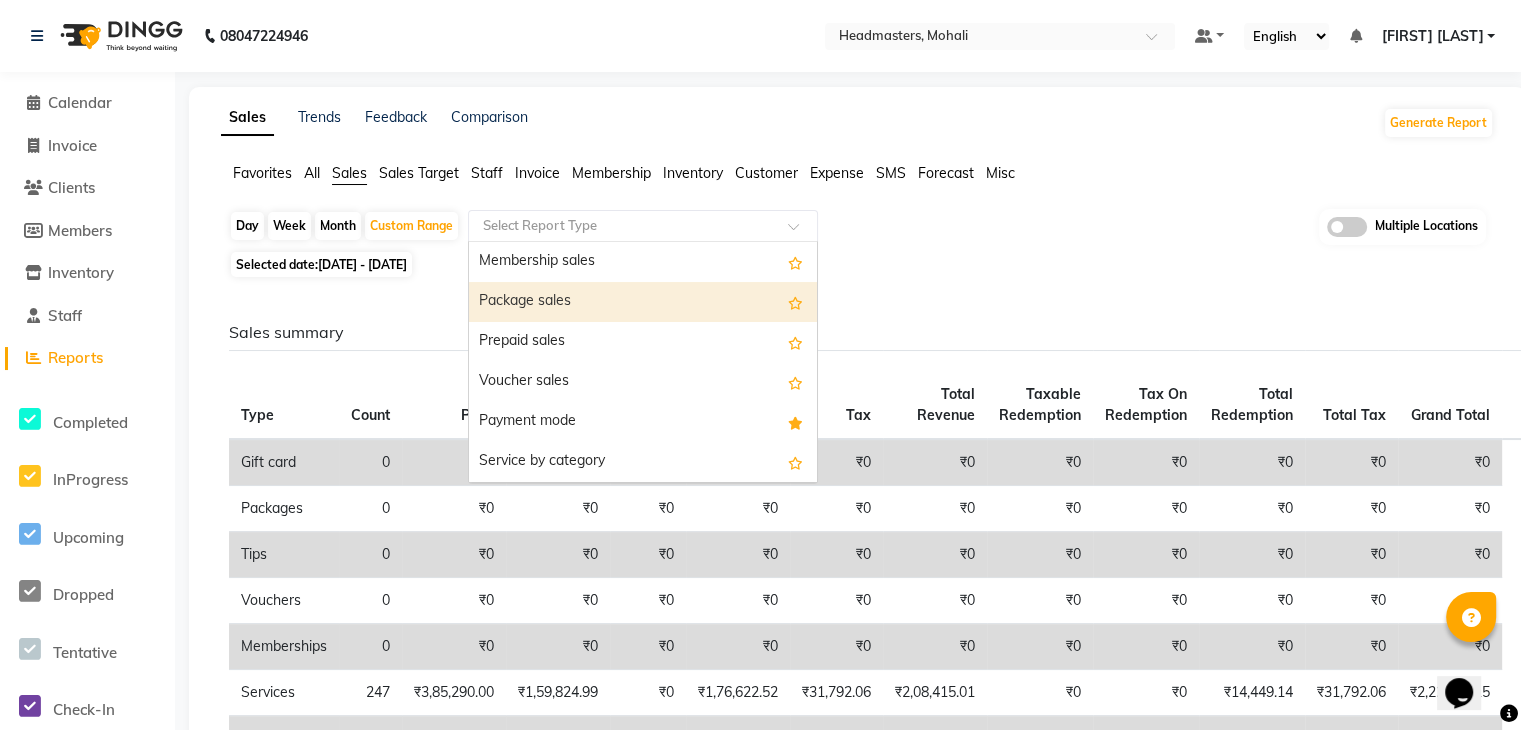 click on "Package sales" at bounding box center [643, 302] 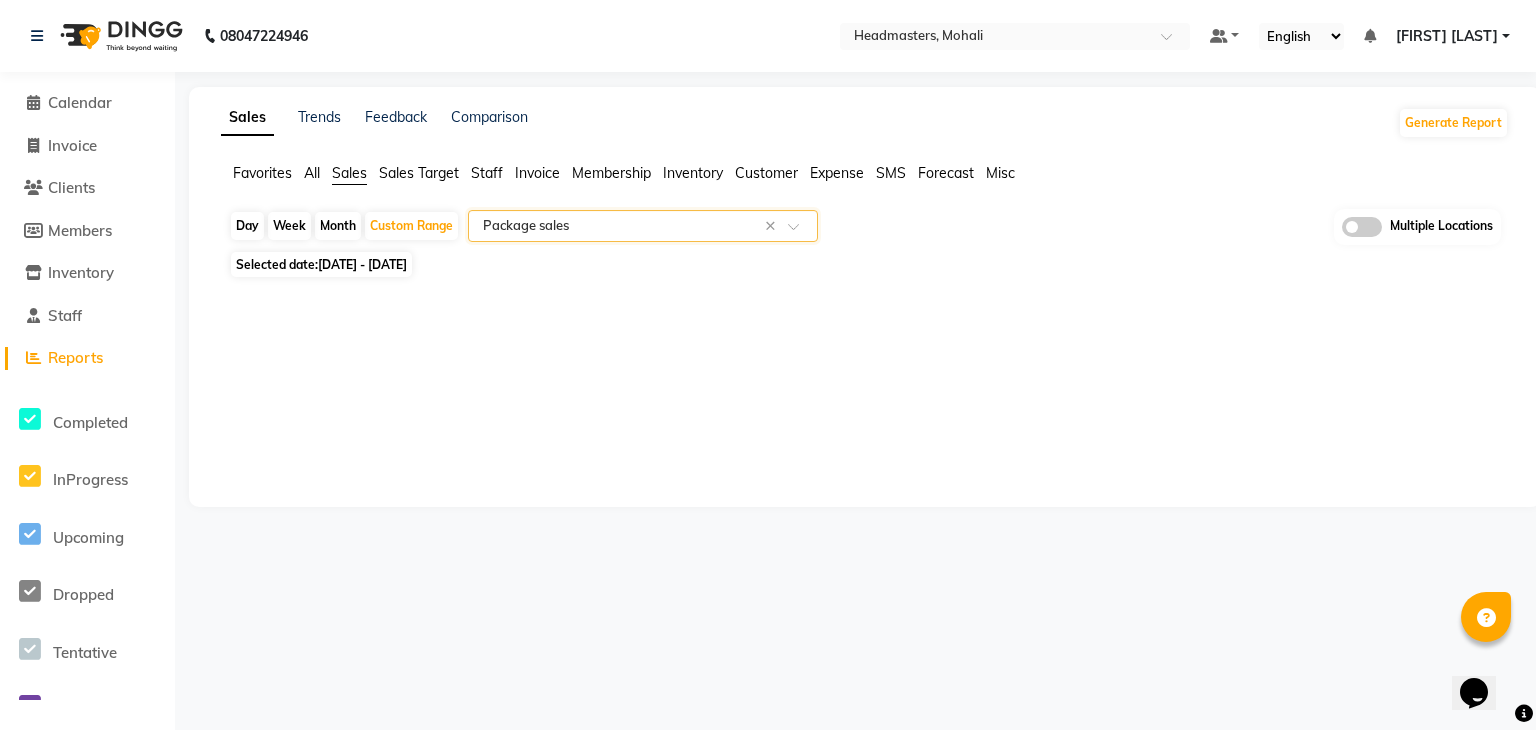 click on "Sales Trends Feedback Comparison Generate Report Favorites All Sales Sales Target Staff Invoice Membership Inventory Customer Expense SMS Forecast Misc  Day   Week   Month   Custom Range  Select Report Type × Package sales × Multiple Locations Selected date:  29-07-2025 - 31-07-2025  ★ Mark as Favorite  Choose how you'd like to save "" report to favorites  Save to Personal Favorites:   Only you can see this report in your favorites tab. Share with Organization:   Everyone in your organization can see this report in their favorites tab.  Save to Favorites" 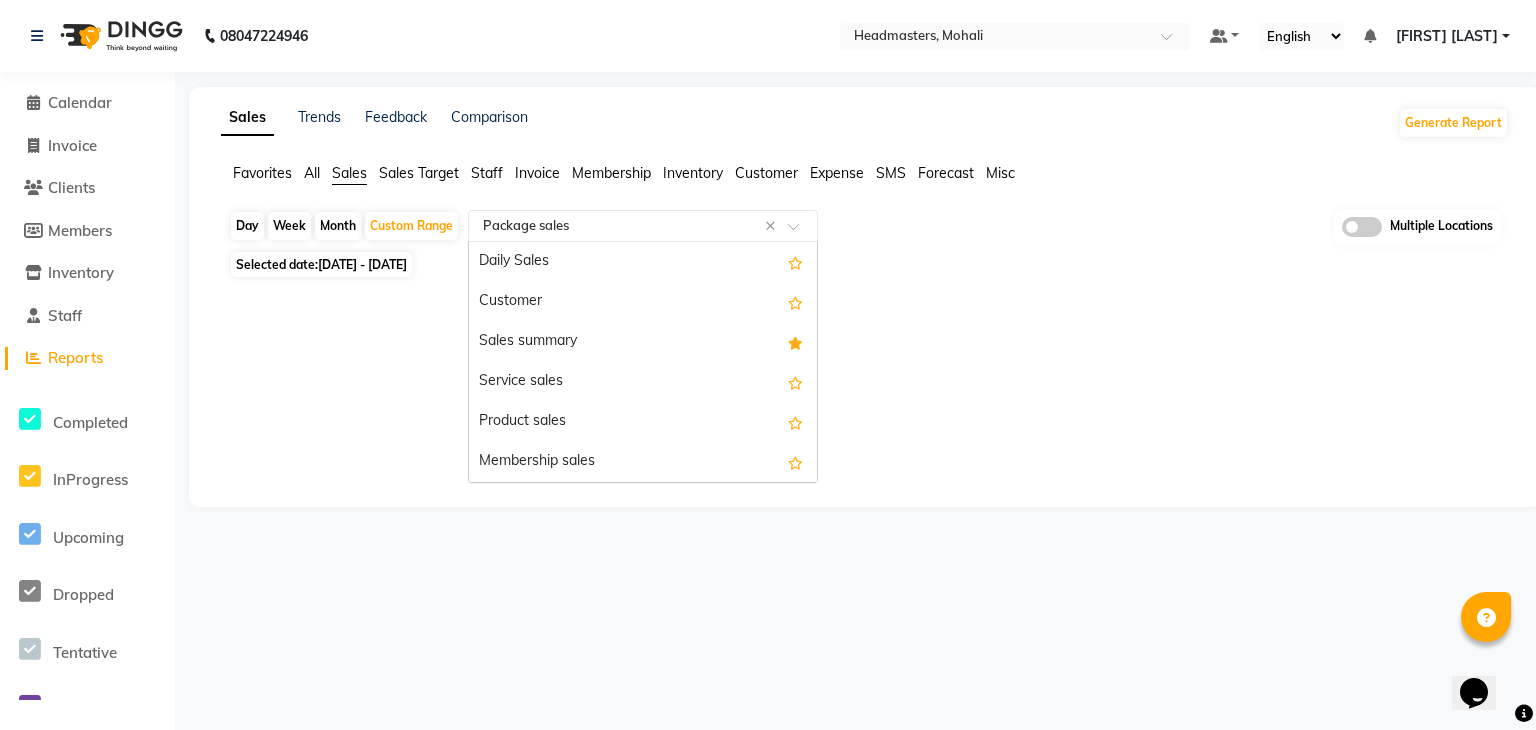 click 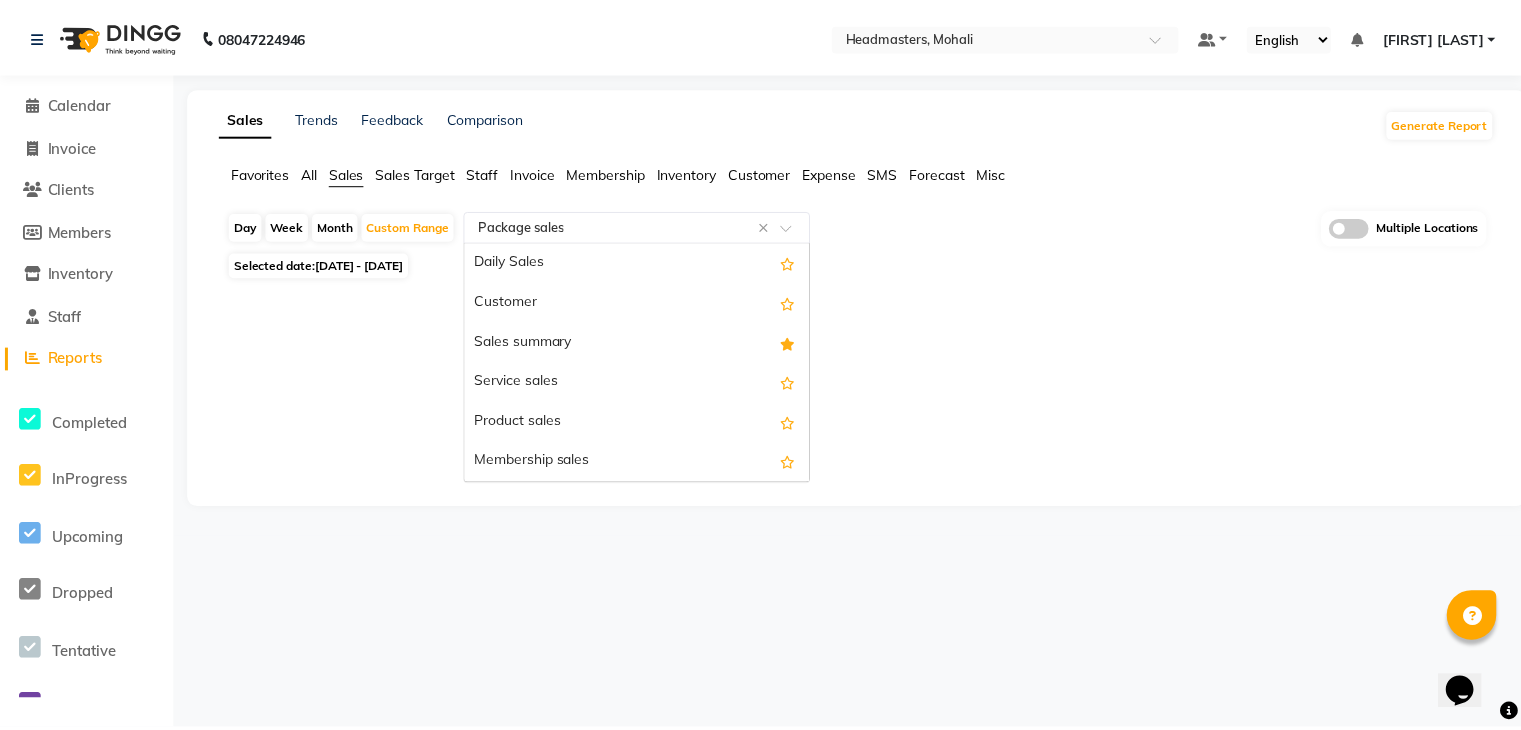 scroll, scrollTop: 240, scrollLeft: 0, axis: vertical 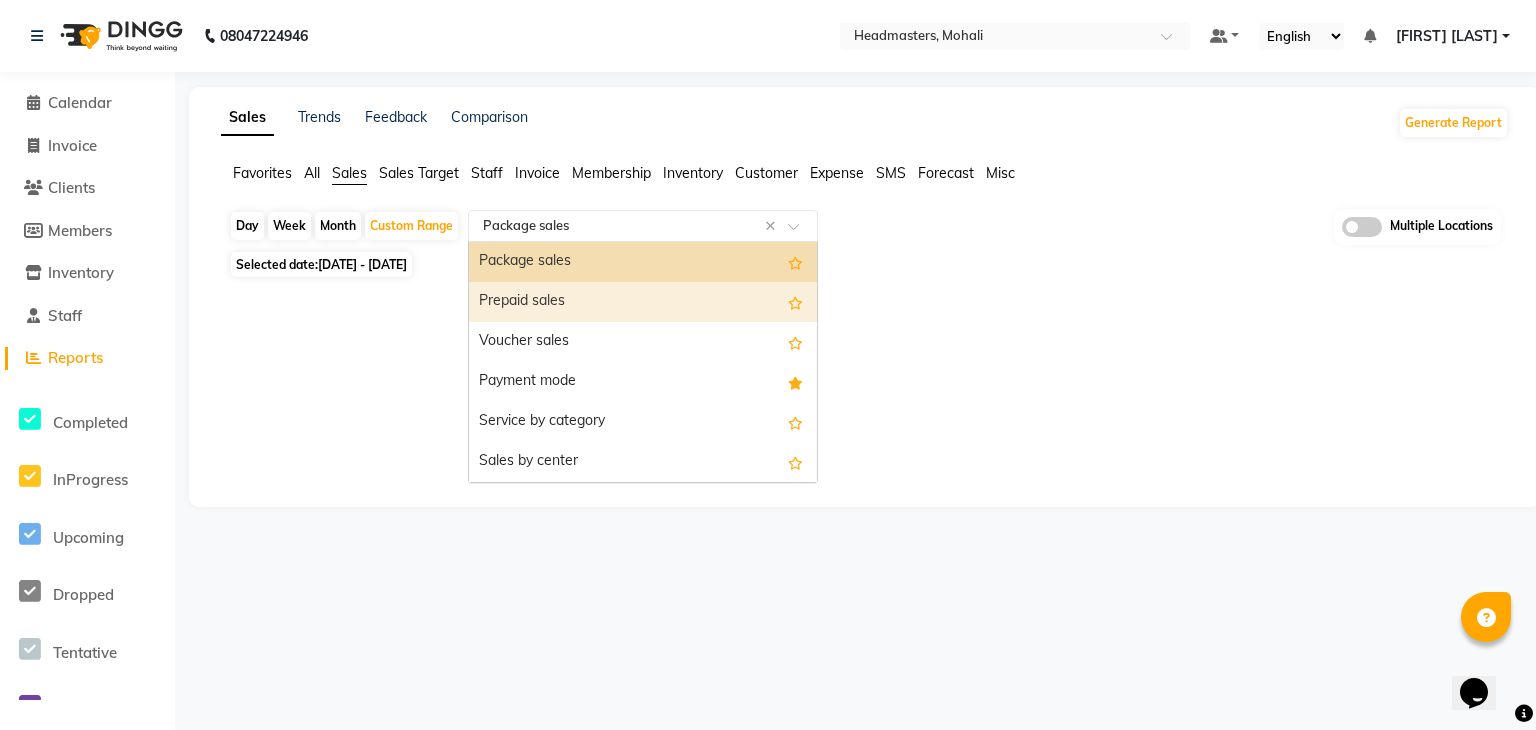 click on "Prepaid sales" at bounding box center (643, 302) 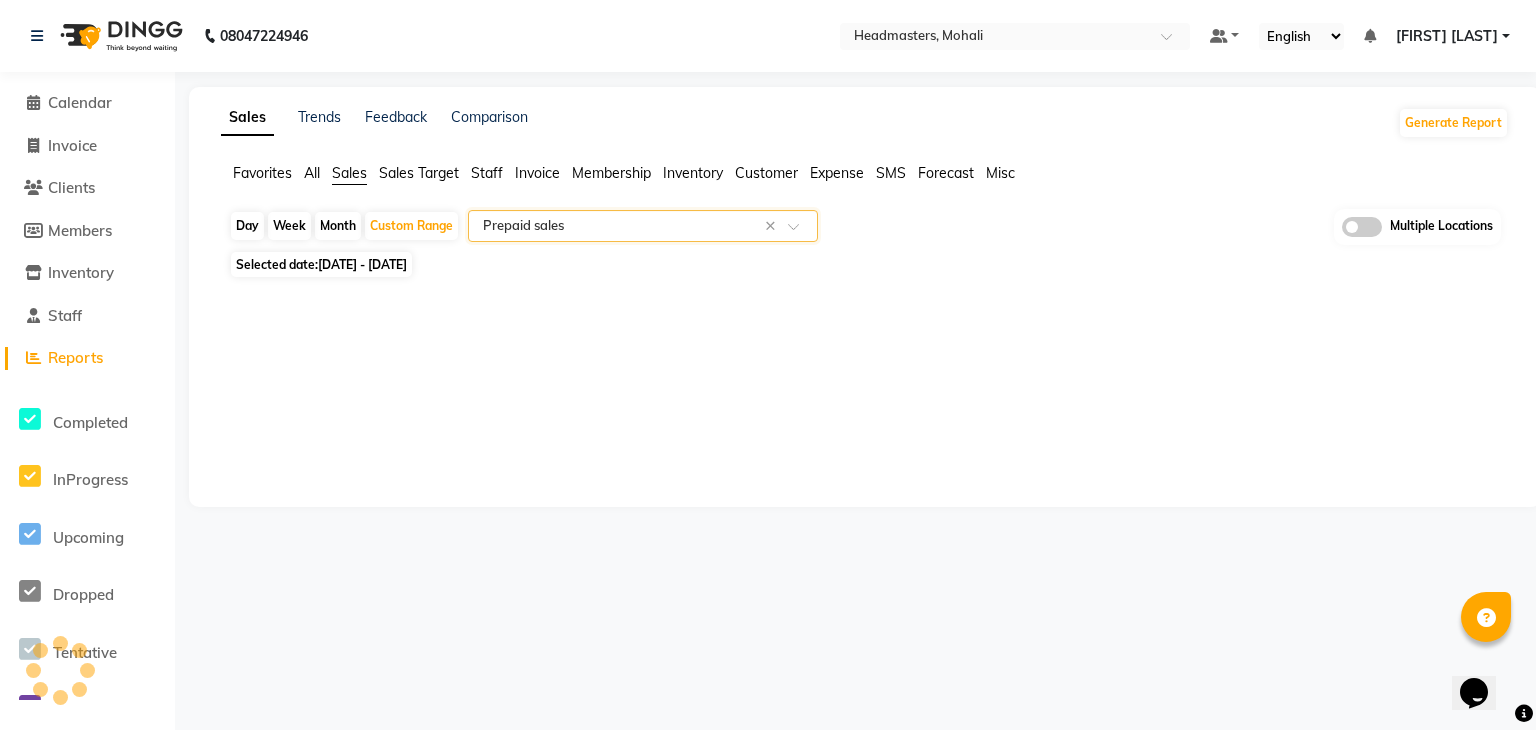 select on "full_report" 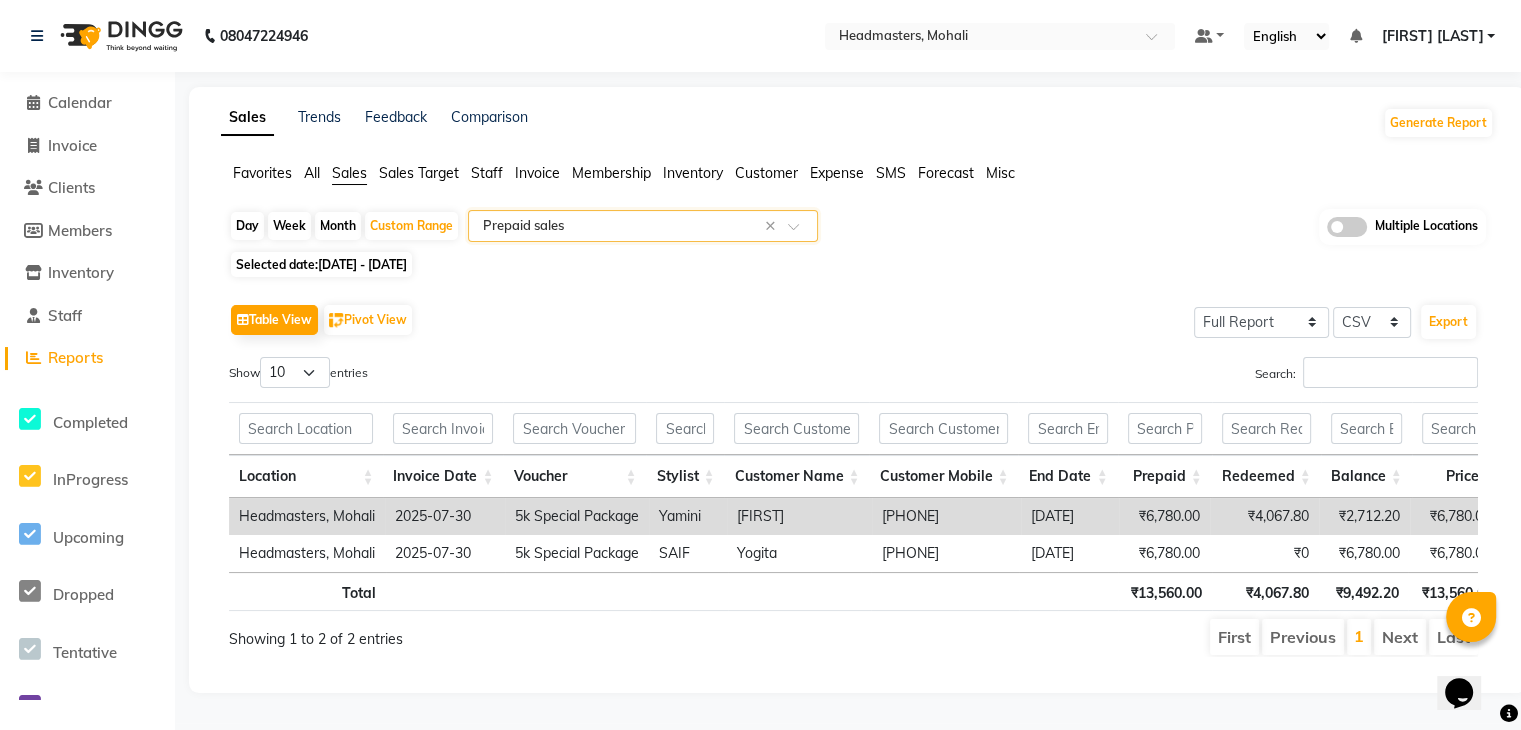 scroll, scrollTop: 0, scrollLeft: 0, axis: both 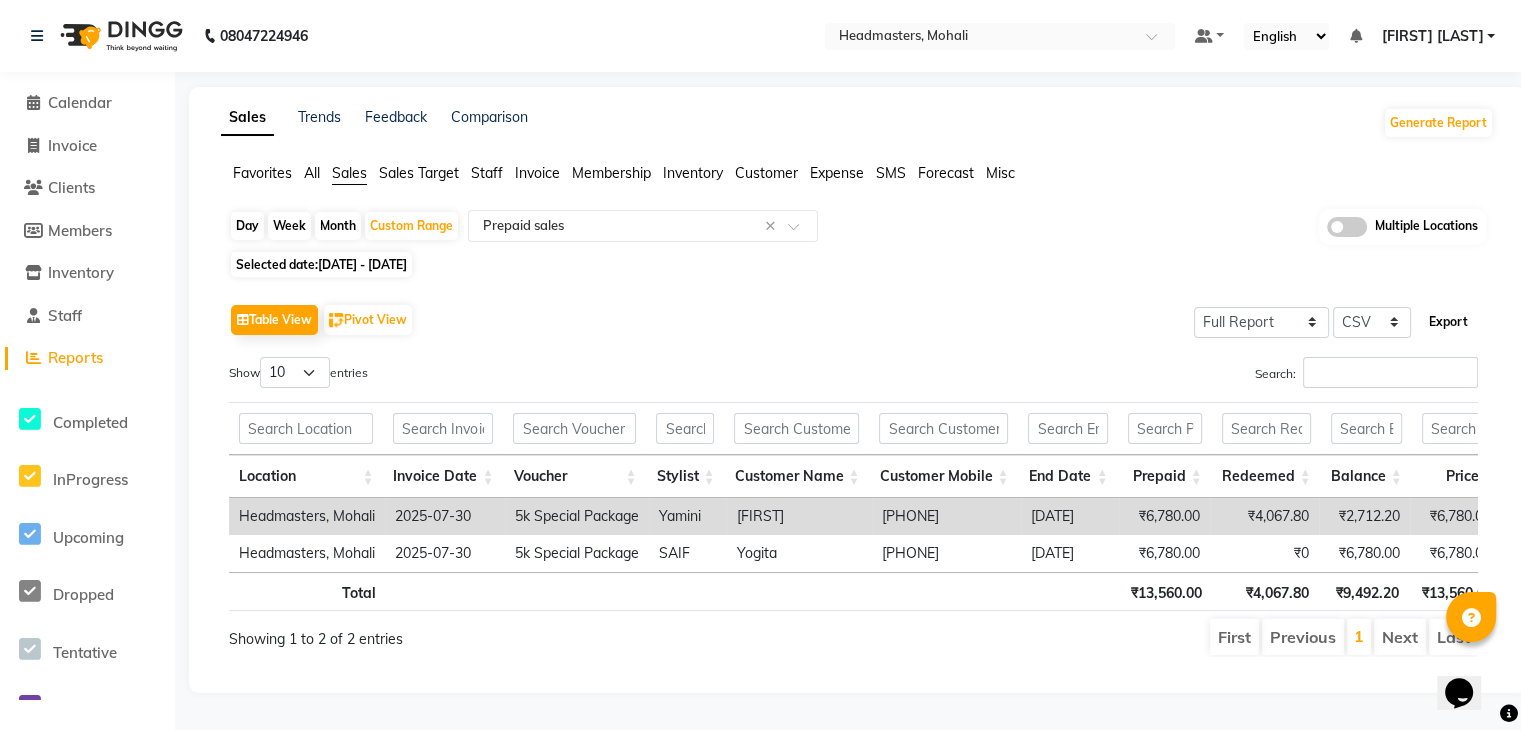 click on "Export" 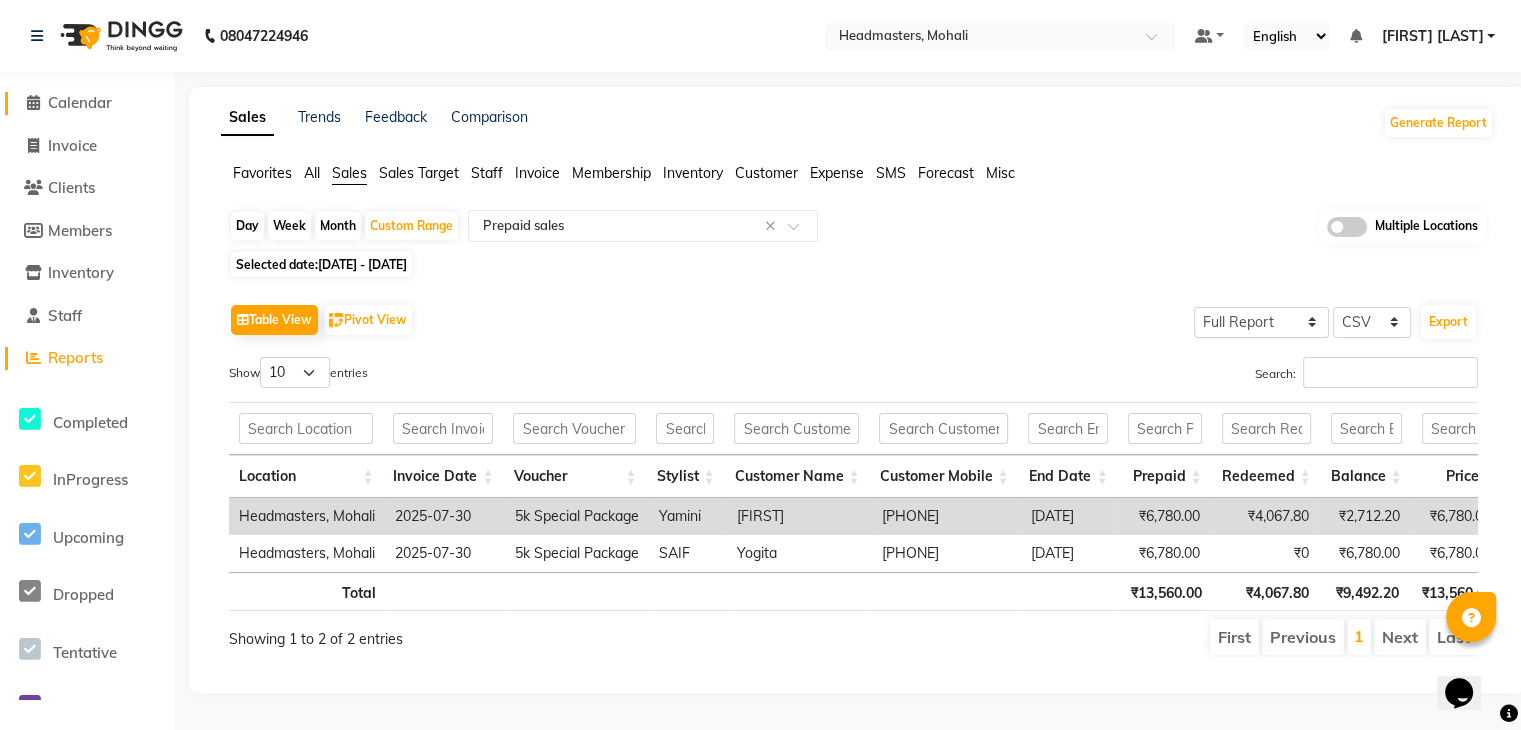 click on "Calendar" 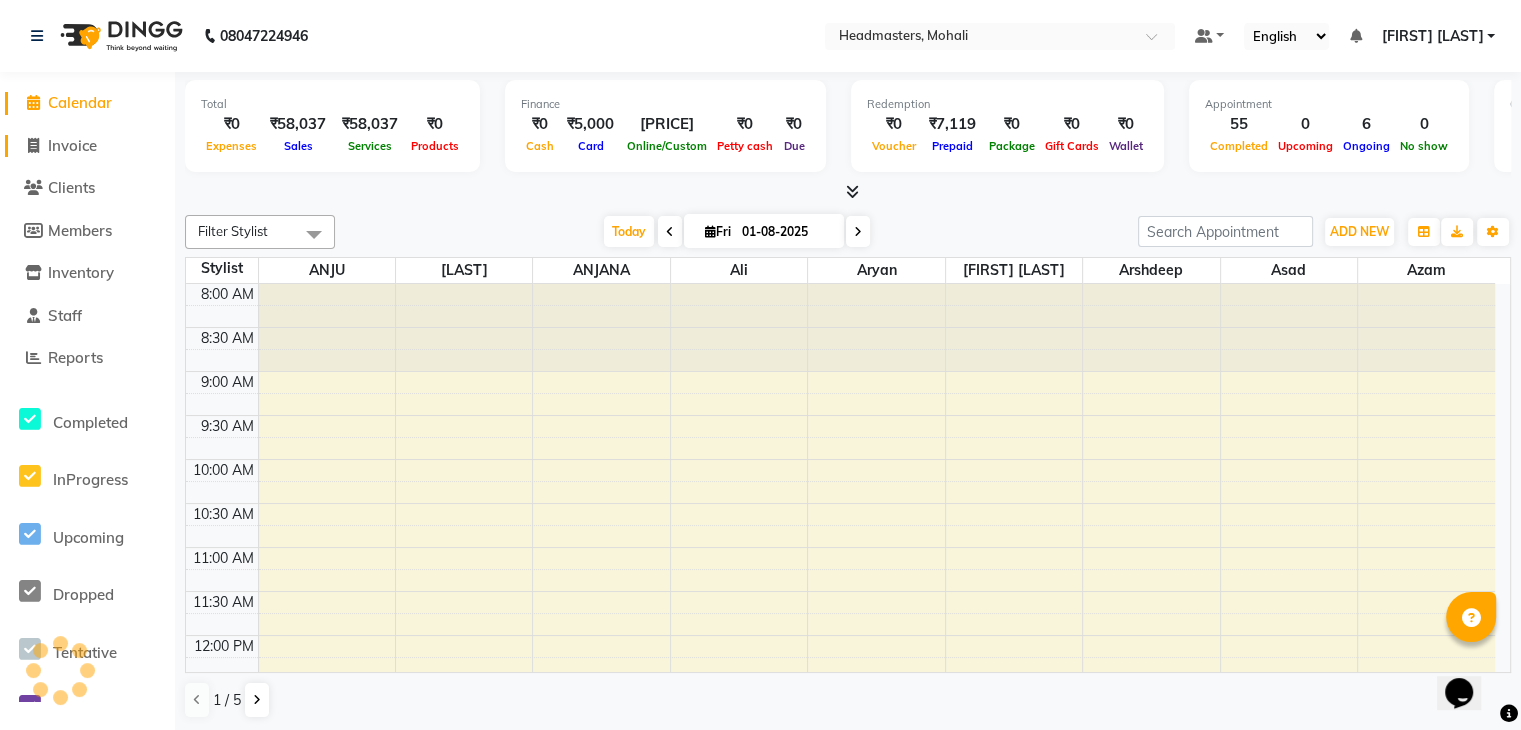 scroll, scrollTop: 0, scrollLeft: 0, axis: both 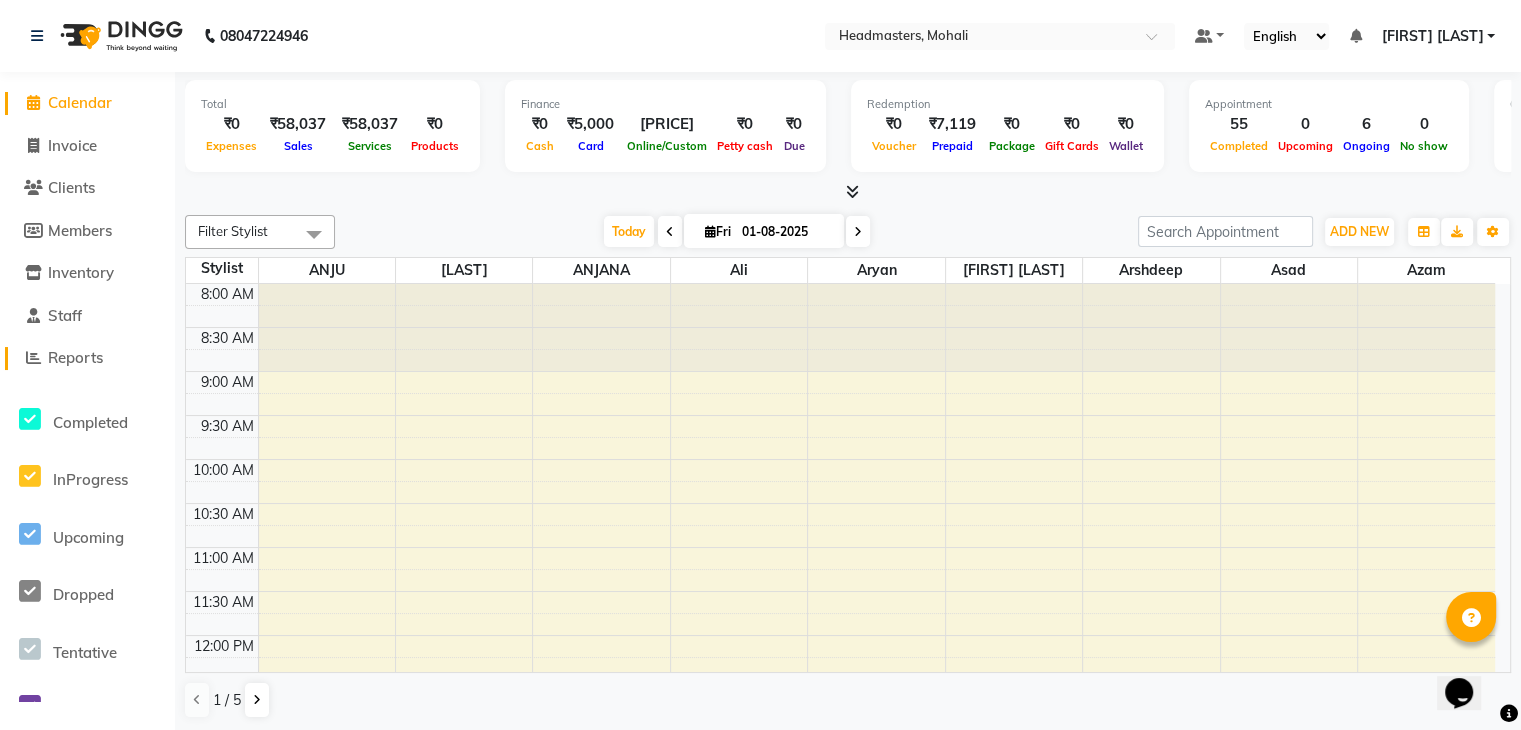 click on "Reports" 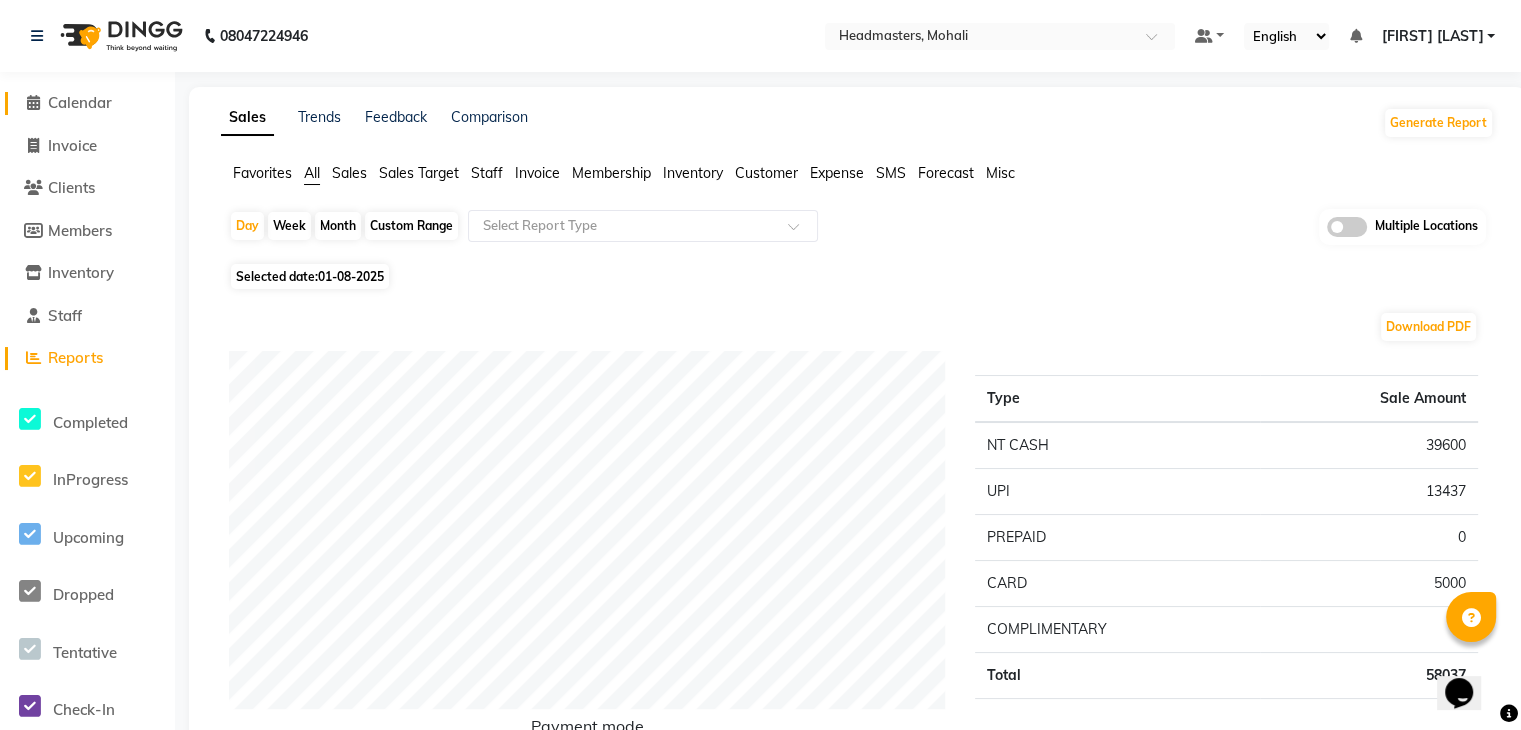 click on "Calendar" 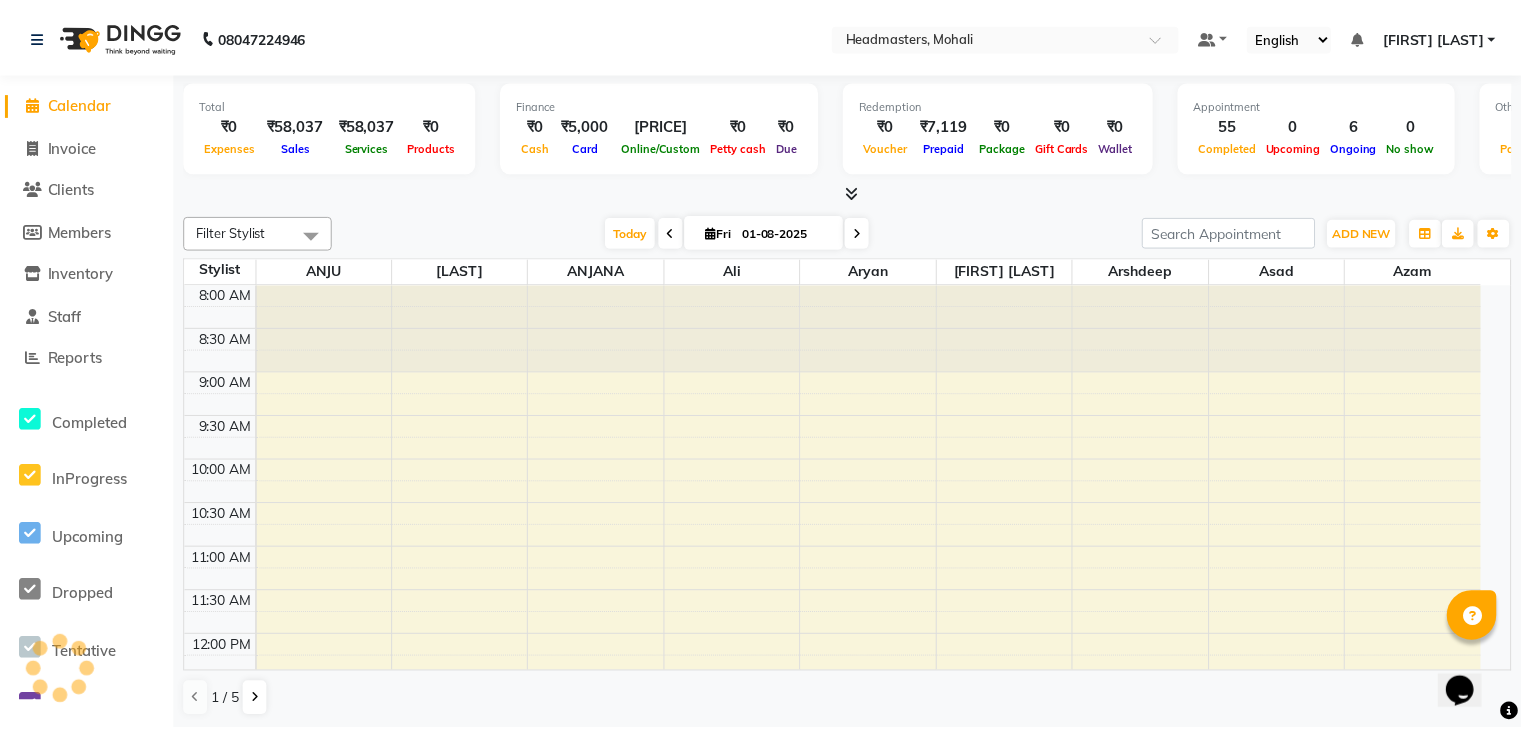 scroll, scrollTop: 786, scrollLeft: 0, axis: vertical 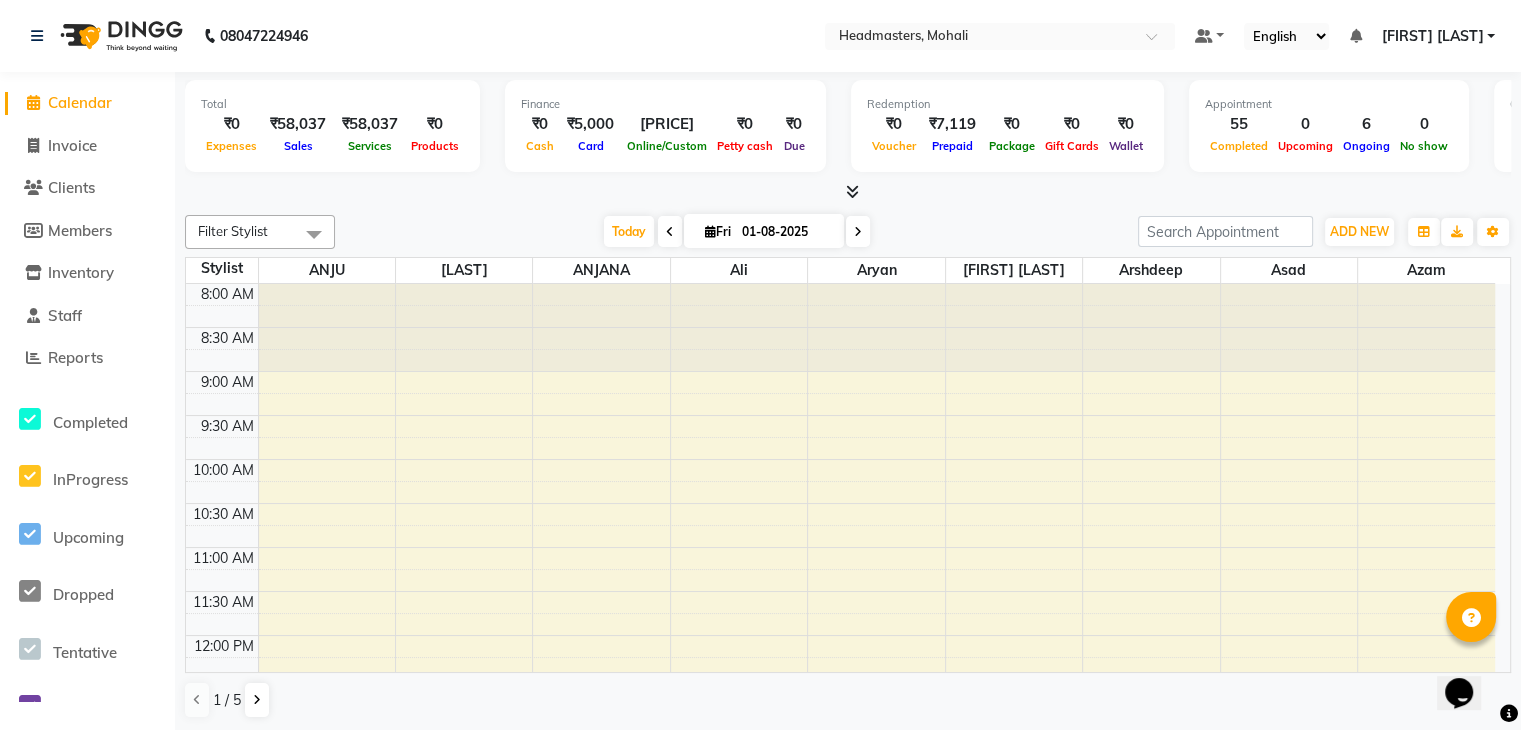 click on "Calendar" 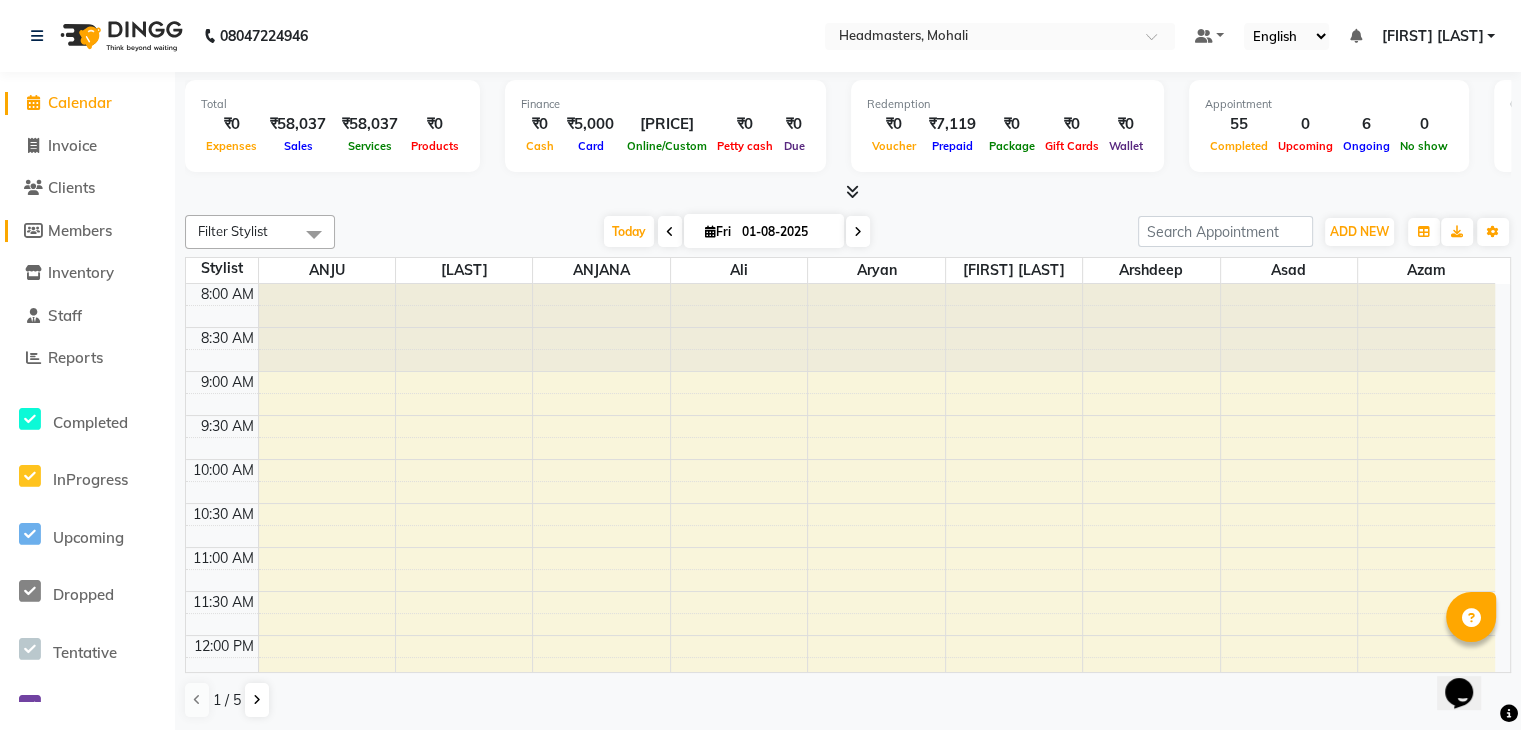 click on "Members" 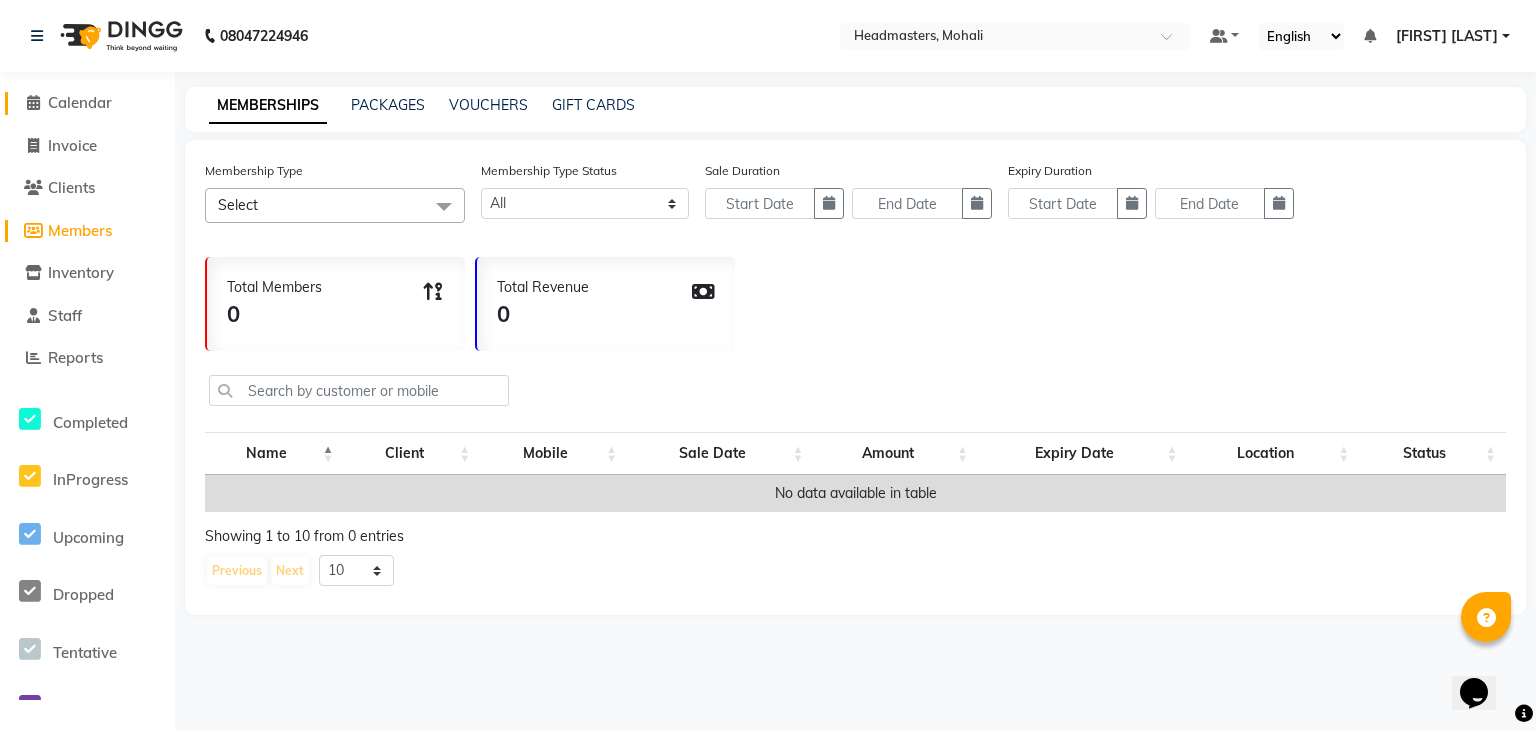 click on "Calendar" 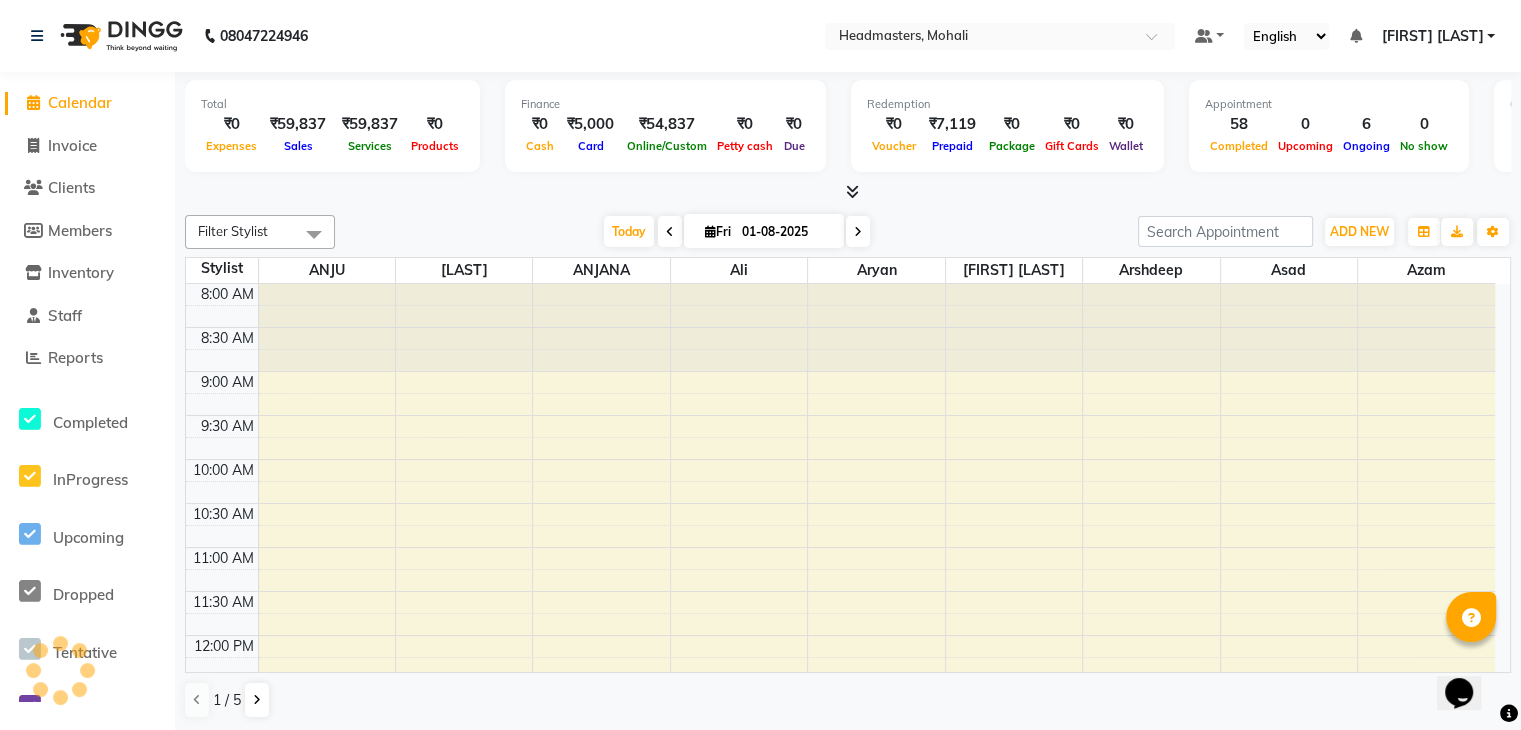 scroll, scrollTop: 786, scrollLeft: 0, axis: vertical 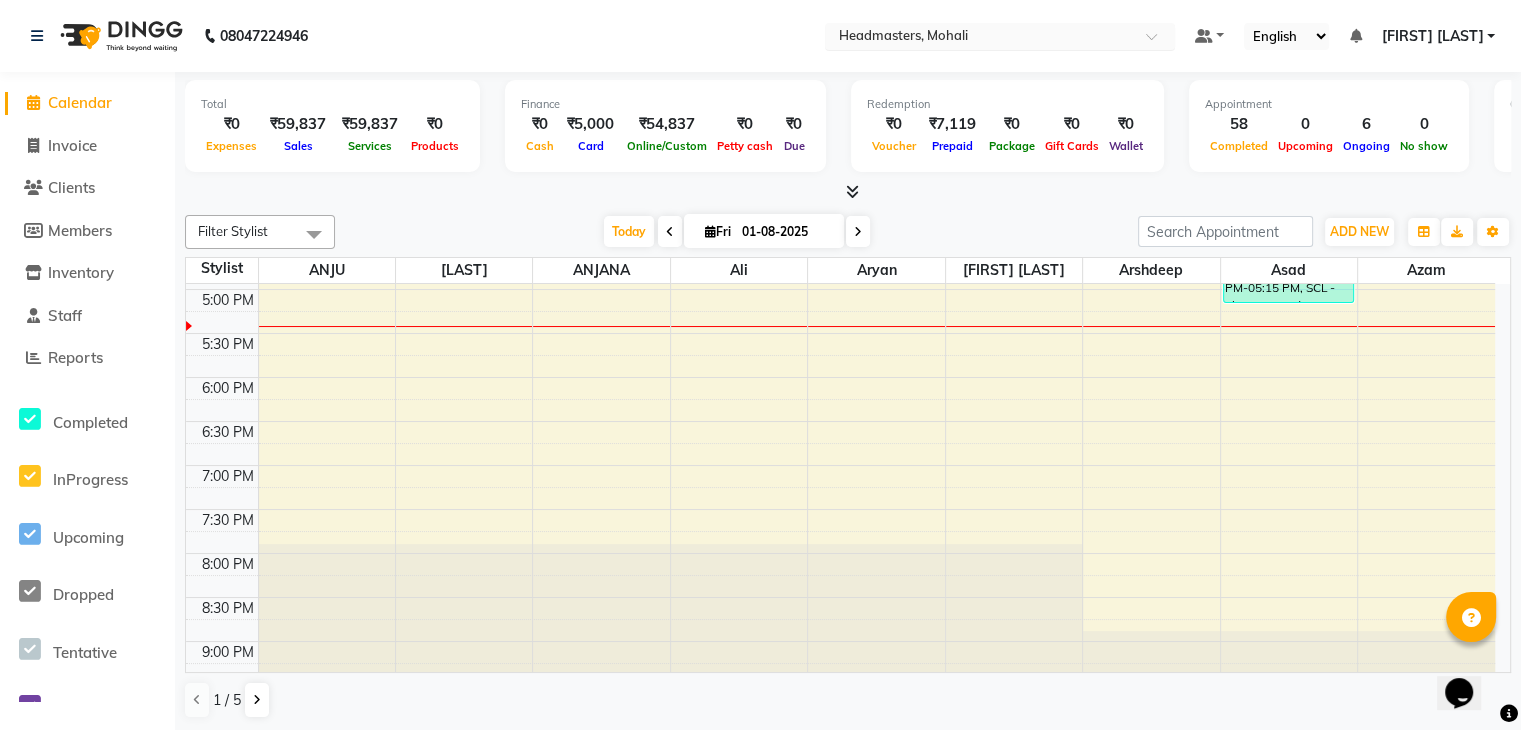 click on "Select Location × Headmasters, Mohali" at bounding box center [1000, 36] 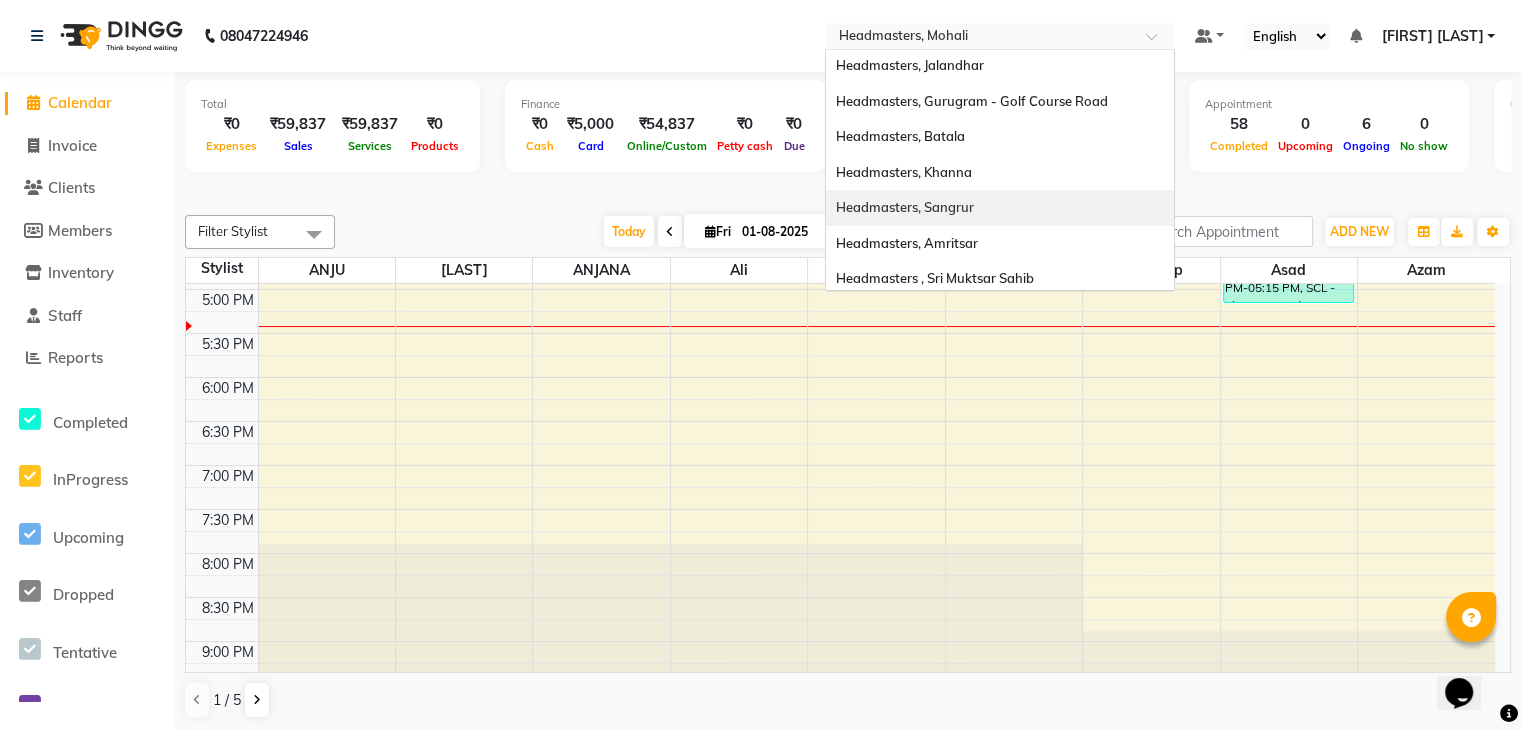 scroll, scrollTop: 328, scrollLeft: 0, axis: vertical 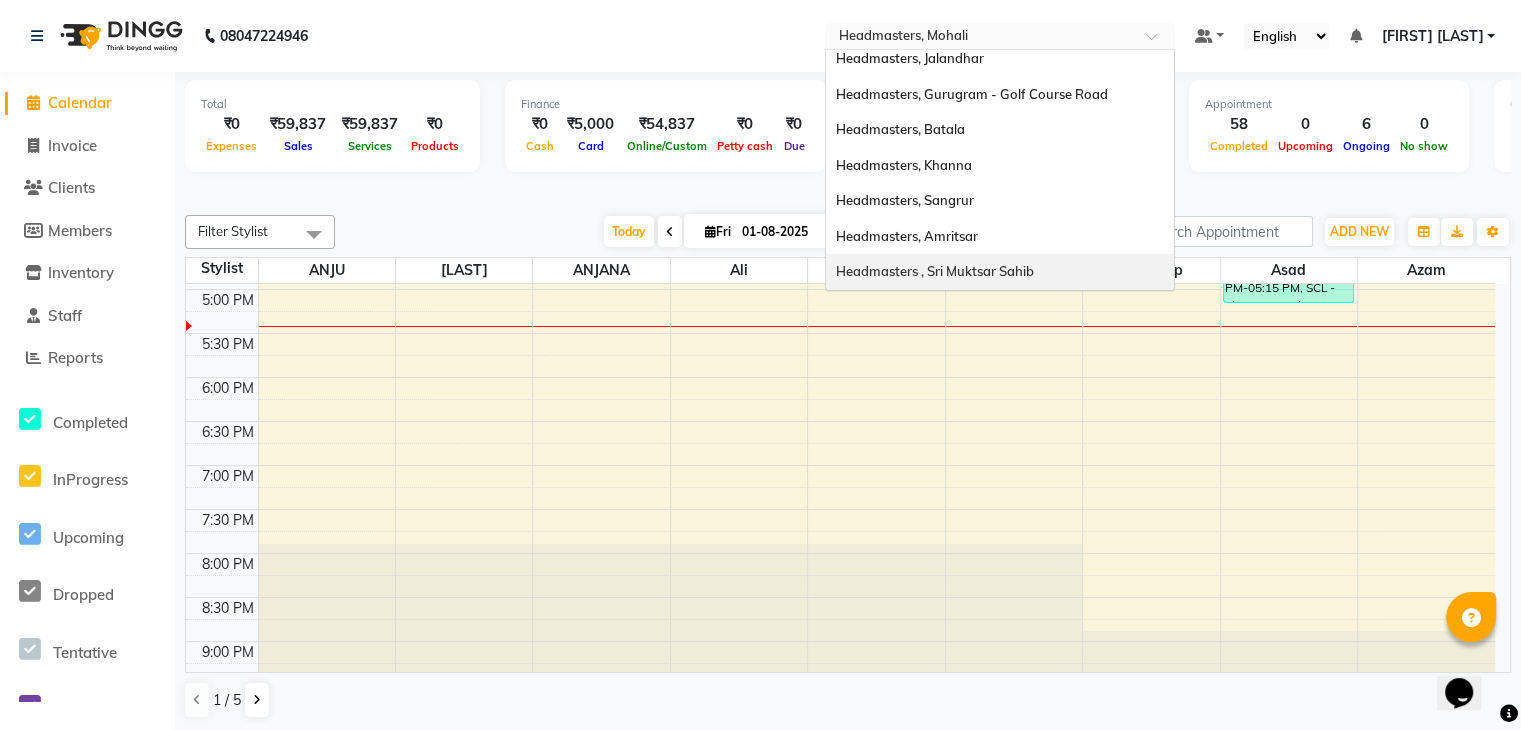 click on "Headmasters , Sri Muktsar Sahib" at bounding box center (935, 271) 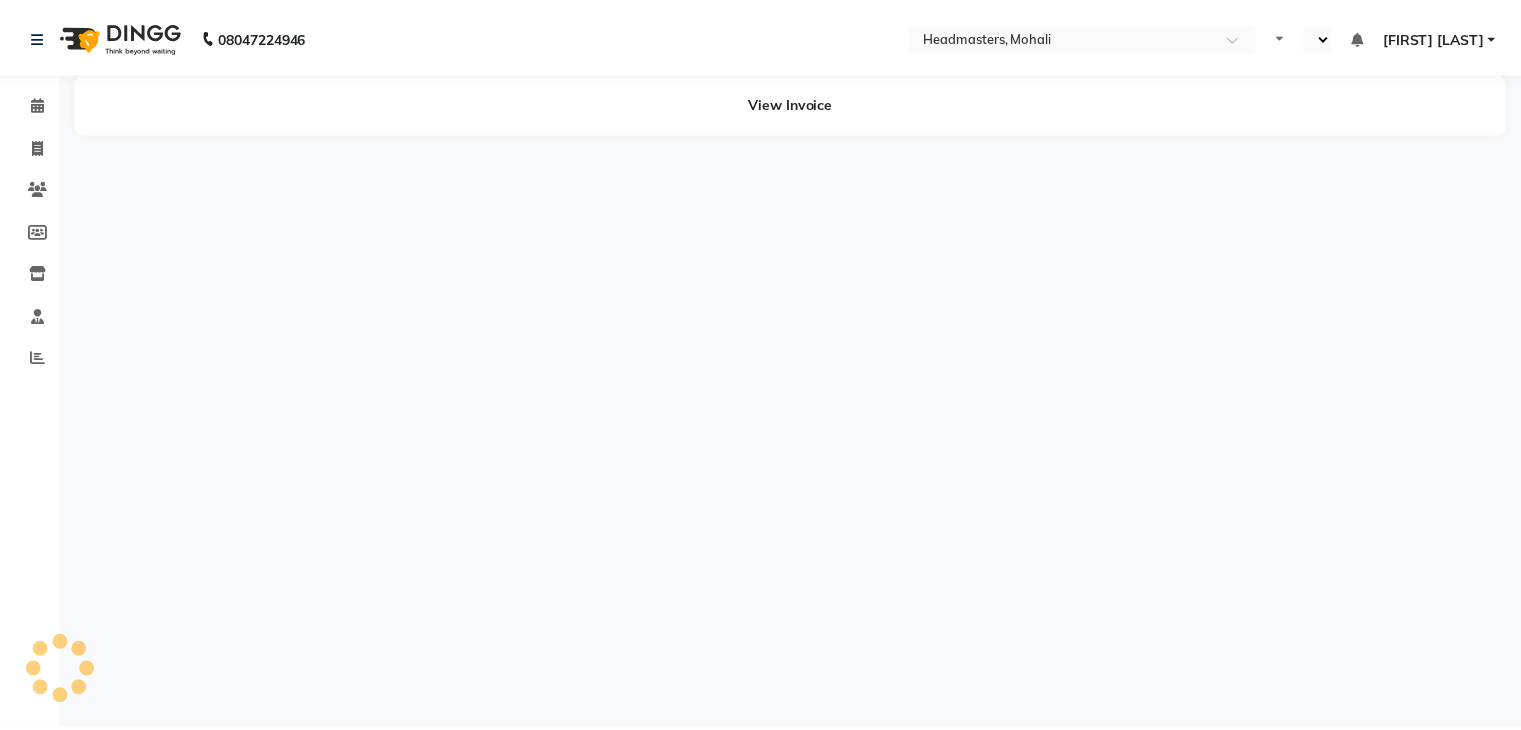 scroll, scrollTop: 0, scrollLeft: 0, axis: both 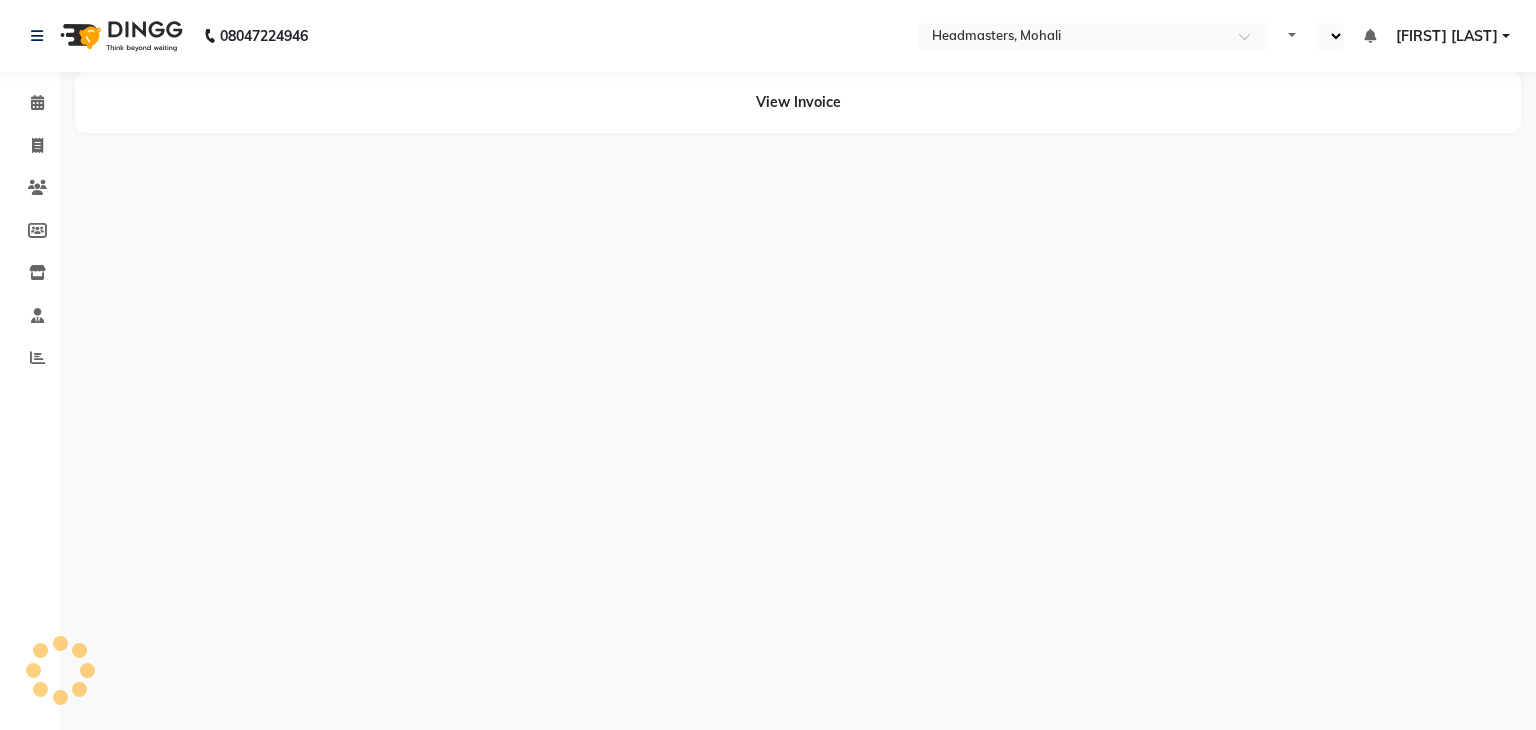 select on "en" 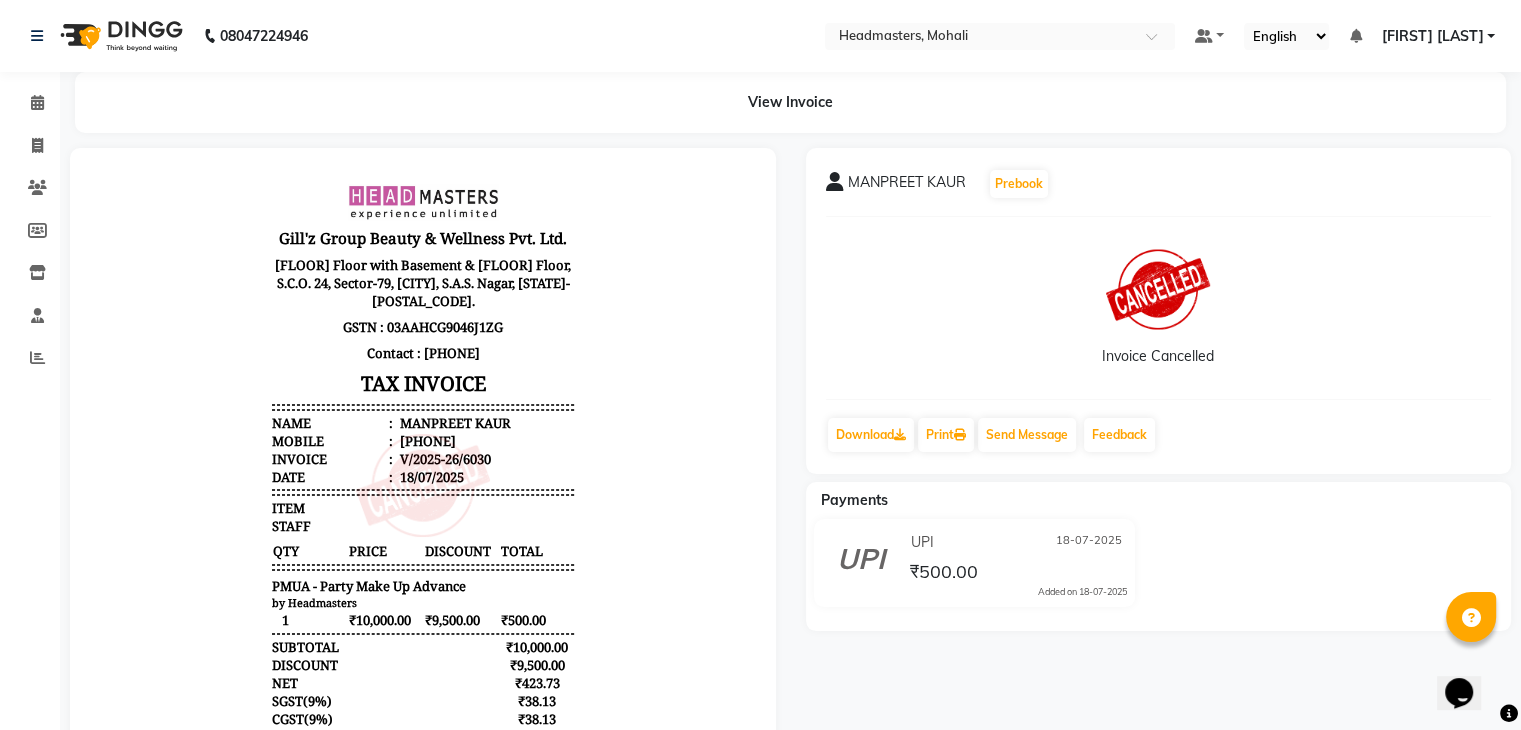 scroll, scrollTop: 0, scrollLeft: 0, axis: both 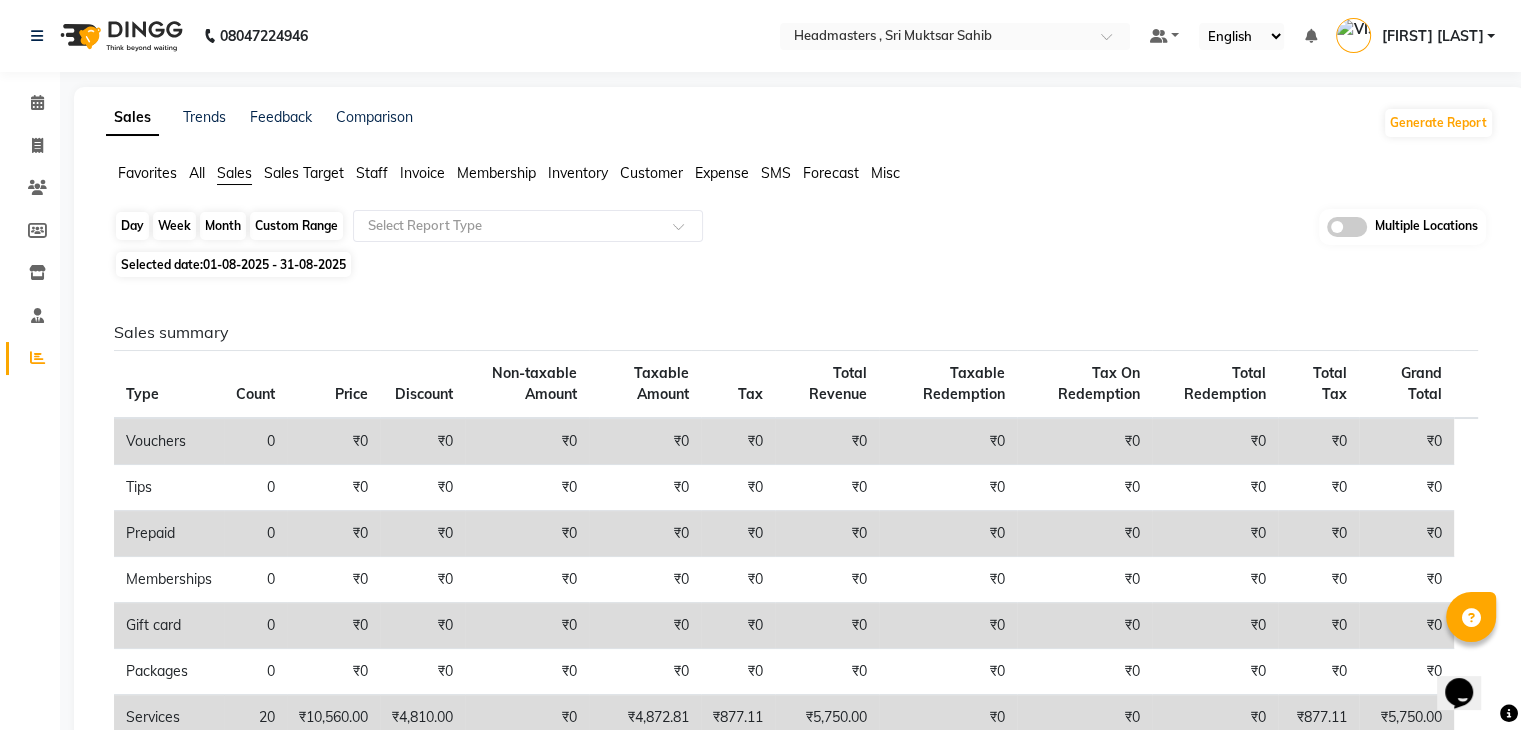 click on "Custom Range" 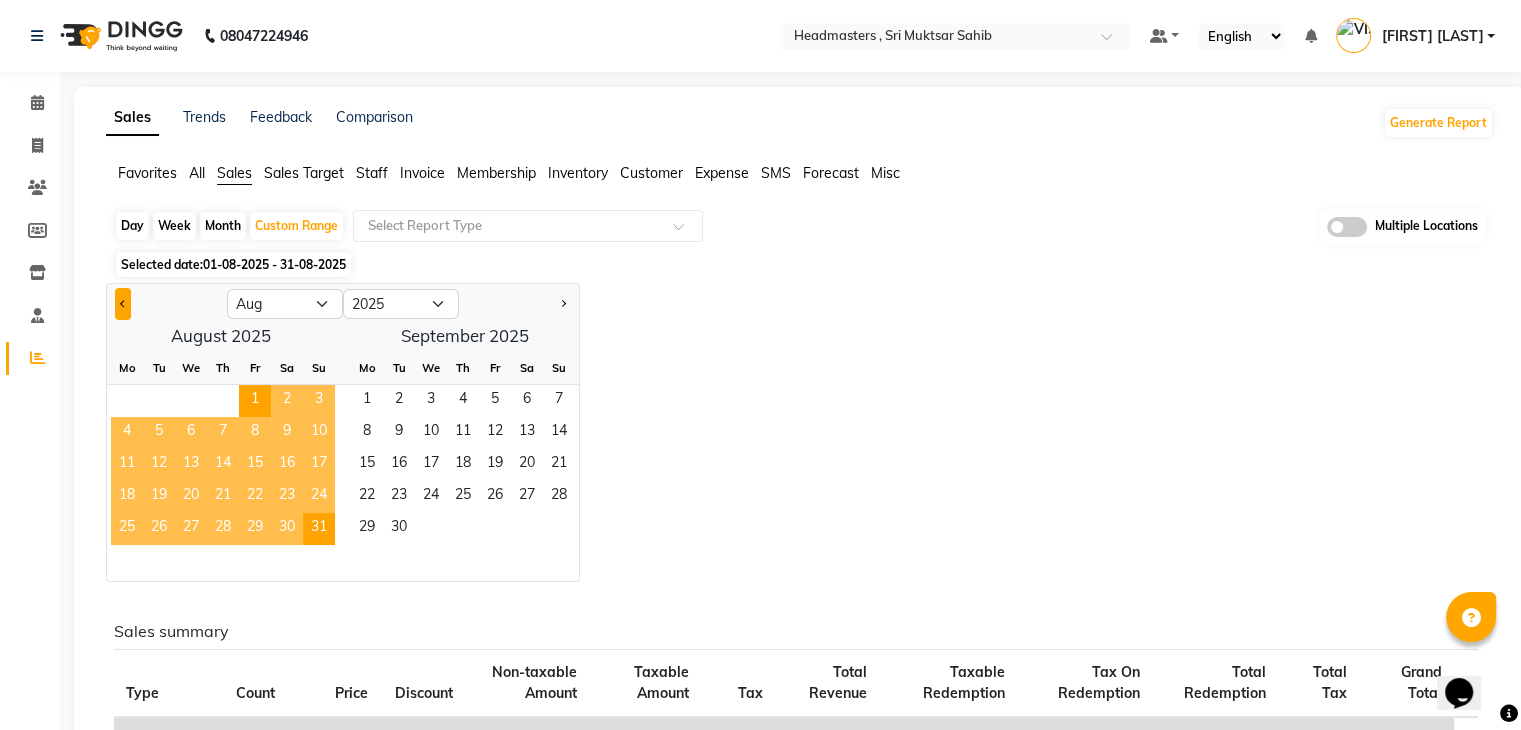 click 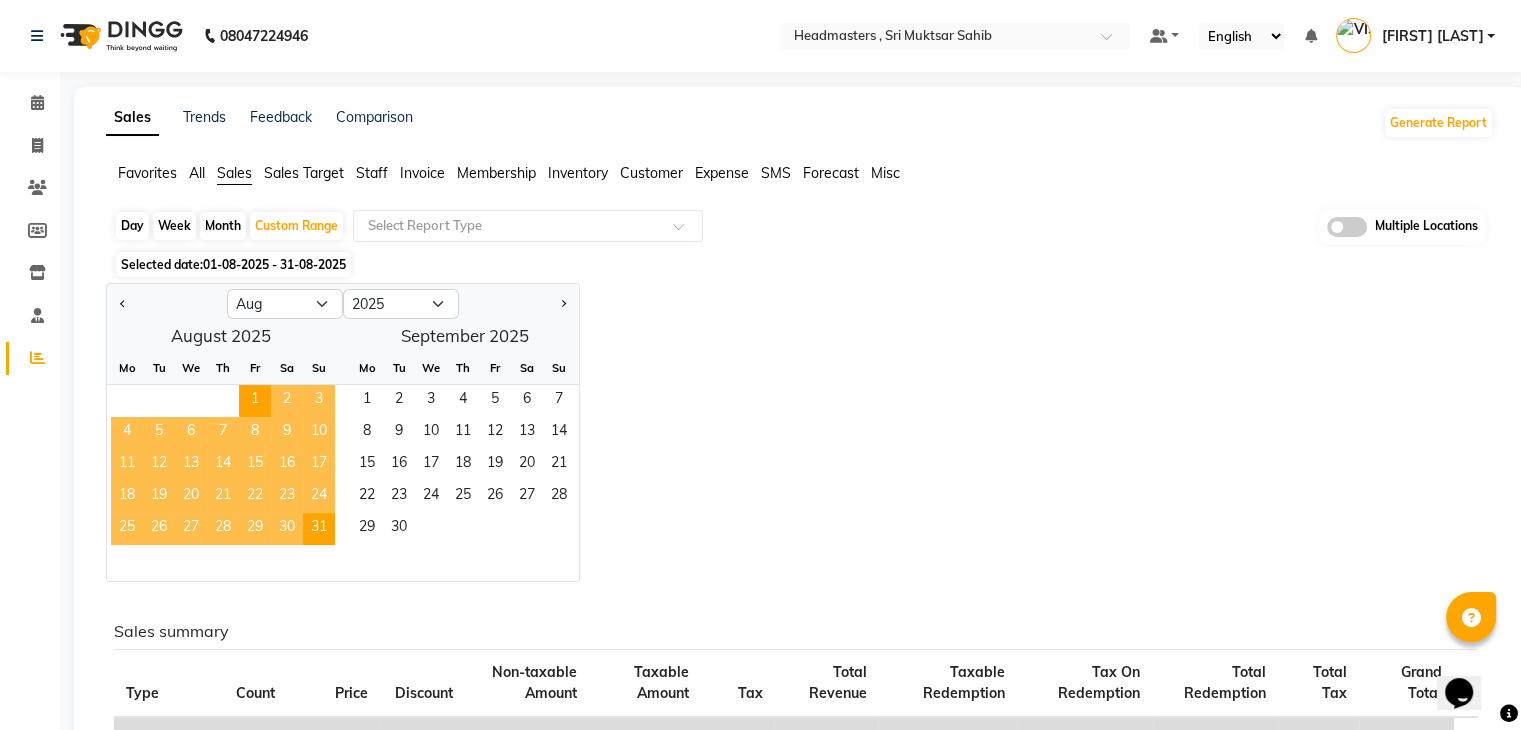 select on "7" 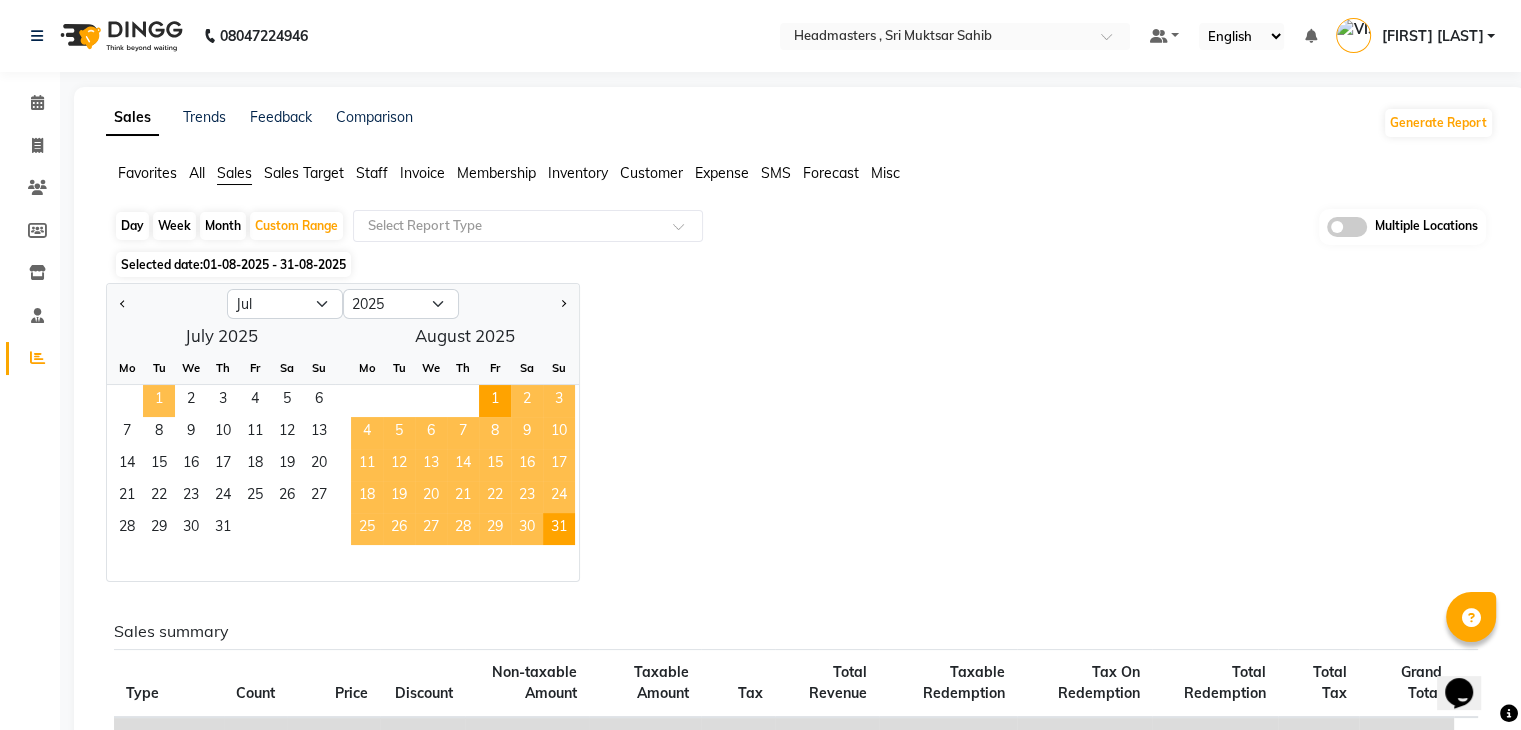 click on "1" 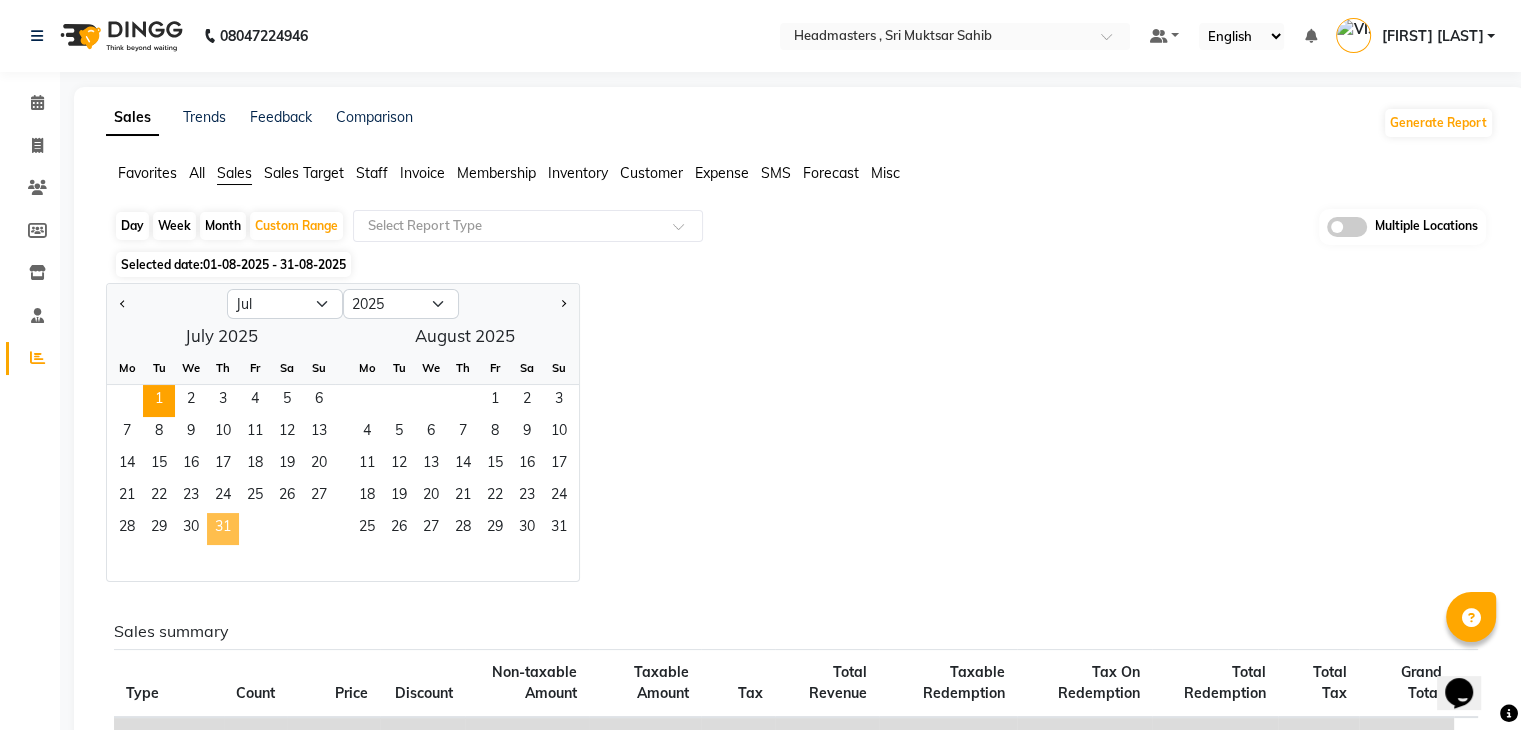 click on "31" 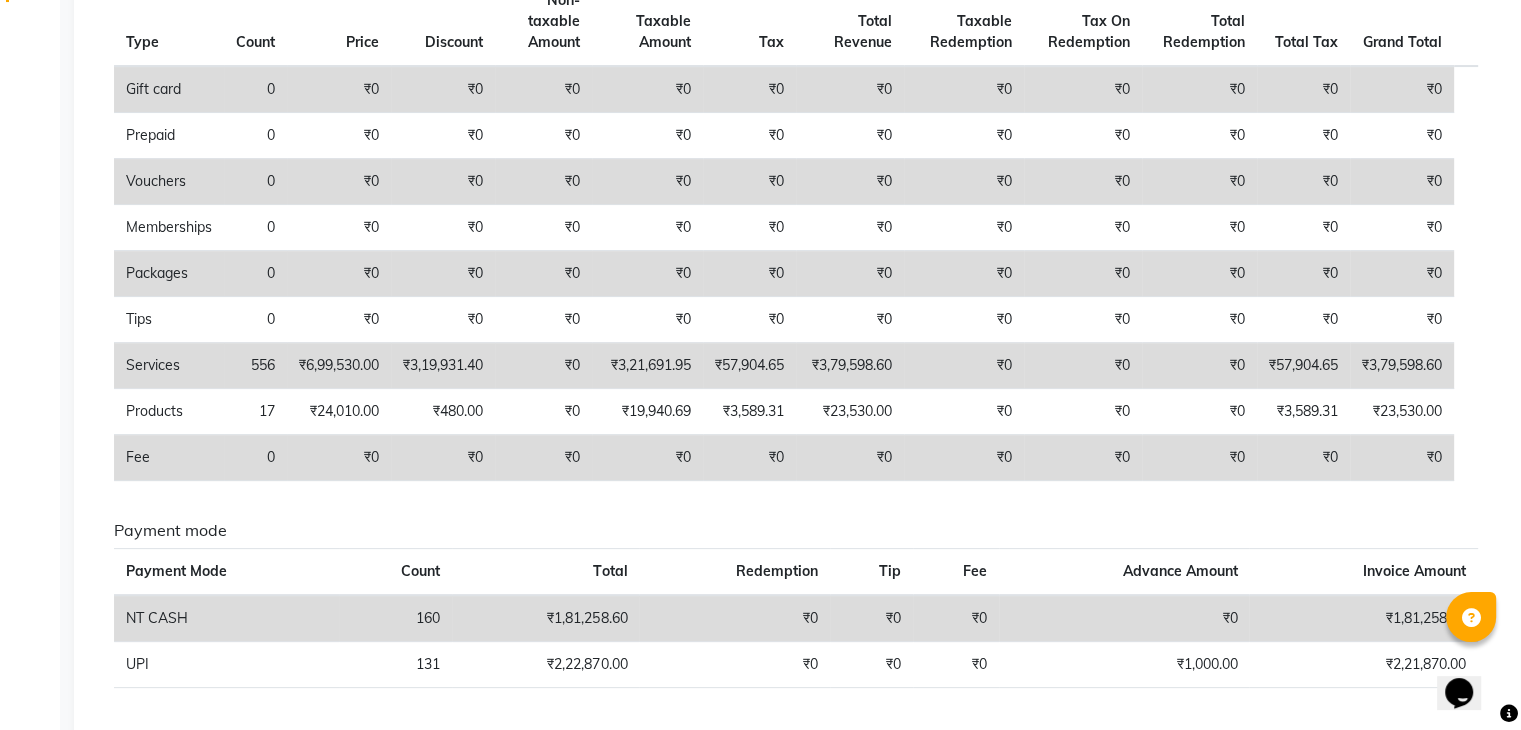 scroll, scrollTop: 434, scrollLeft: 0, axis: vertical 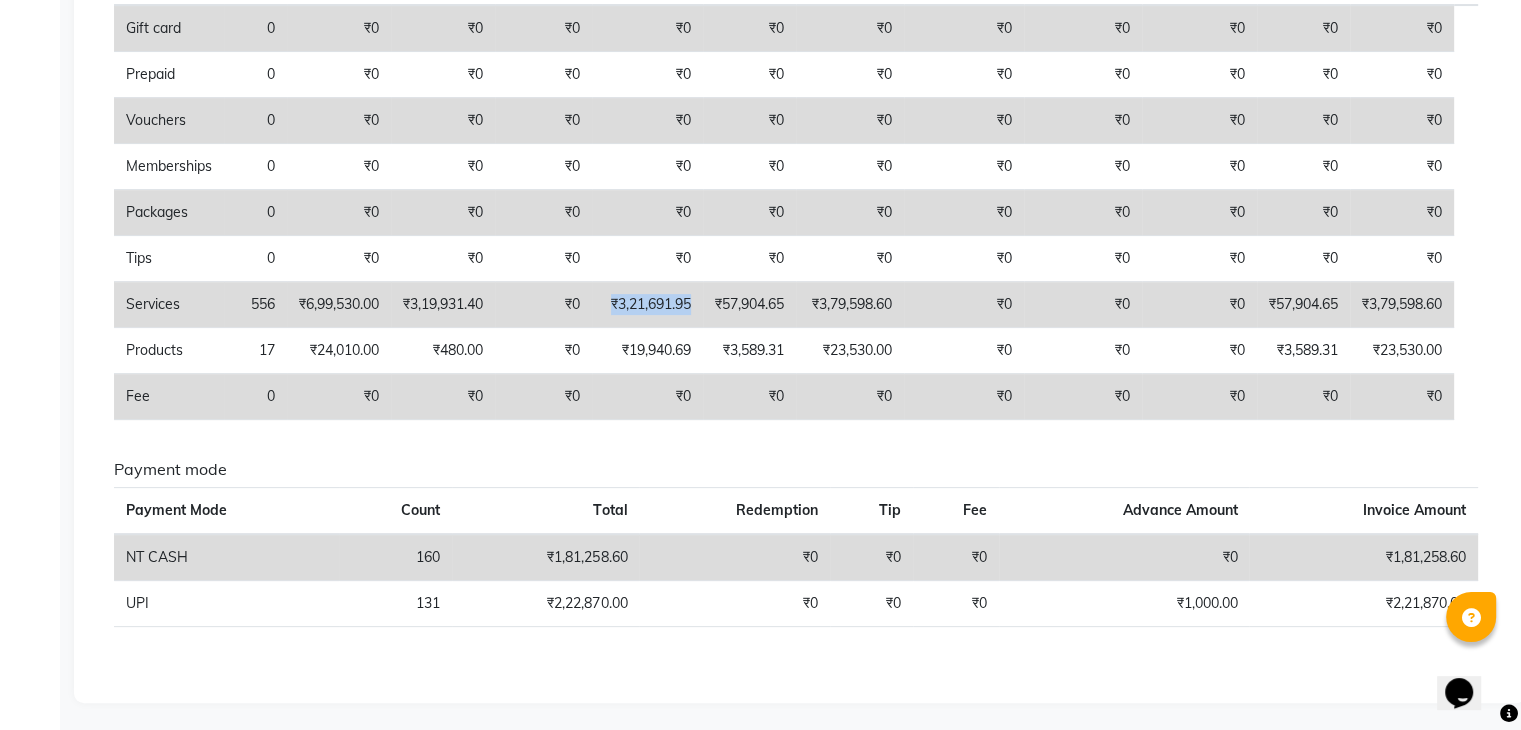 drag, startPoint x: 694, startPoint y: 304, endPoint x: 613, endPoint y: 309, distance: 81.154175 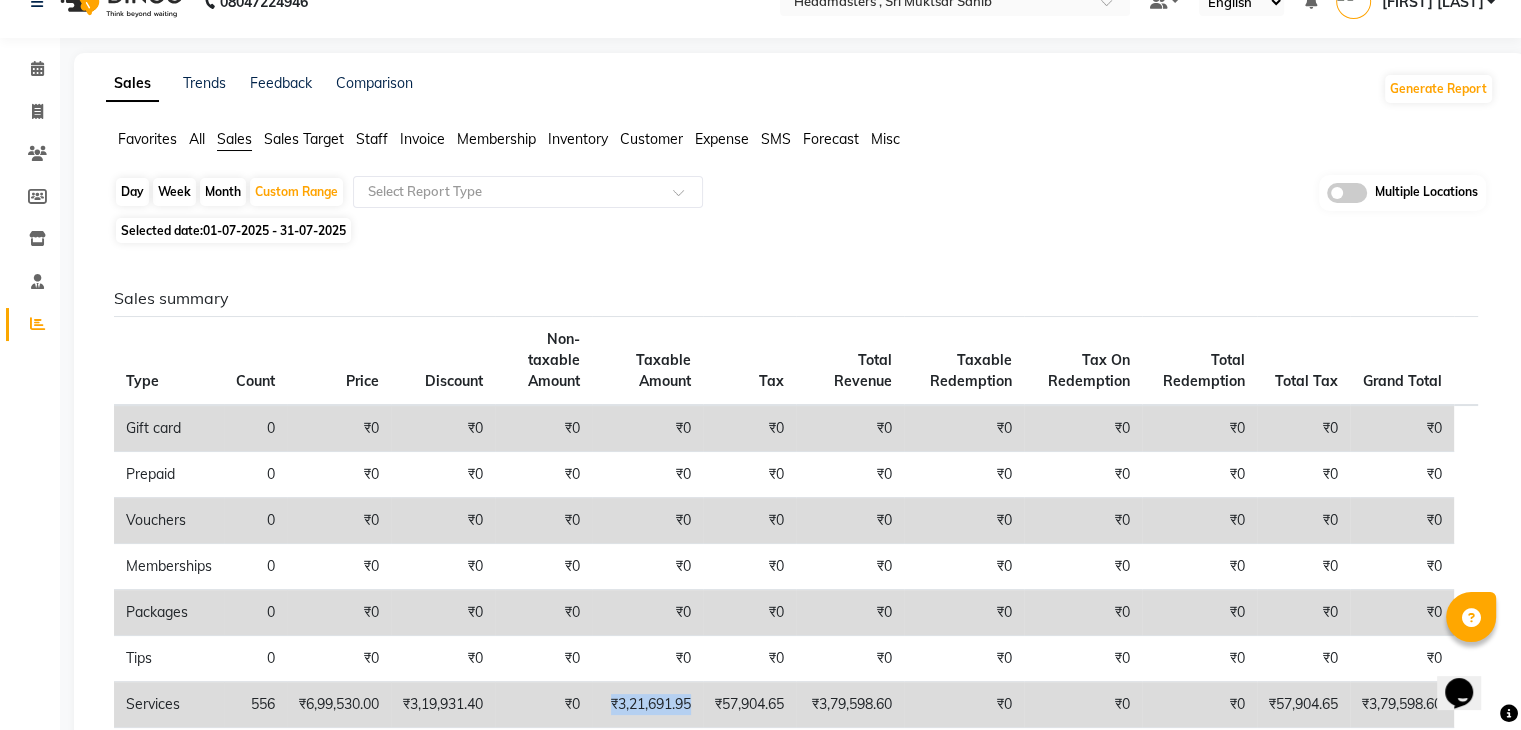 scroll, scrollTop: 0, scrollLeft: 0, axis: both 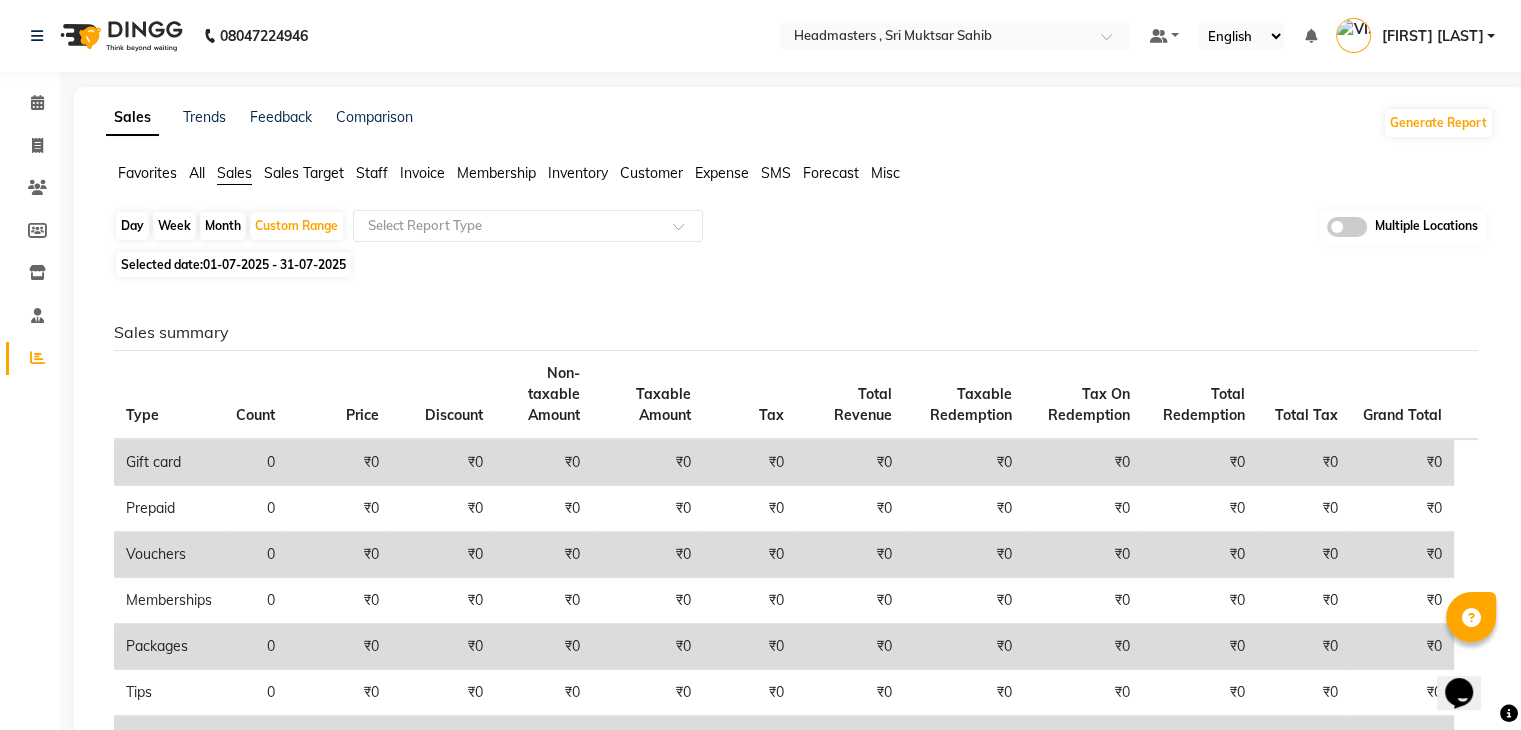 click on "08047224946" 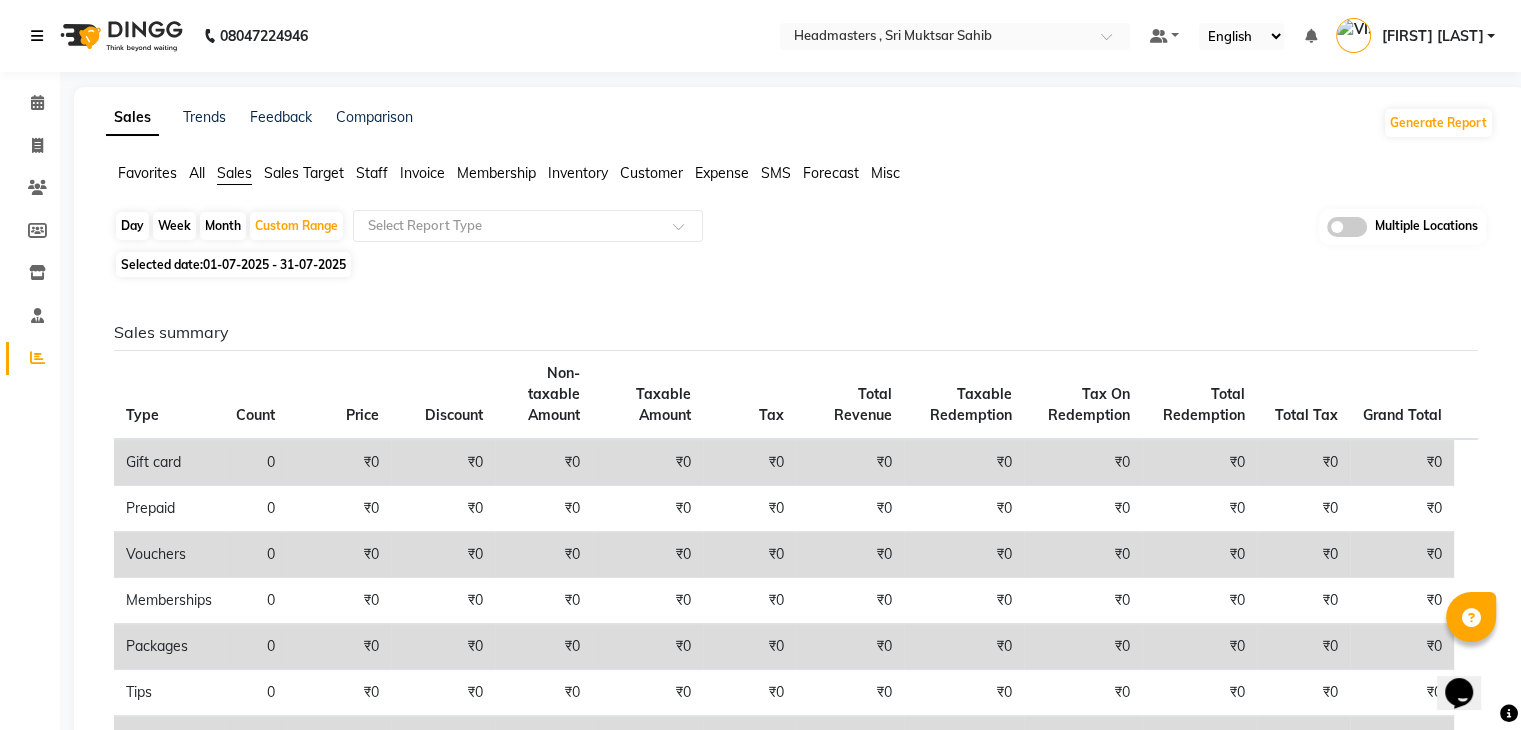 click at bounding box center [41, 36] 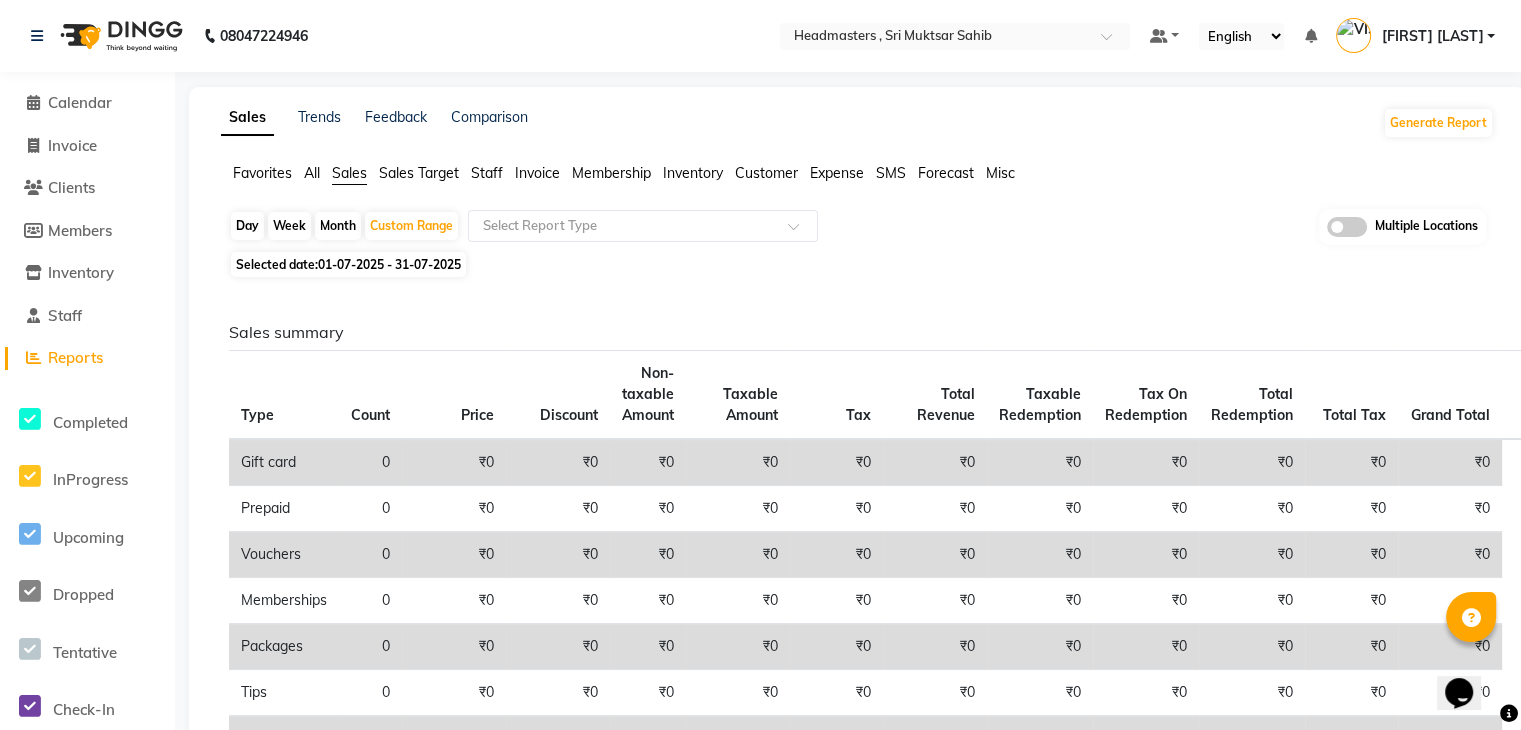 click on "Calendar" 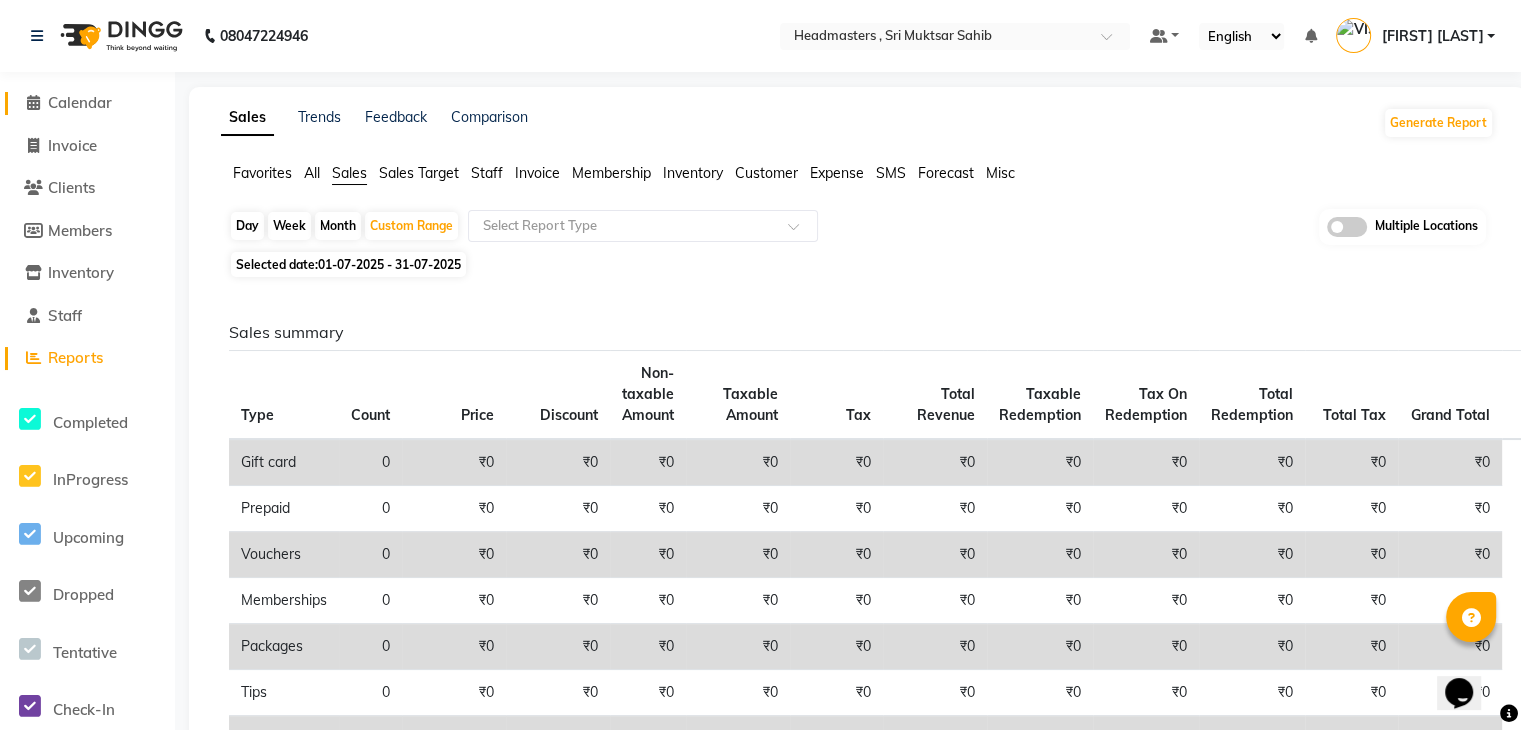 click on "Calendar" 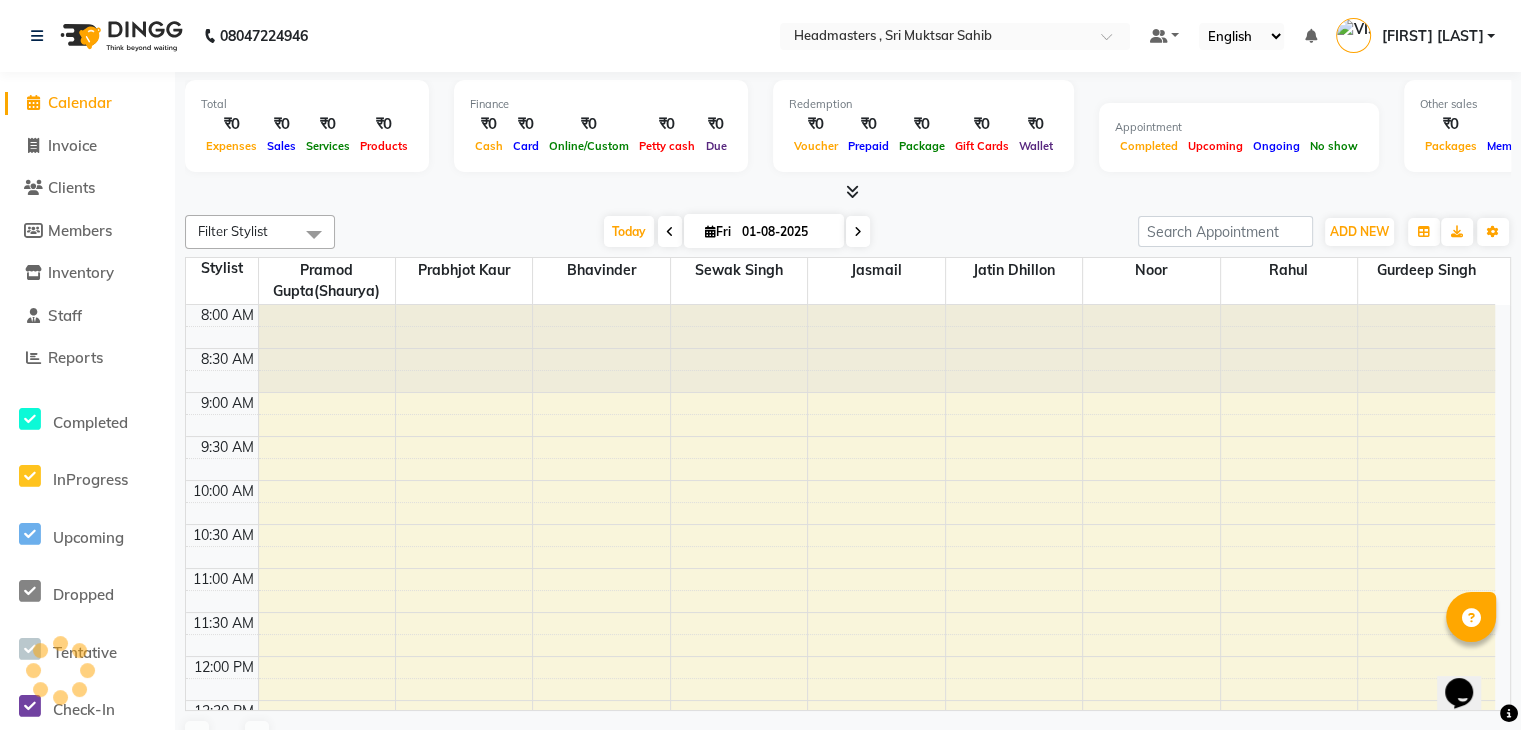 scroll, scrollTop: 0, scrollLeft: 0, axis: both 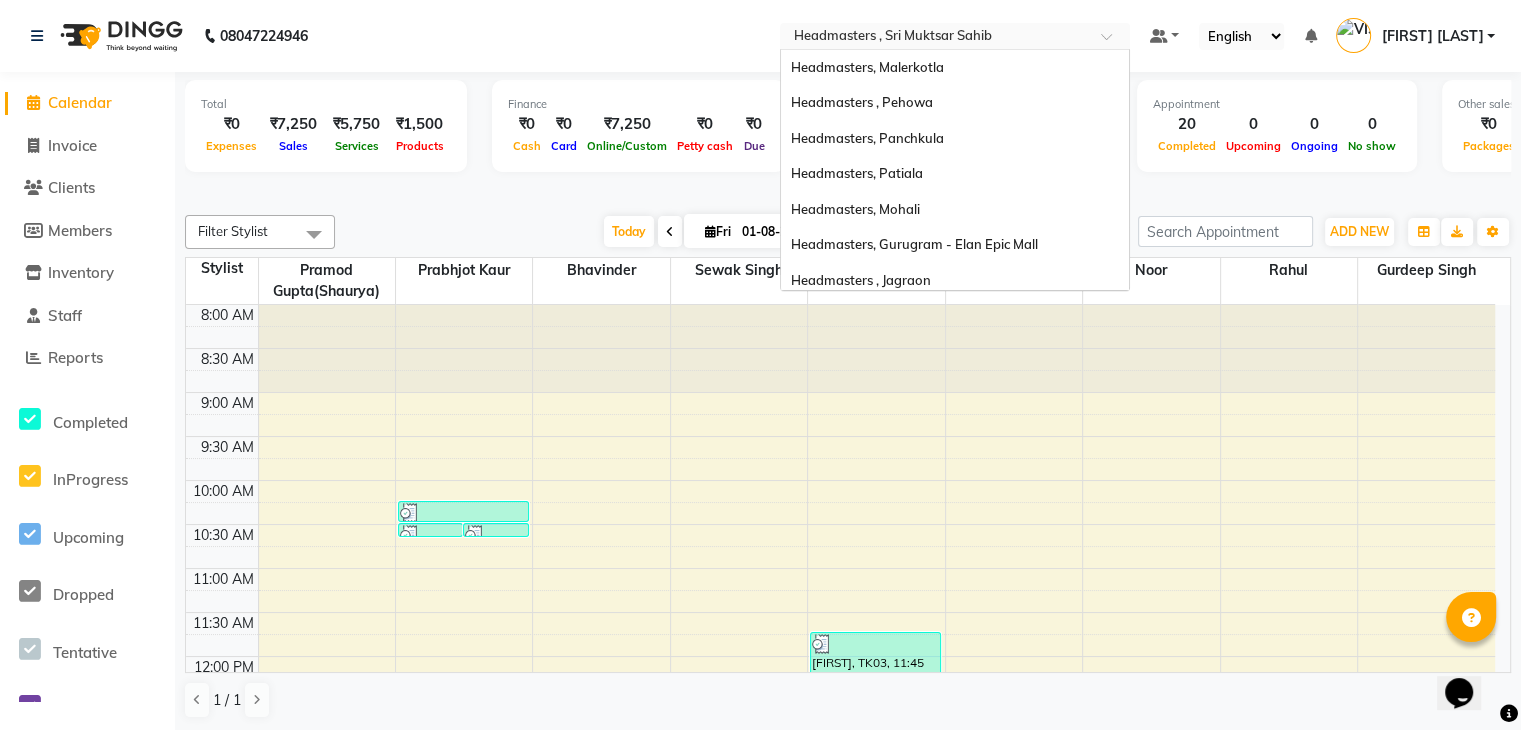 click at bounding box center [935, 38] 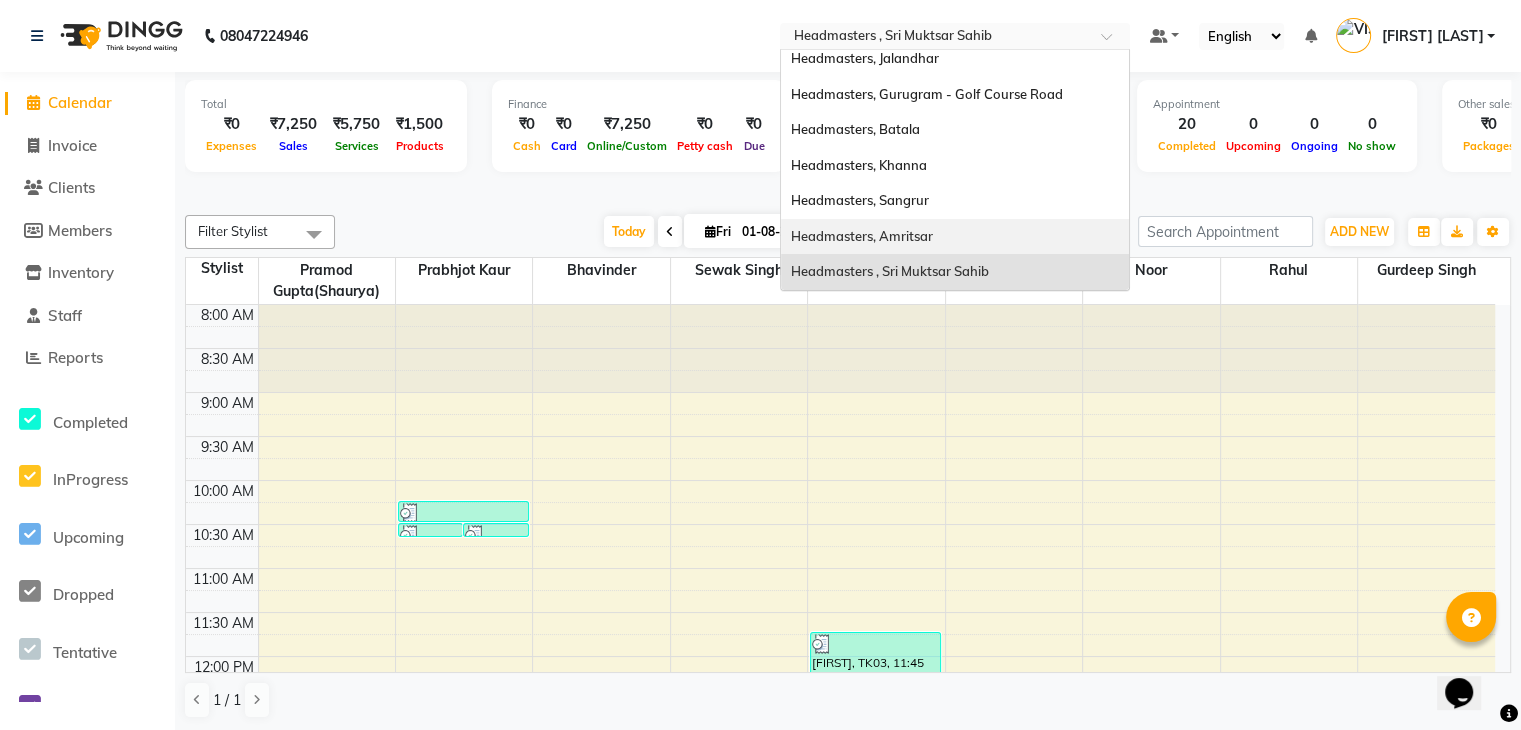 click on "Headmasters, Amritsar" at bounding box center (862, 236) 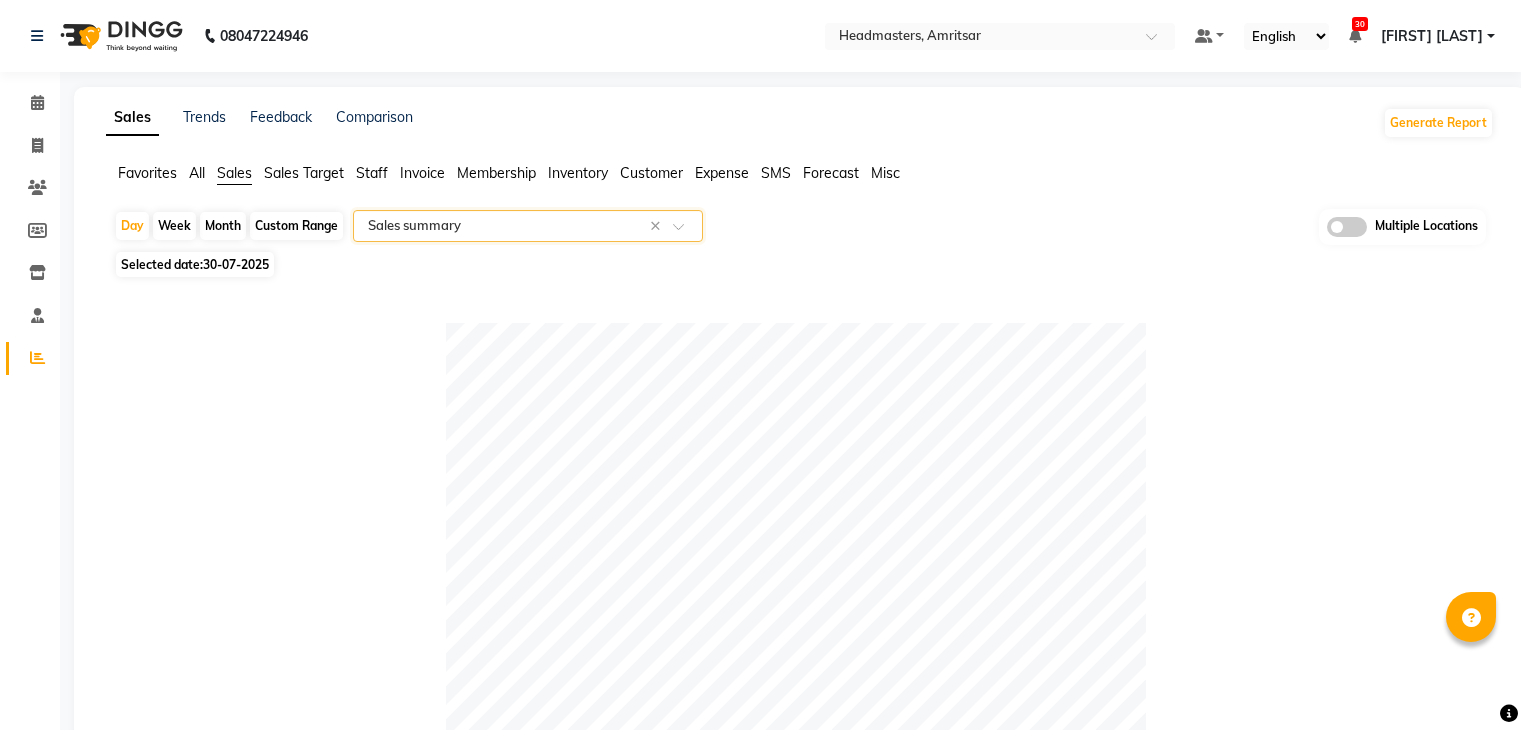 select on "full_report" 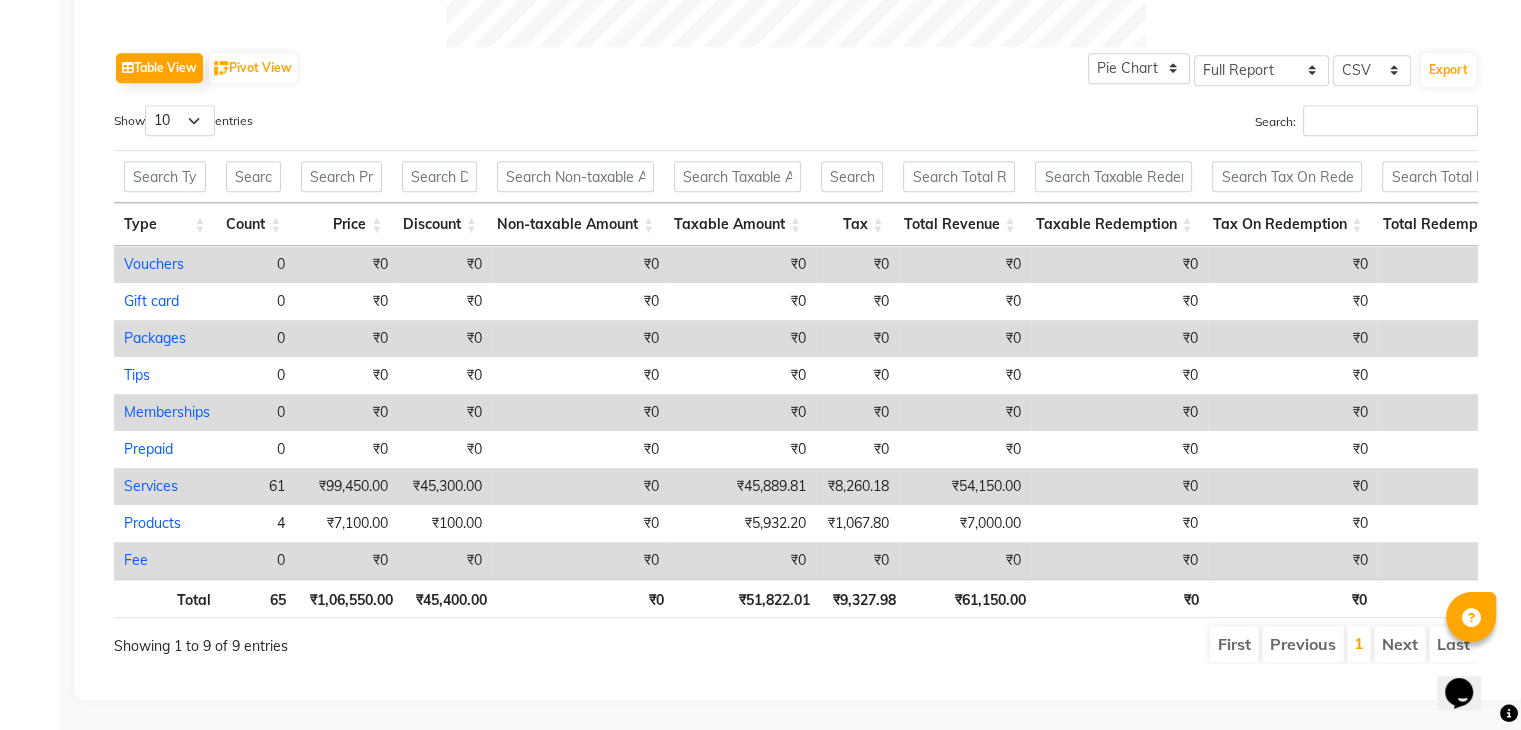 scroll, scrollTop: 0, scrollLeft: 0, axis: both 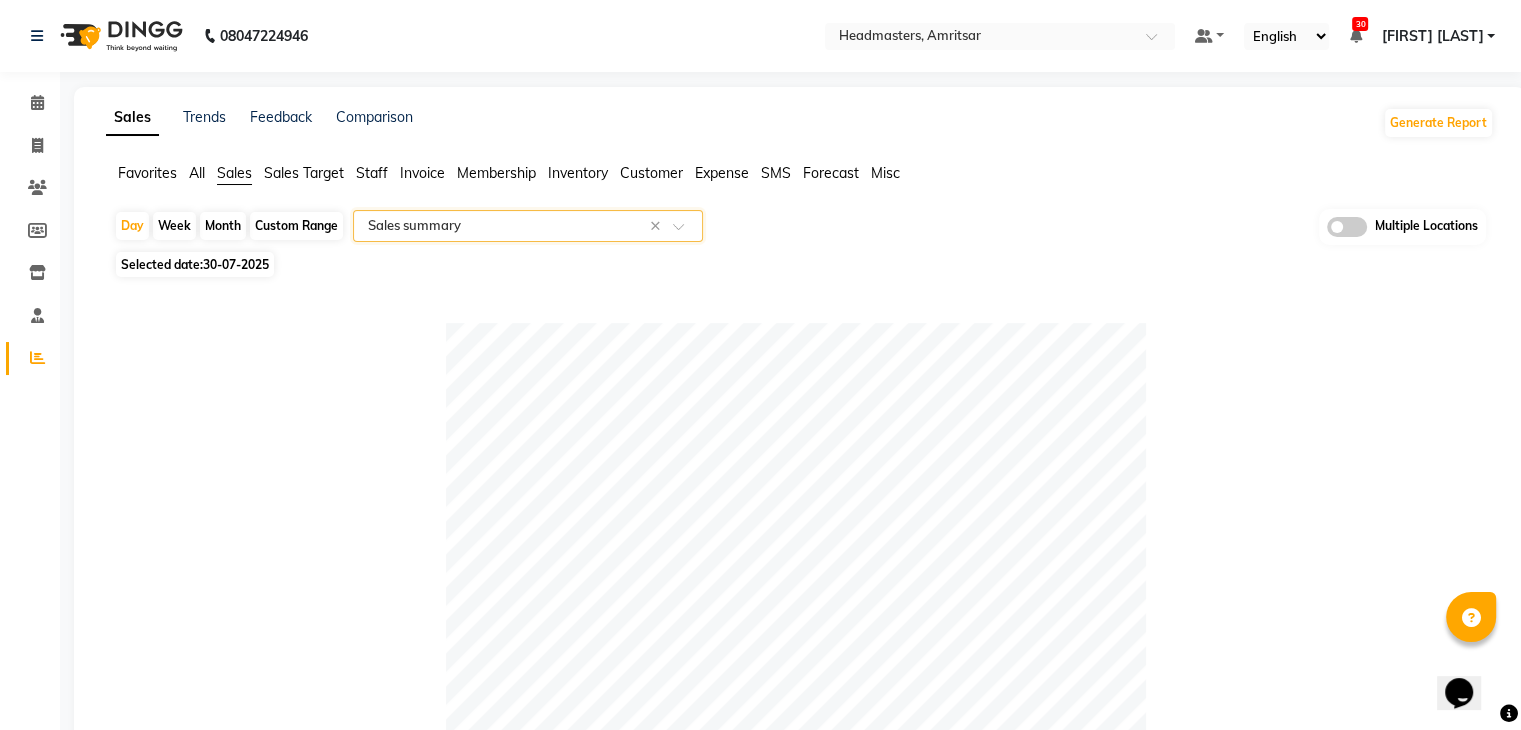 click on "Selected date:  30-07-2025" 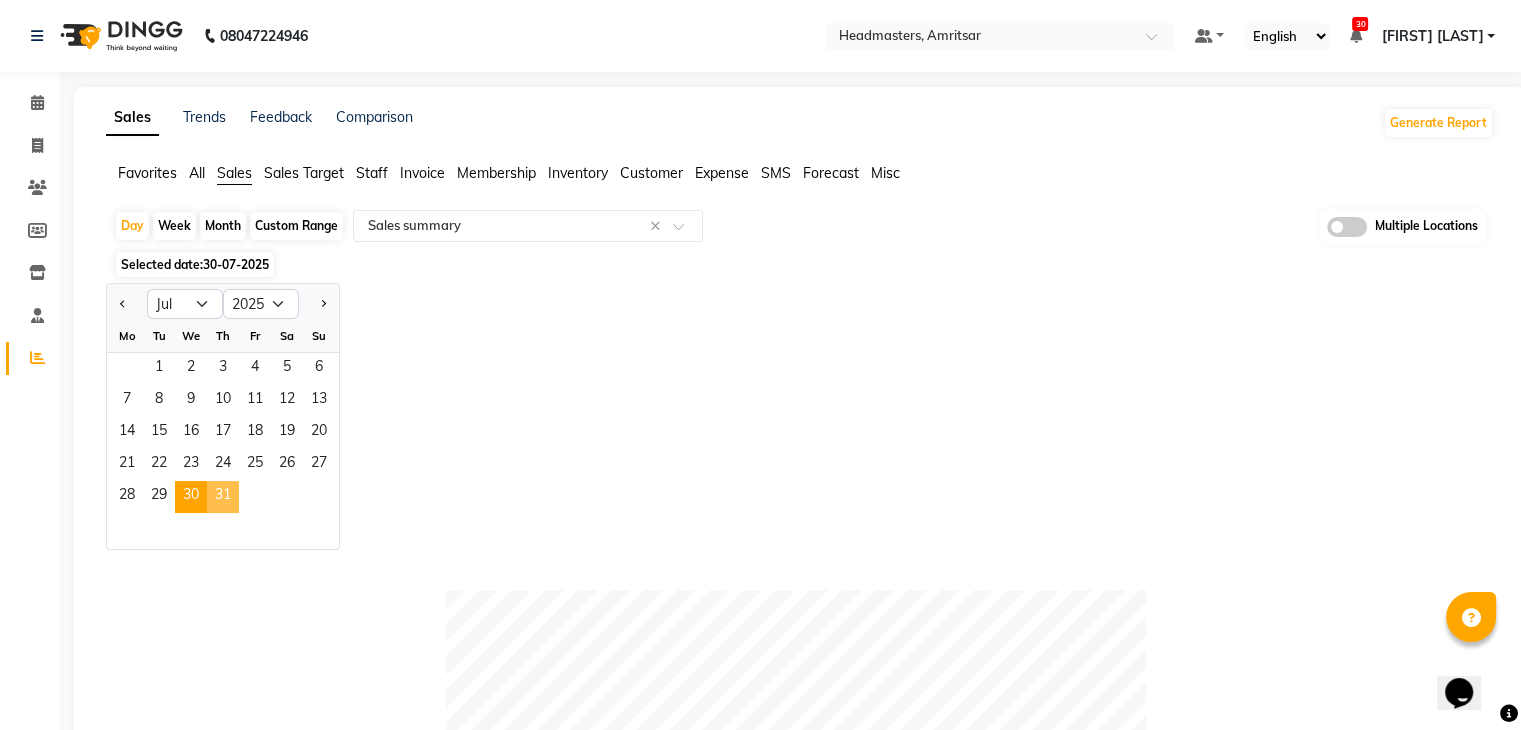 click on "31" 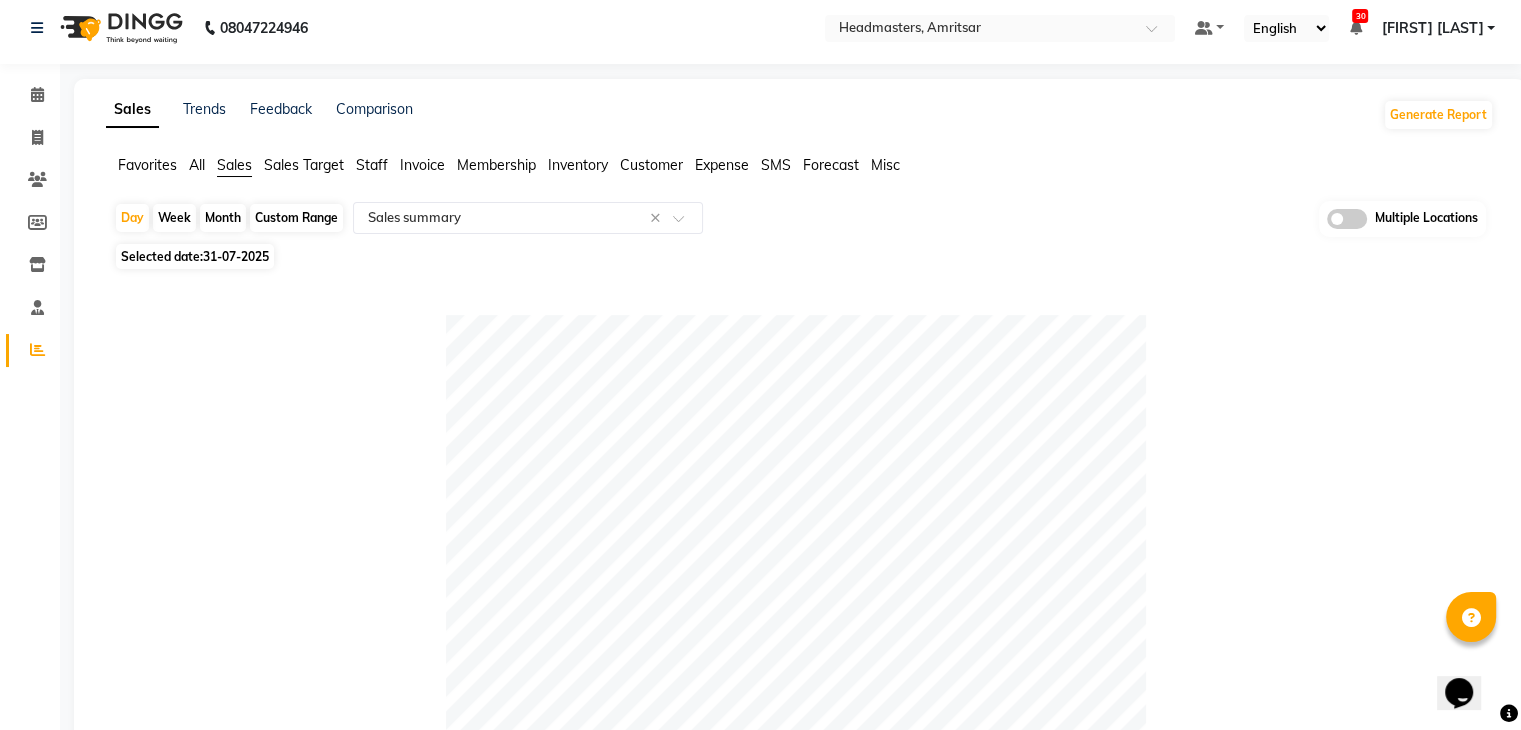 scroll, scrollTop: 4, scrollLeft: 0, axis: vertical 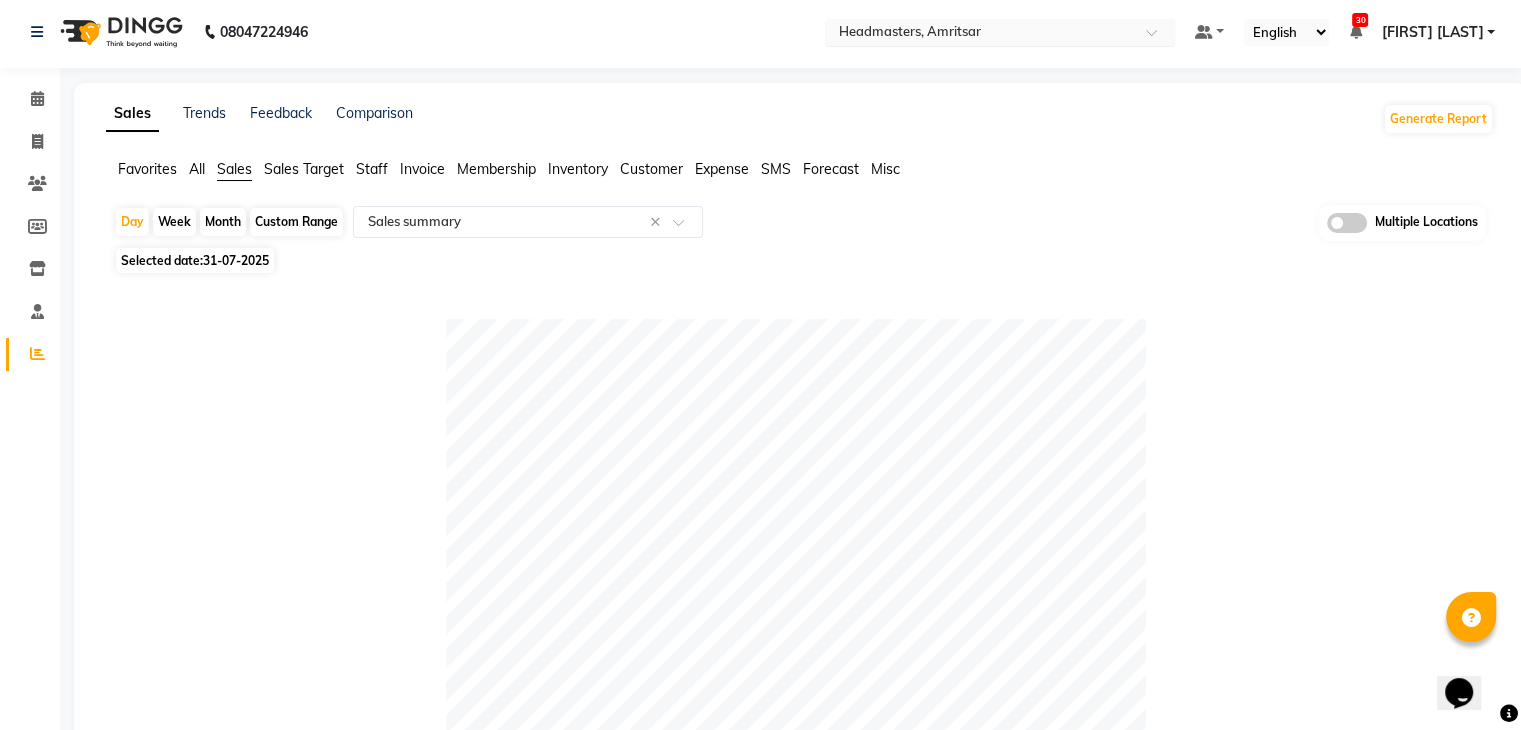 click at bounding box center (980, 34) 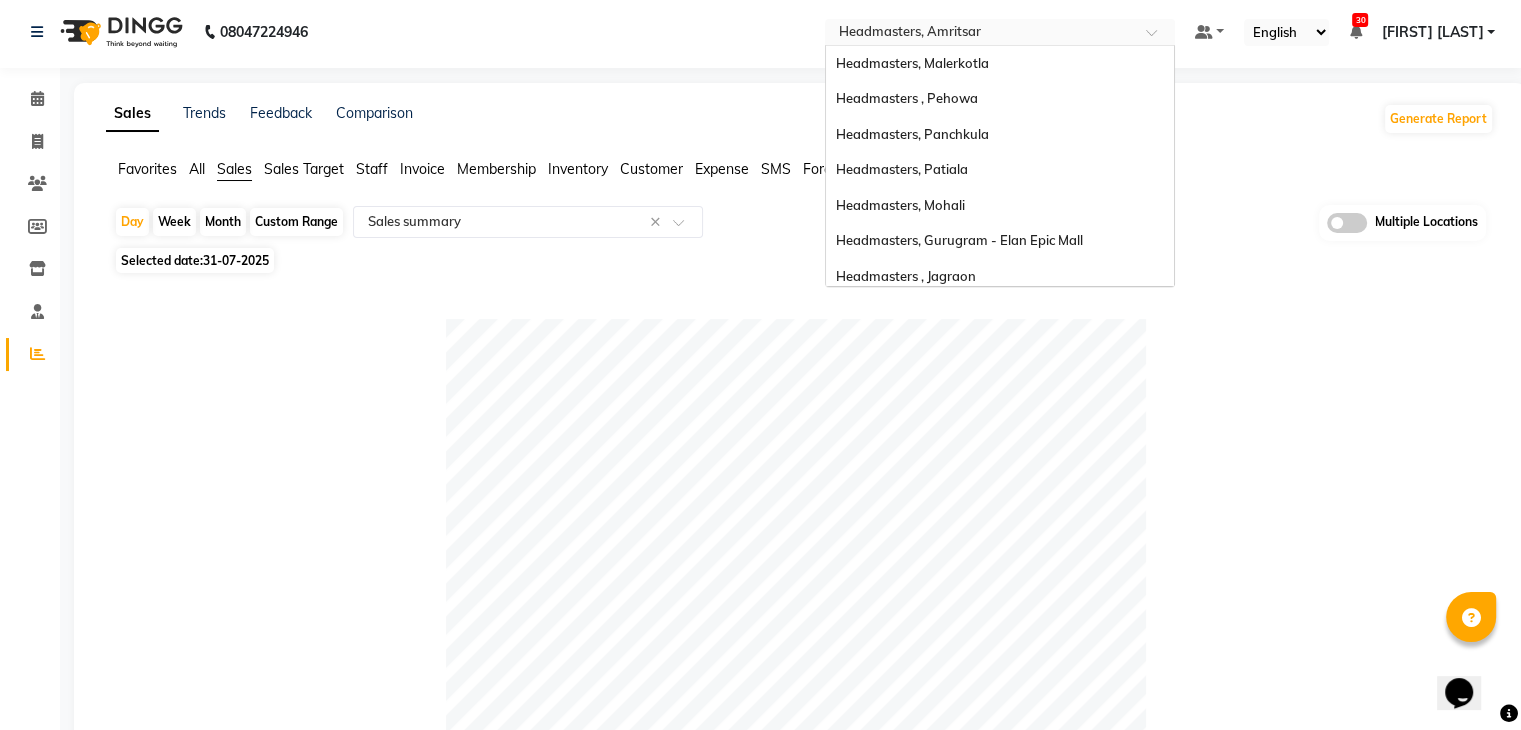 scroll, scrollTop: 328, scrollLeft: 0, axis: vertical 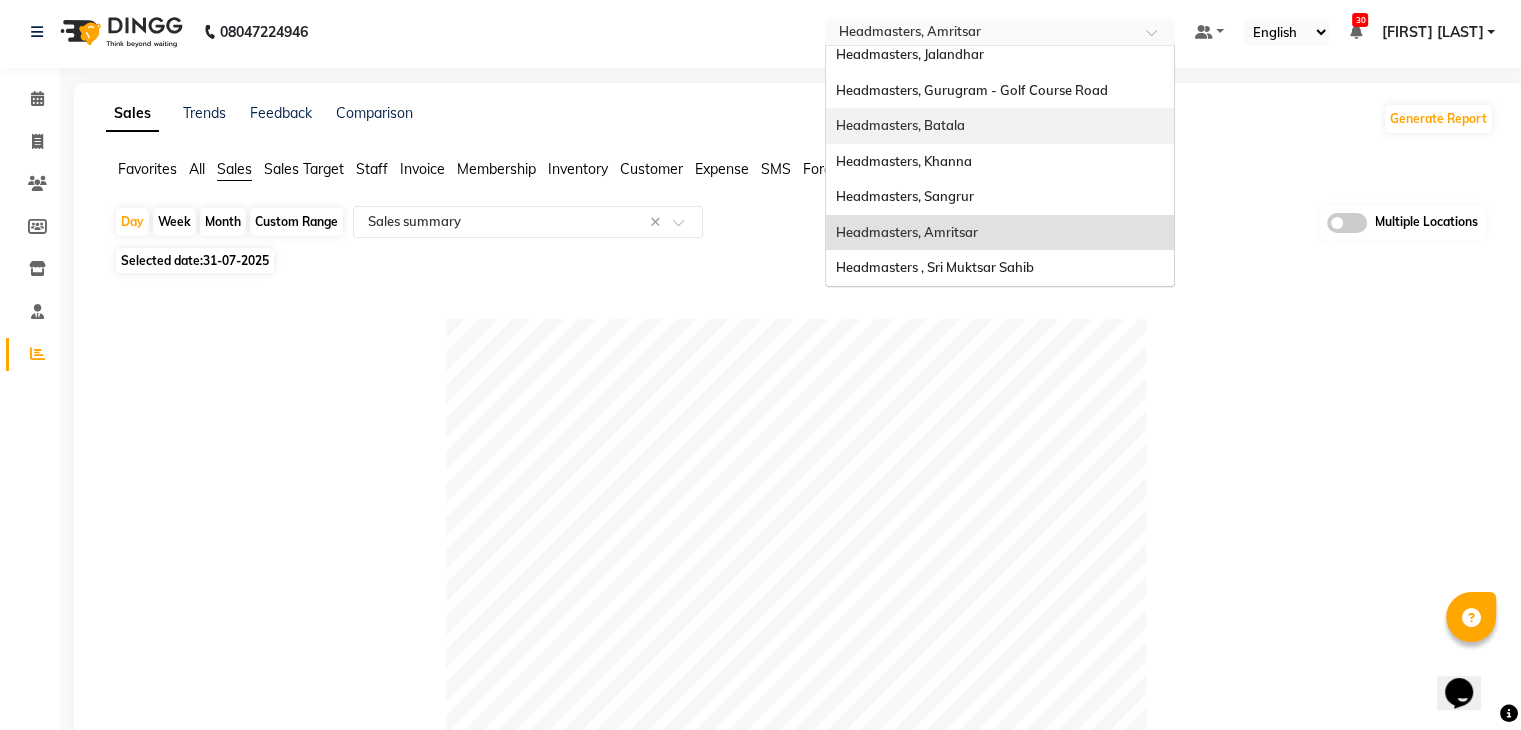 click on "Headmasters, Batala" at bounding box center (1000, 126) 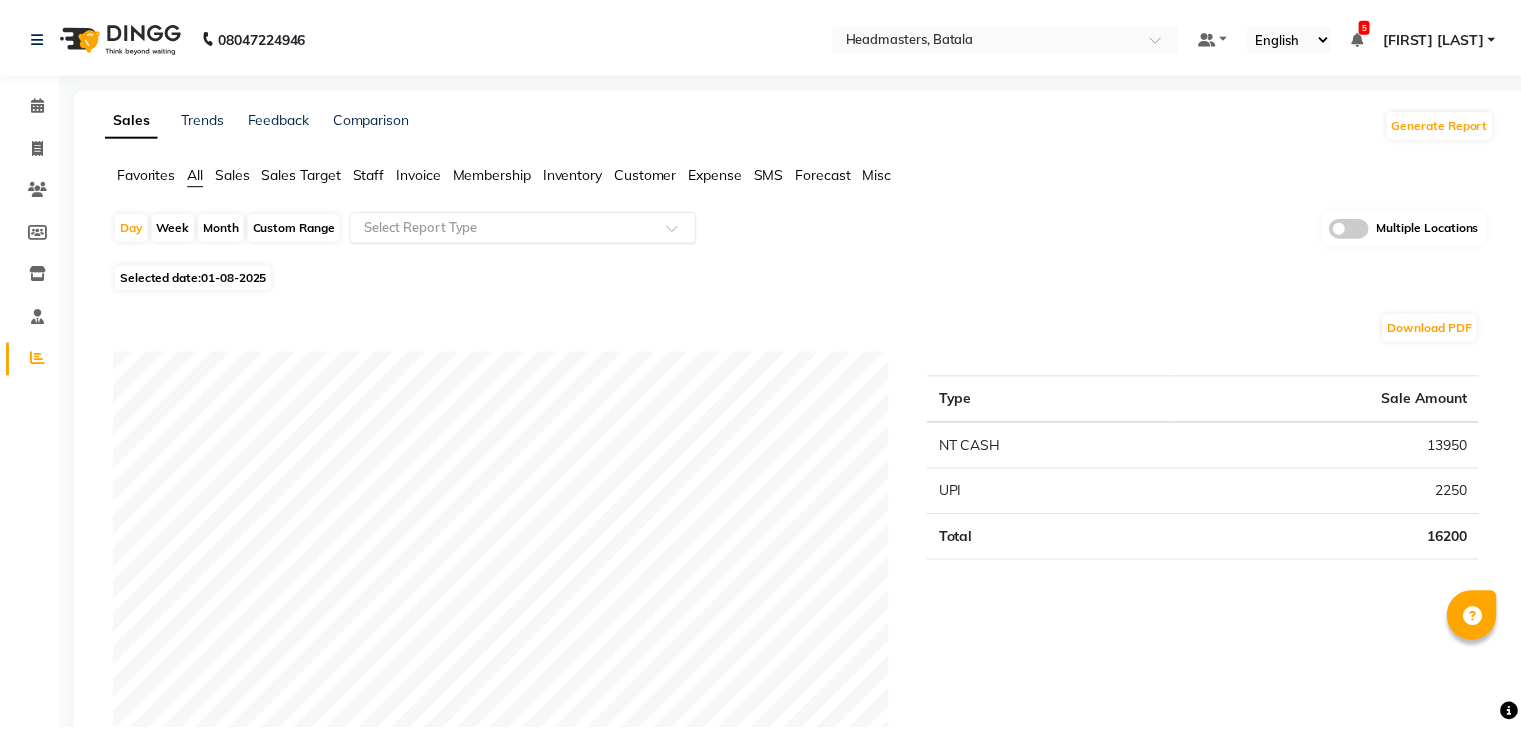 scroll, scrollTop: 0, scrollLeft: 0, axis: both 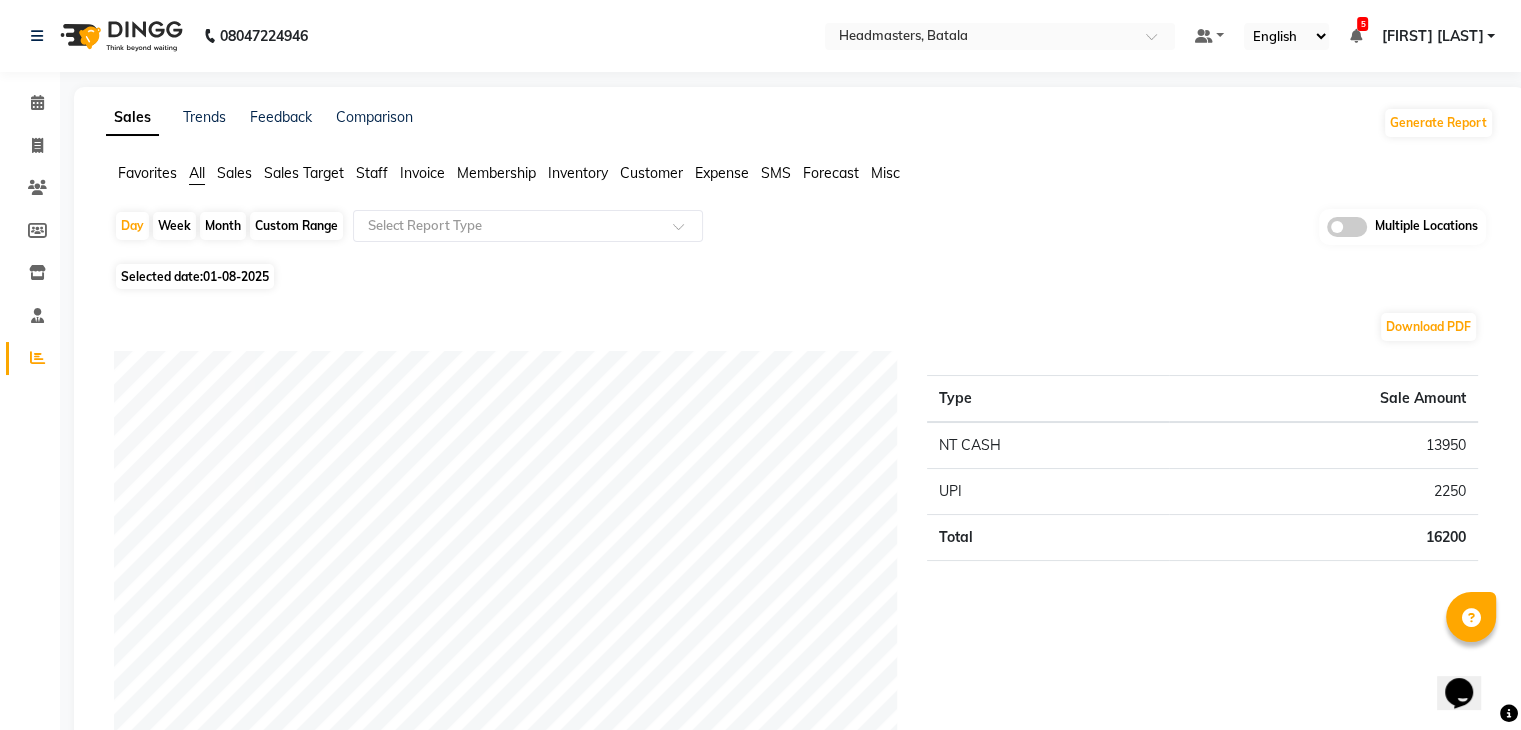 click on "01-08-2025" 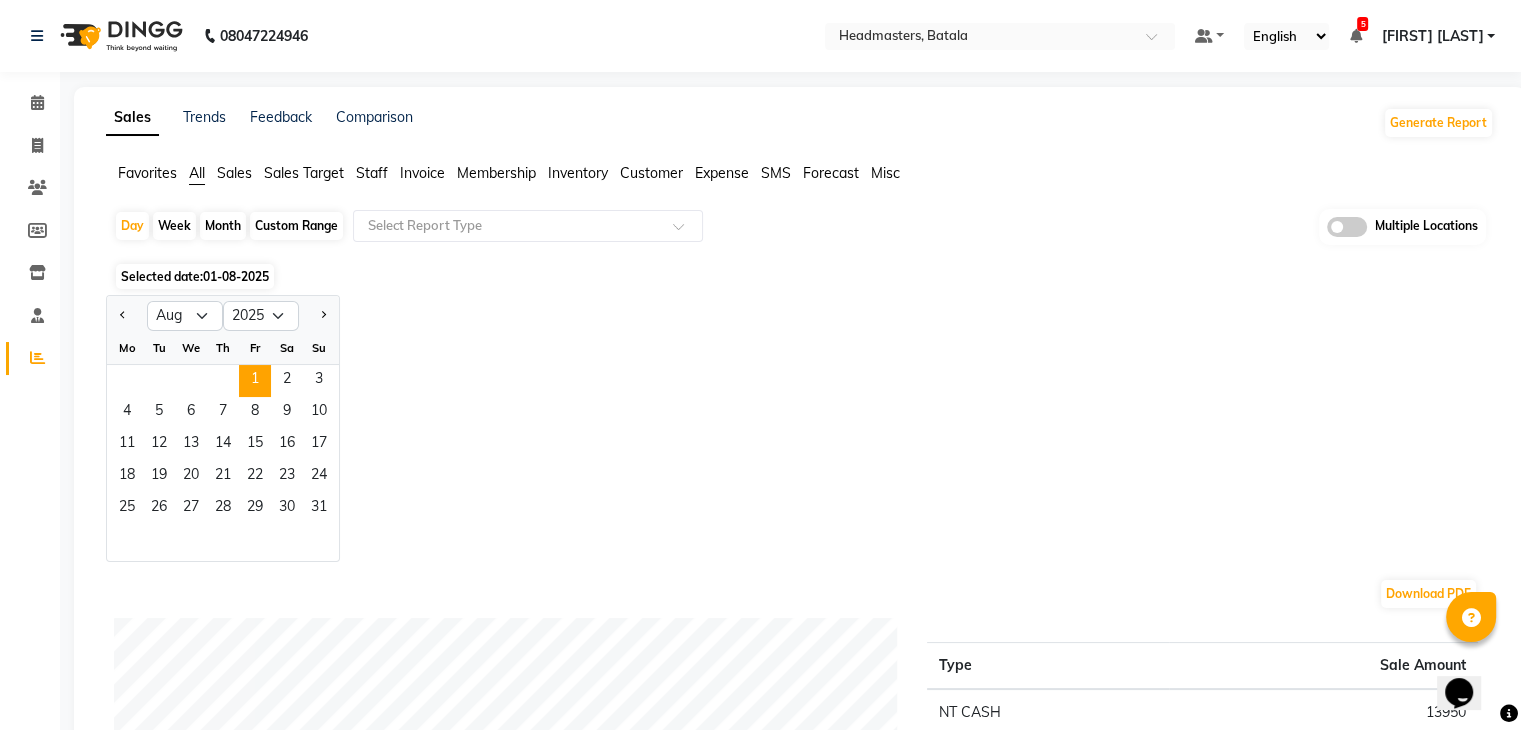 click 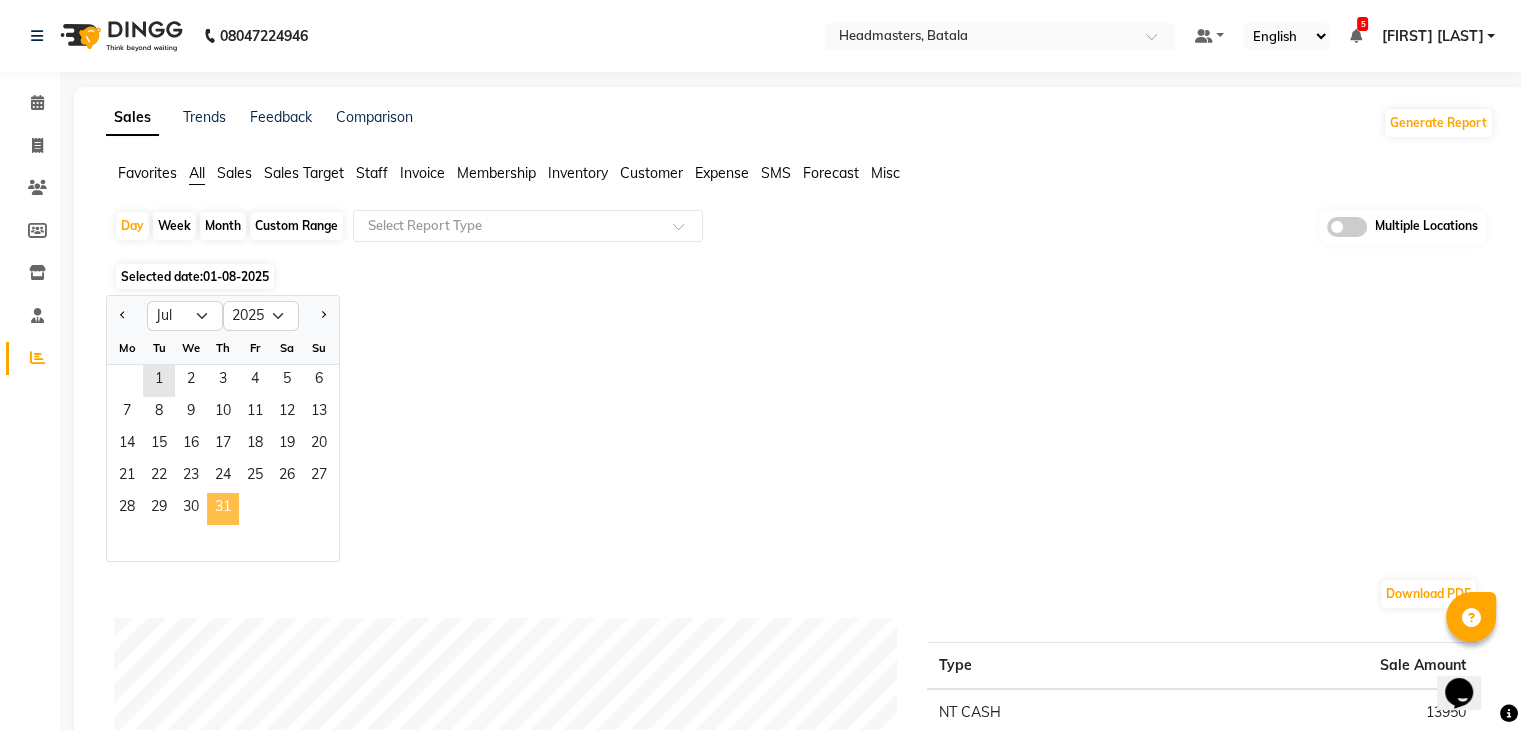 click on "31" 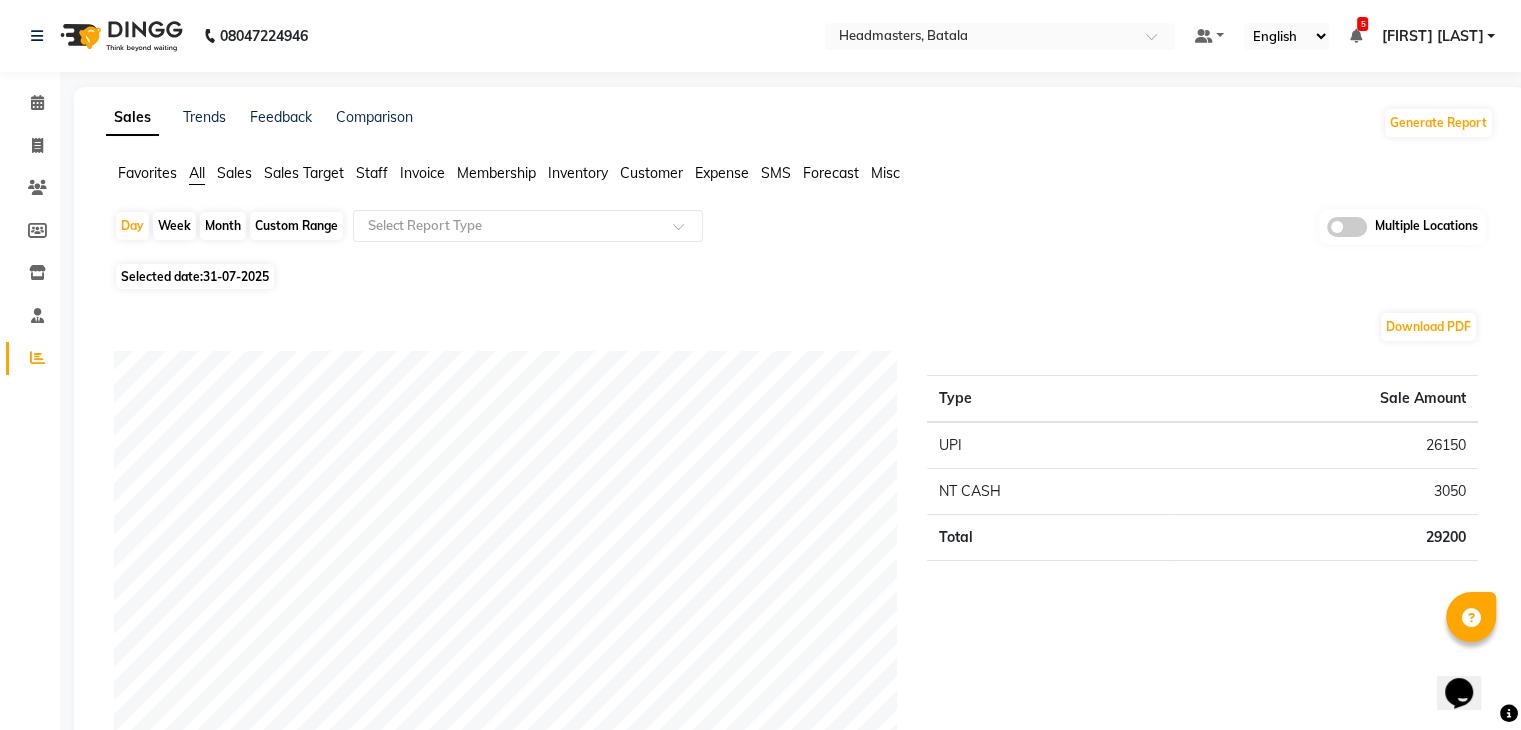 click on "Sales" 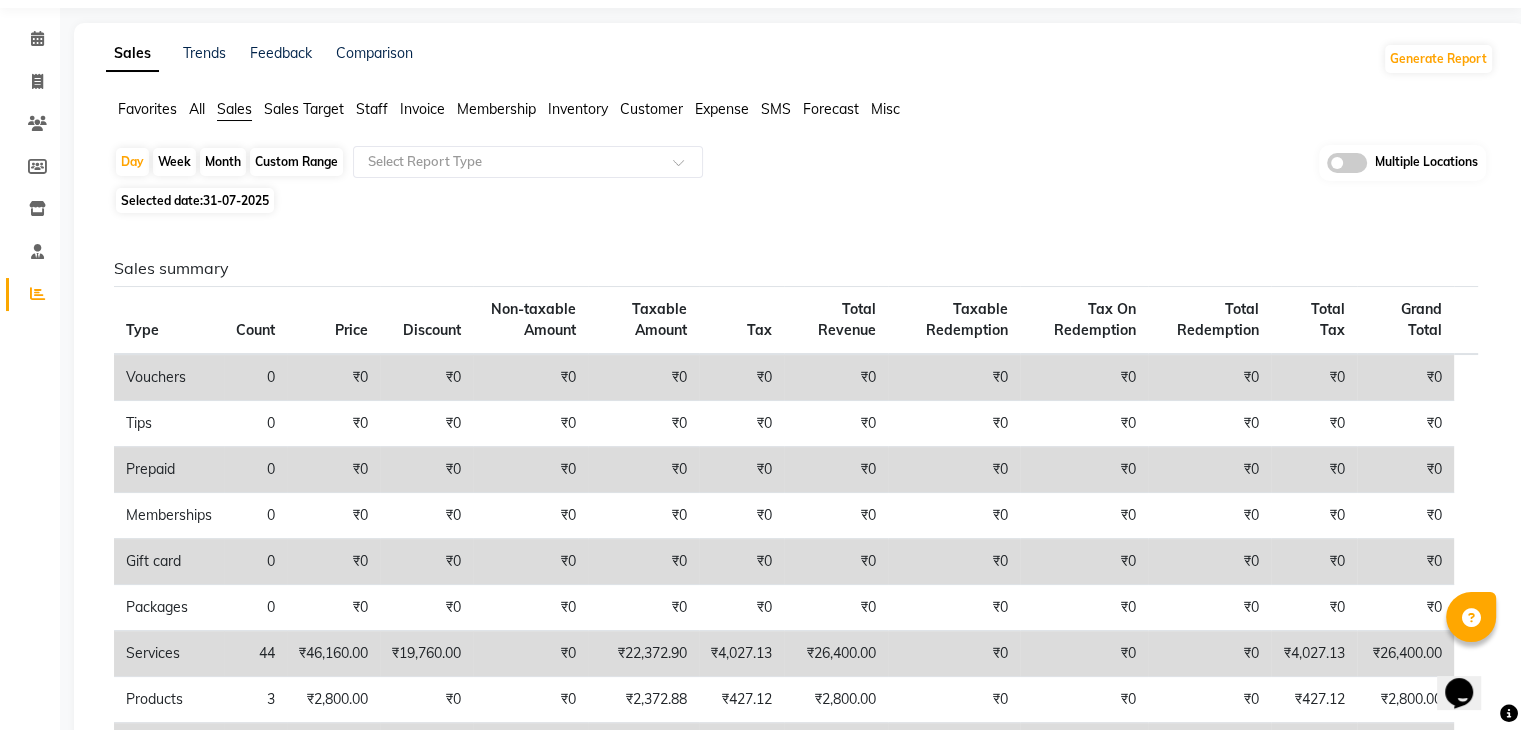 scroll, scrollTop: 0, scrollLeft: 0, axis: both 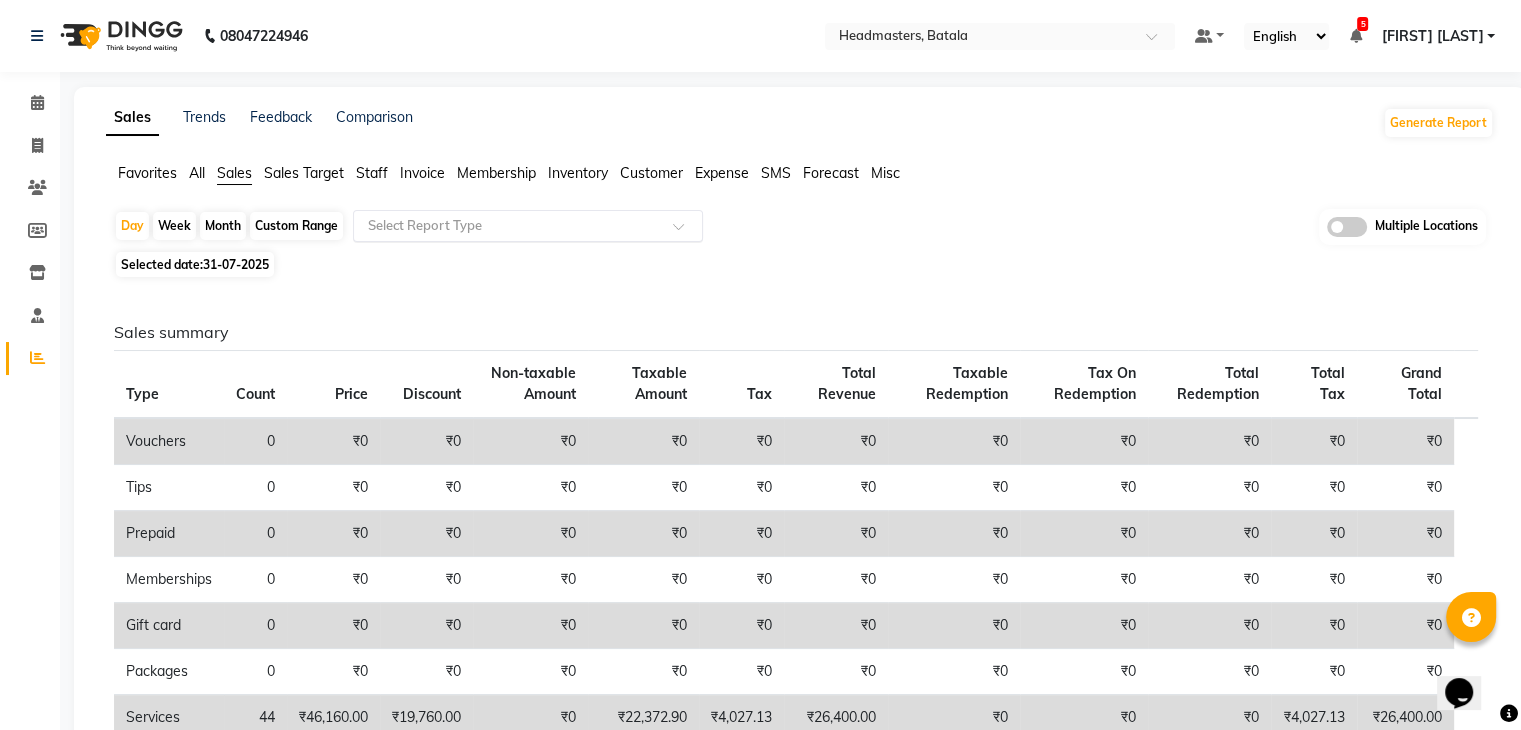 click 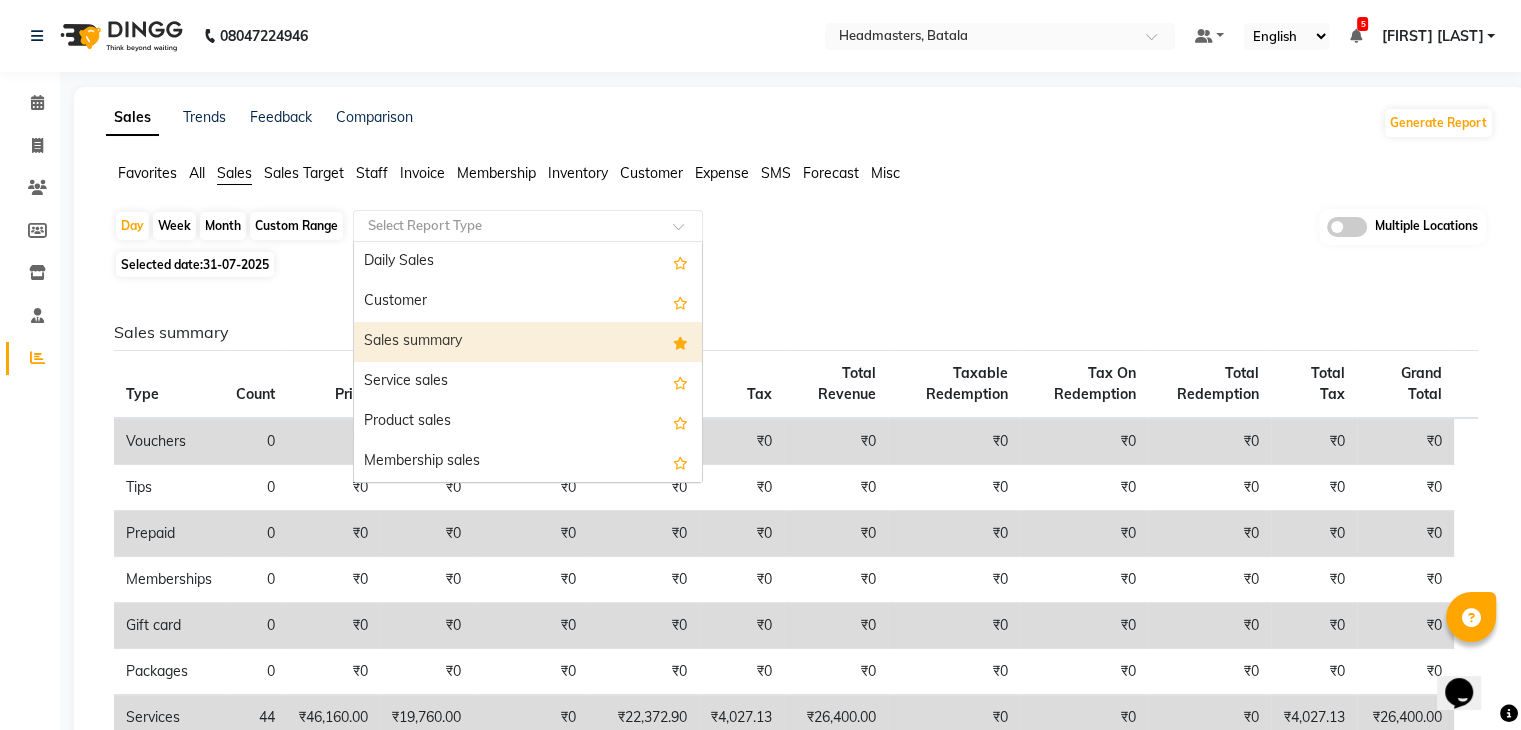 click on "Sales summary" at bounding box center [528, 342] 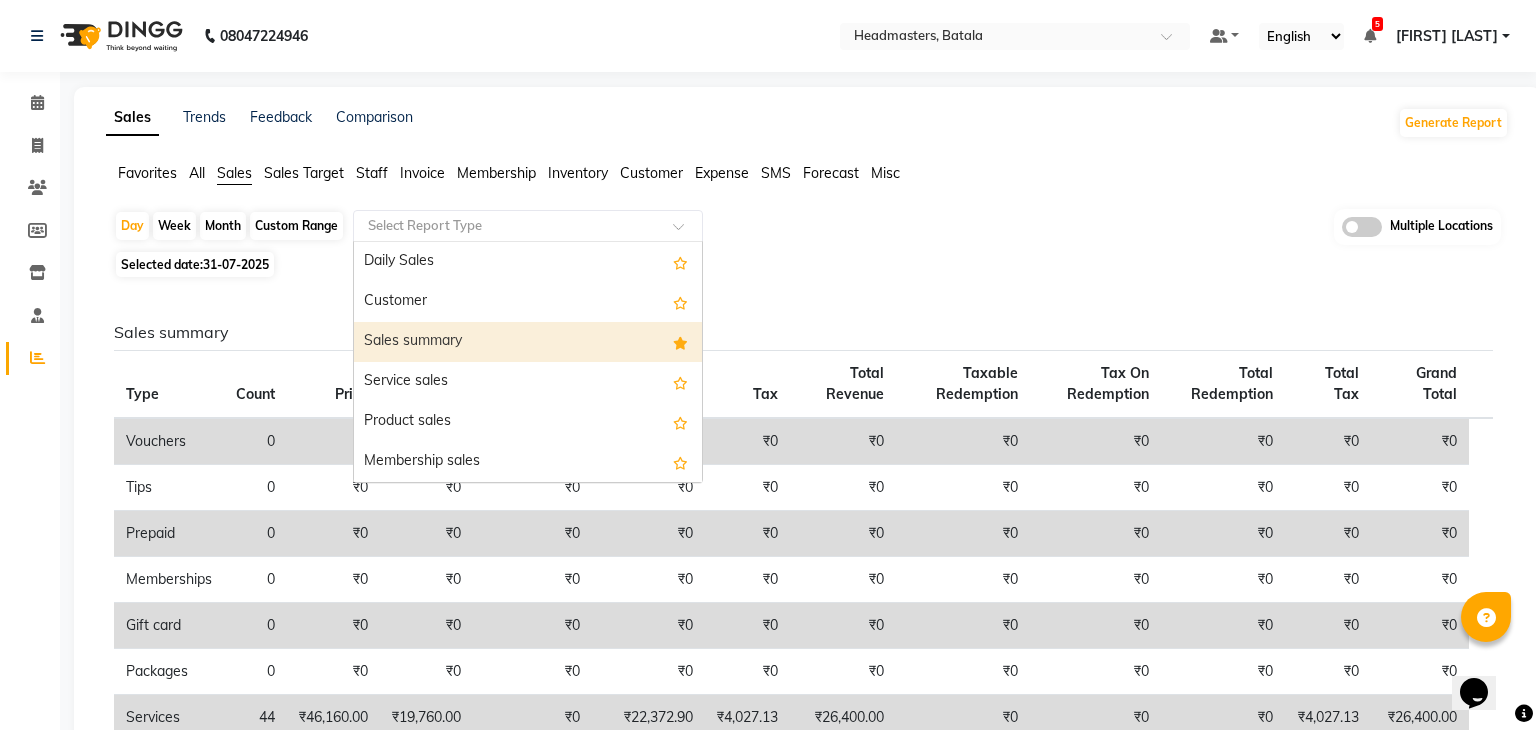 select on "full_report" 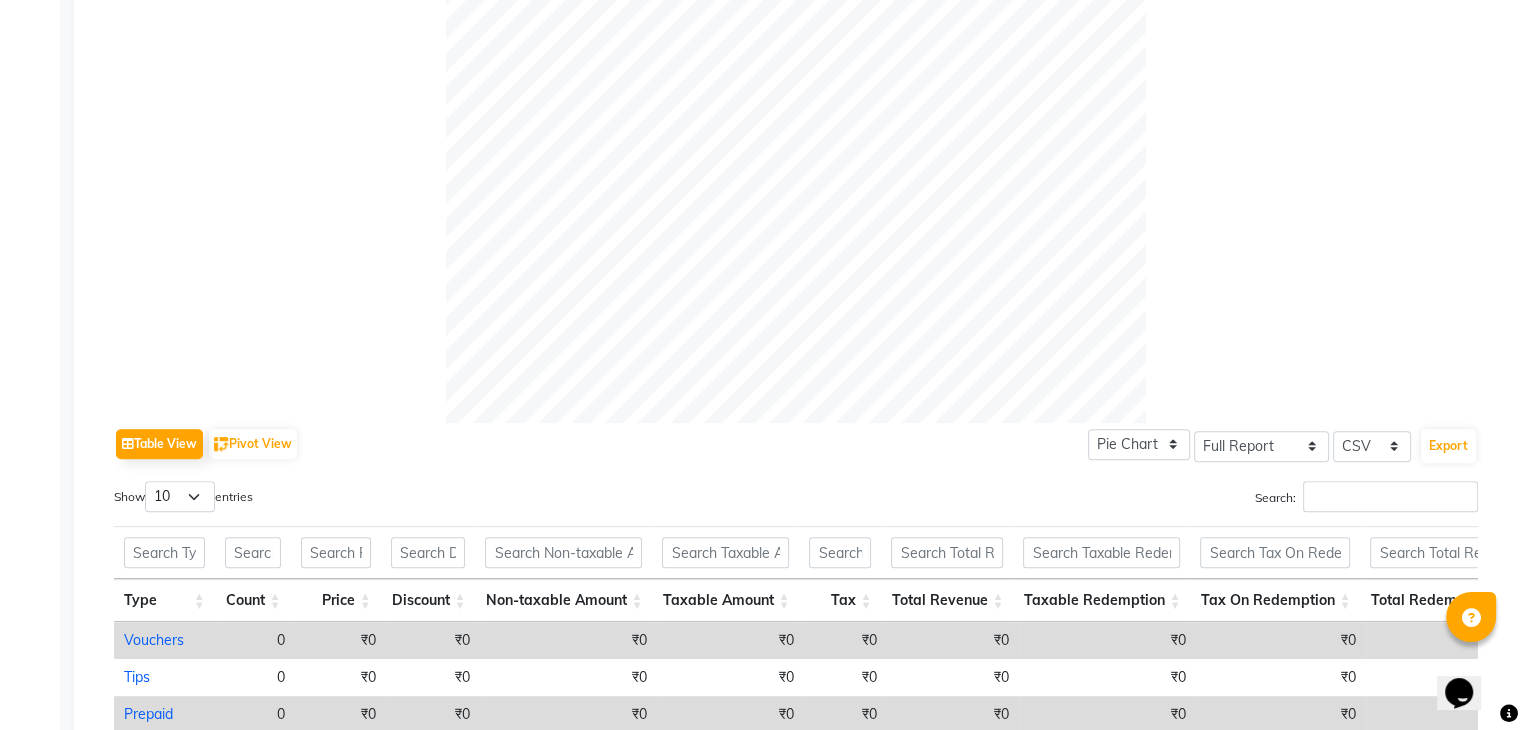 scroll, scrollTop: 1004, scrollLeft: 0, axis: vertical 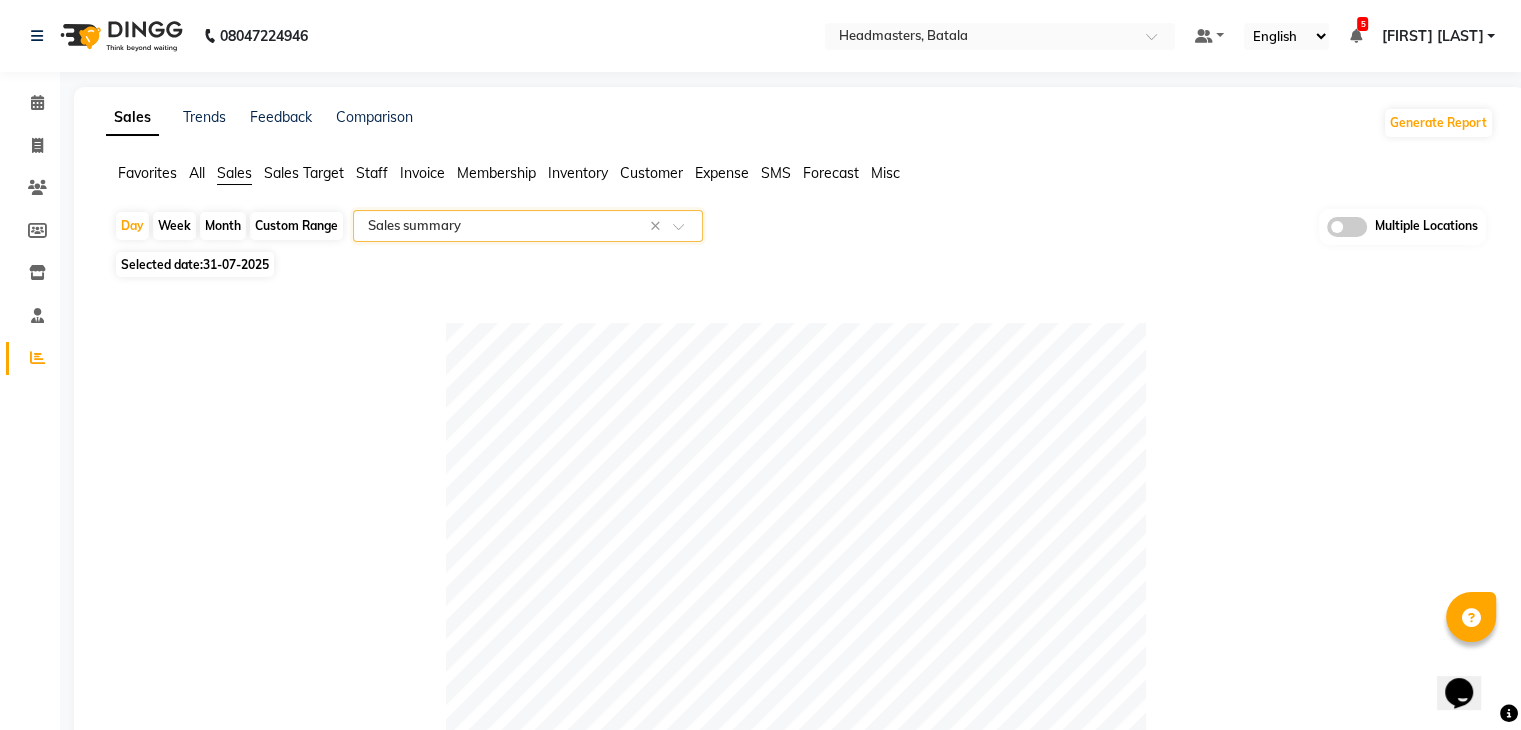 click on "31-07-2025" 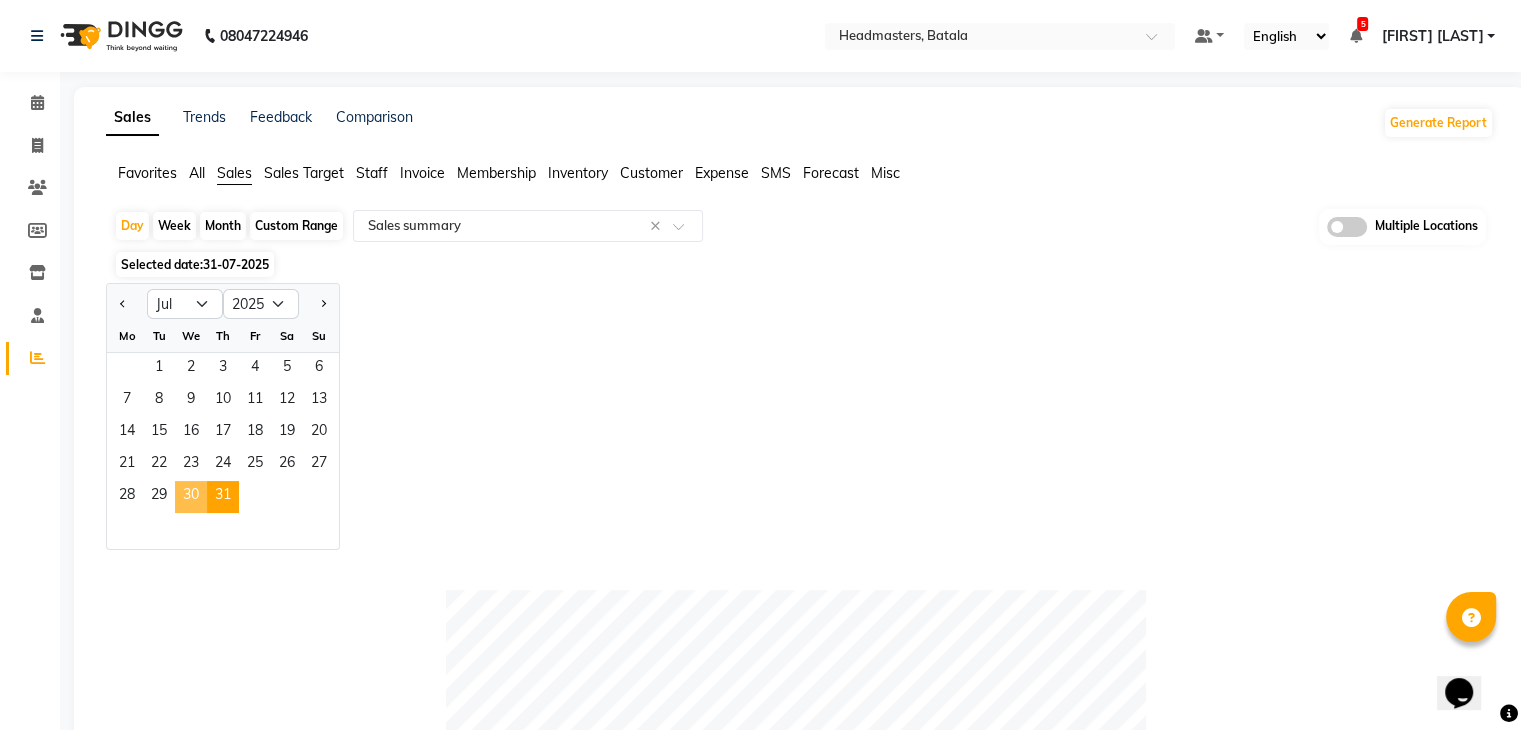 click on "30" 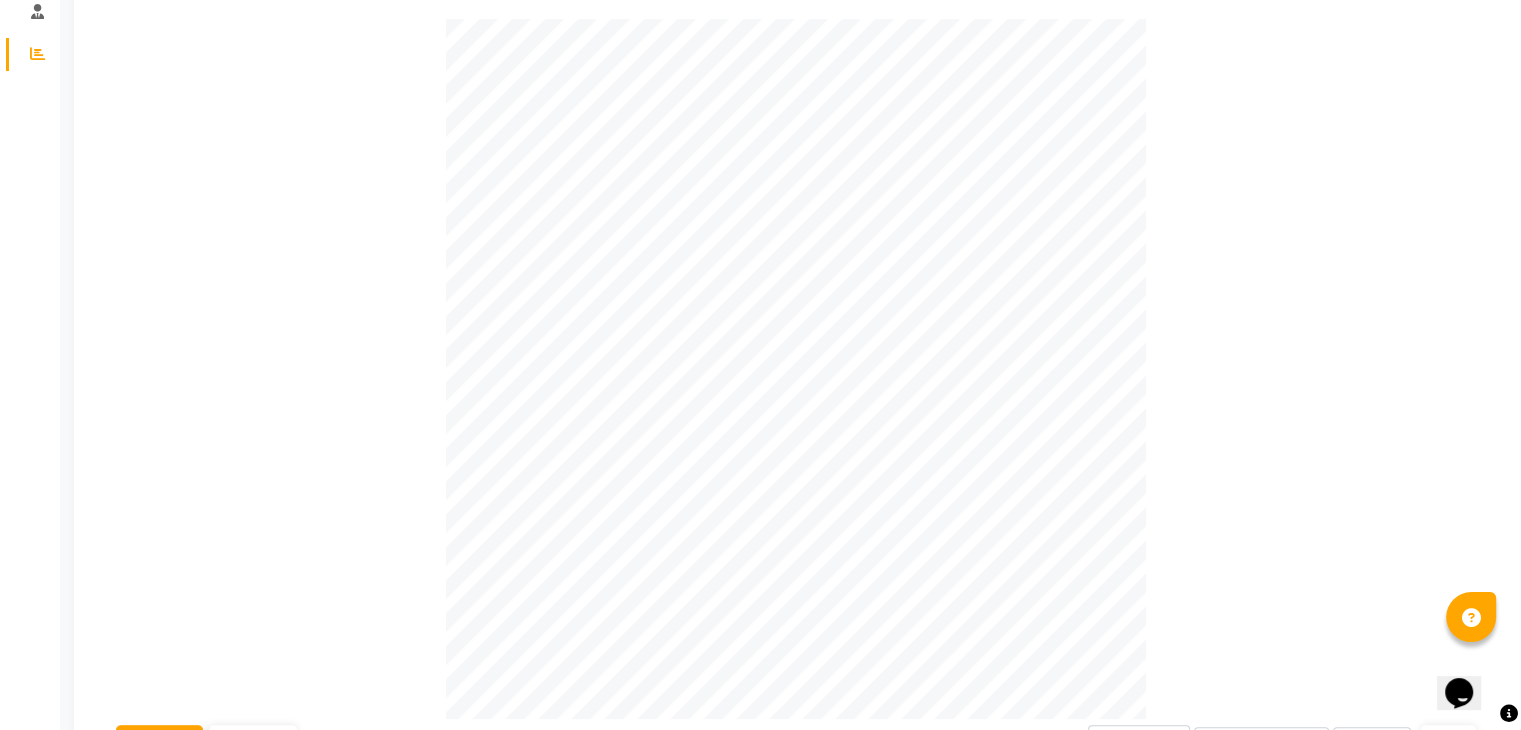 scroll, scrollTop: 0, scrollLeft: 0, axis: both 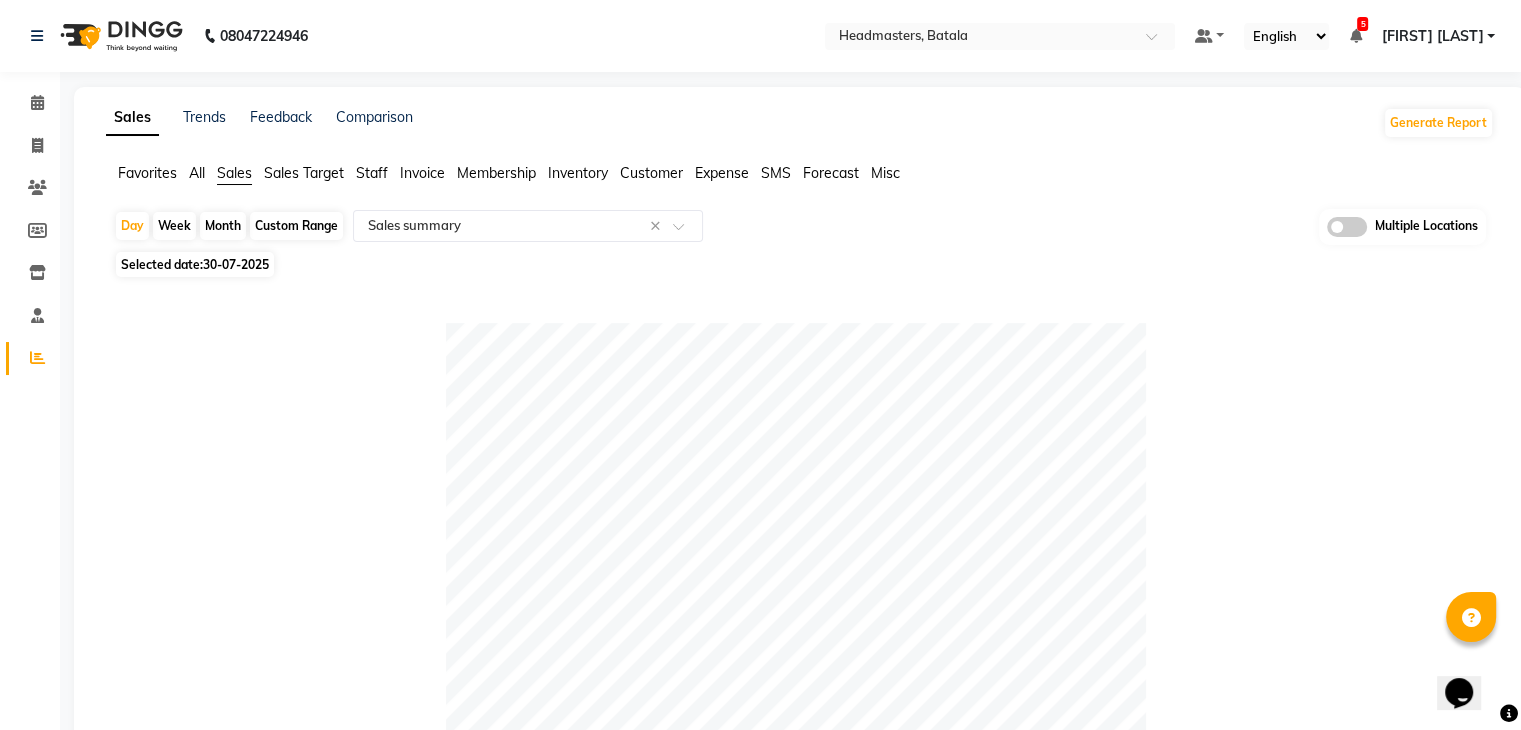 click on "Selected date:  30-07-2025" 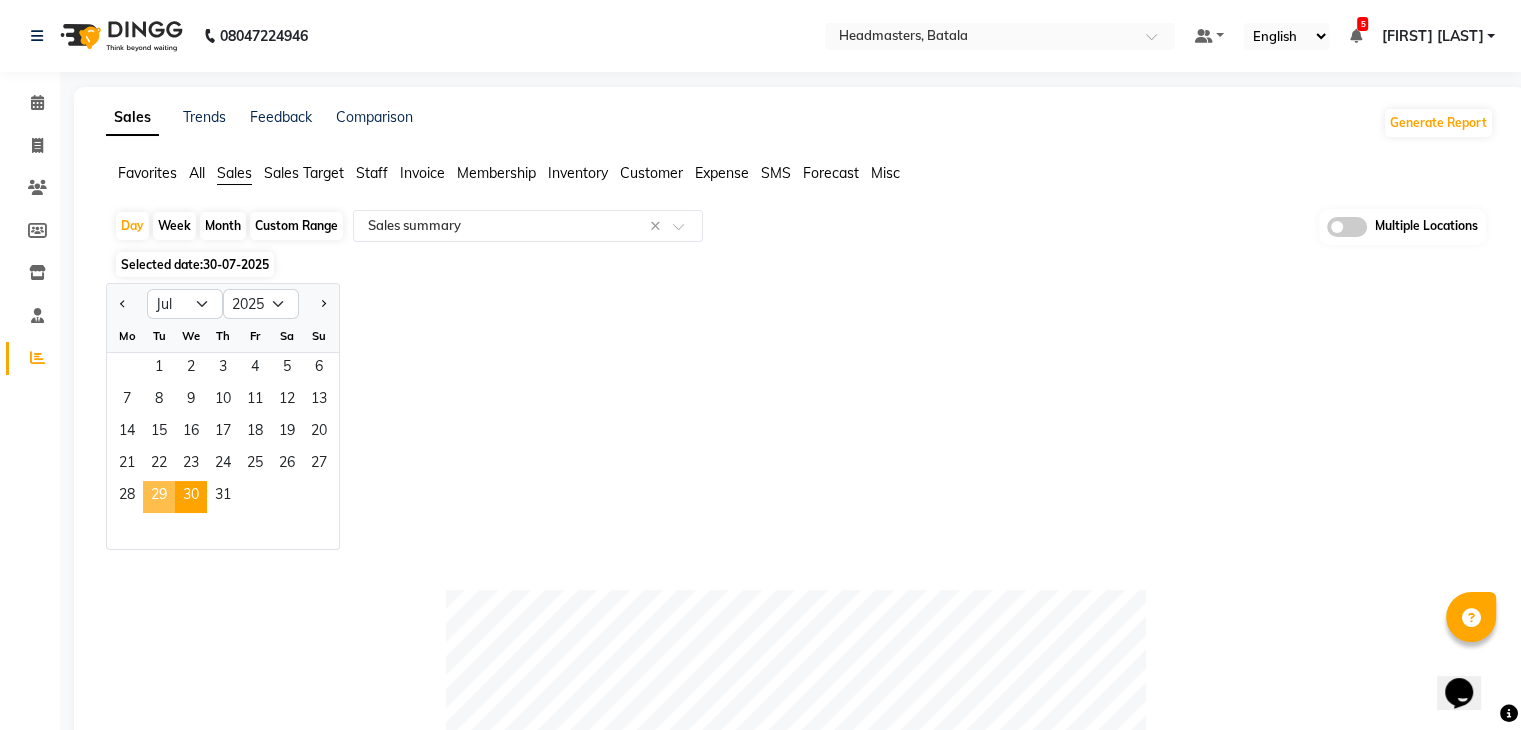 click on "29" 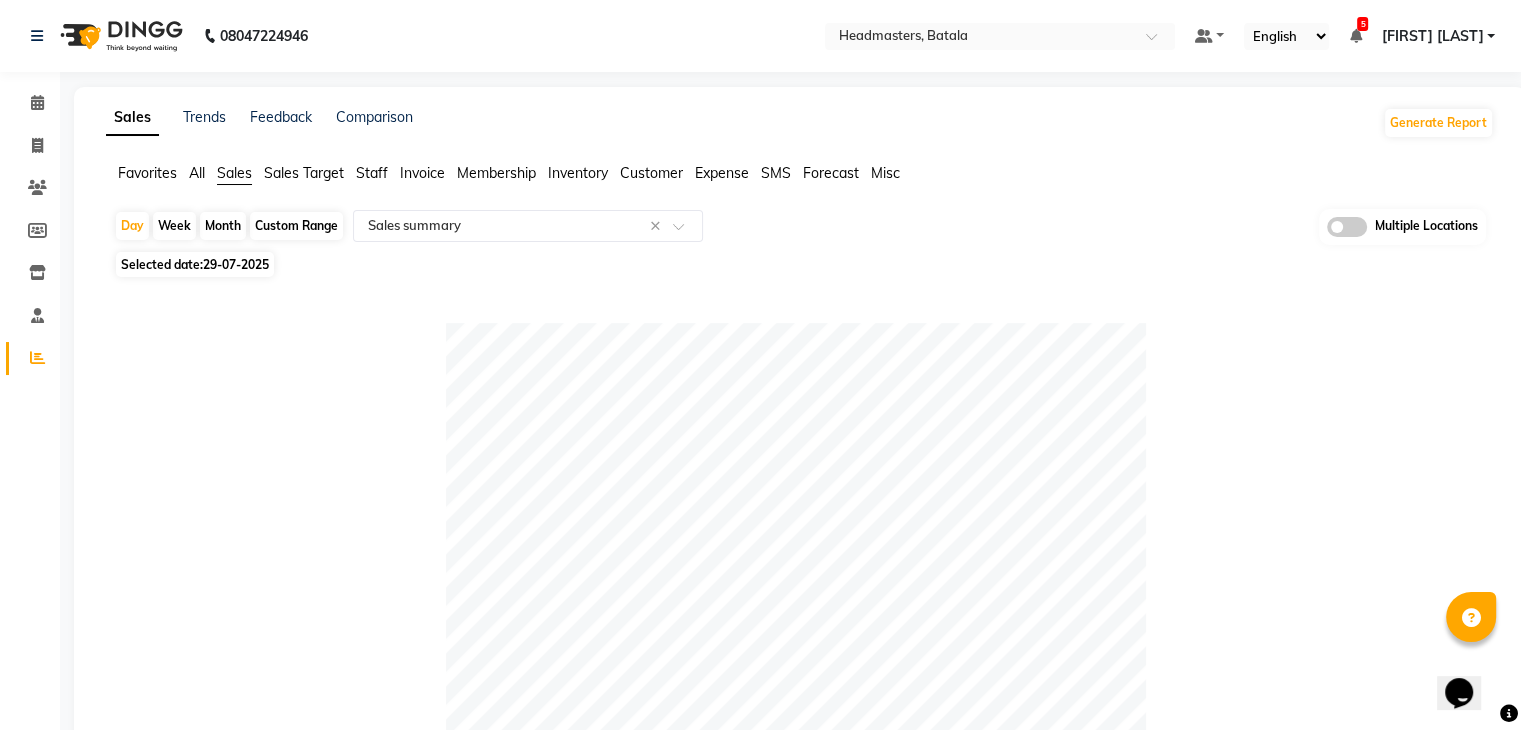 click 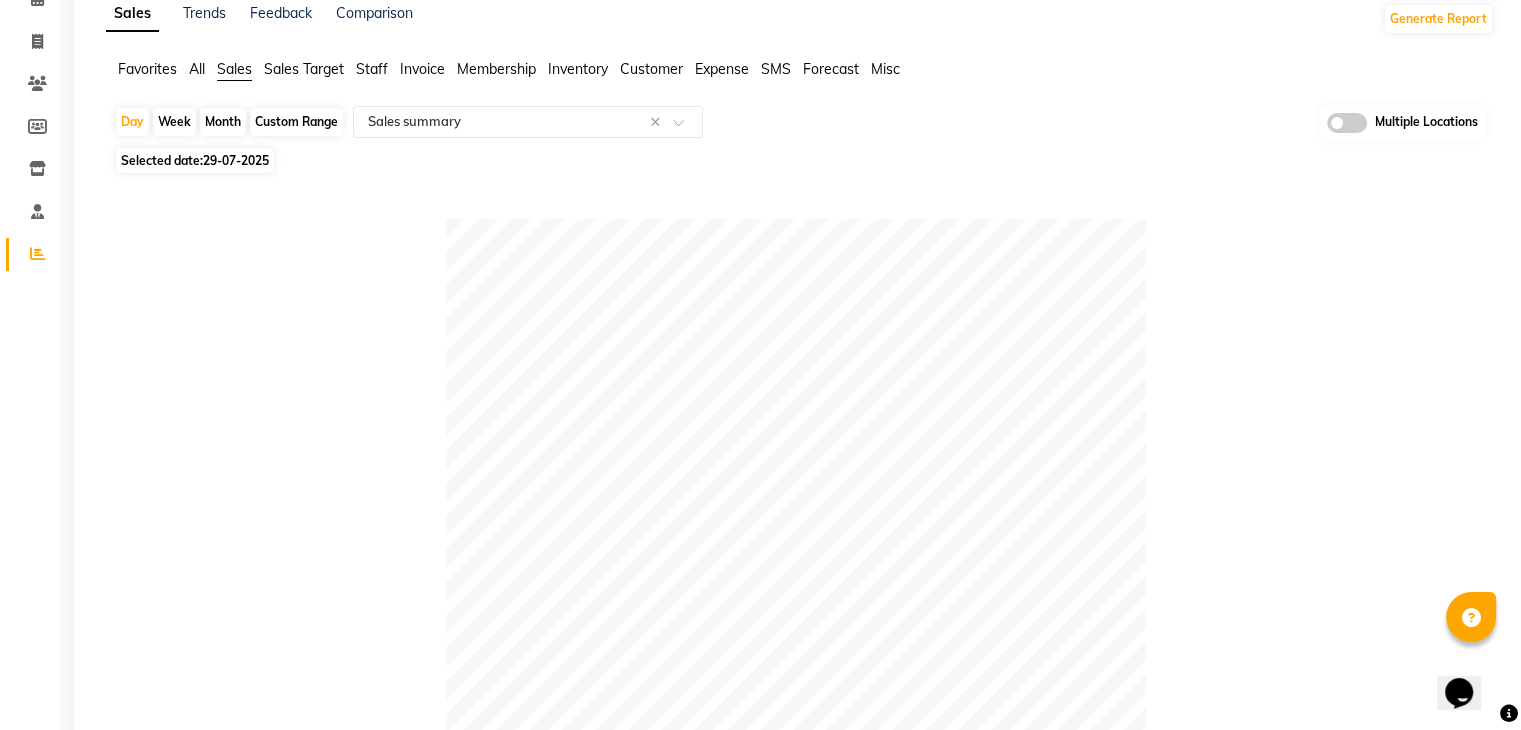 scroll, scrollTop: 0, scrollLeft: 0, axis: both 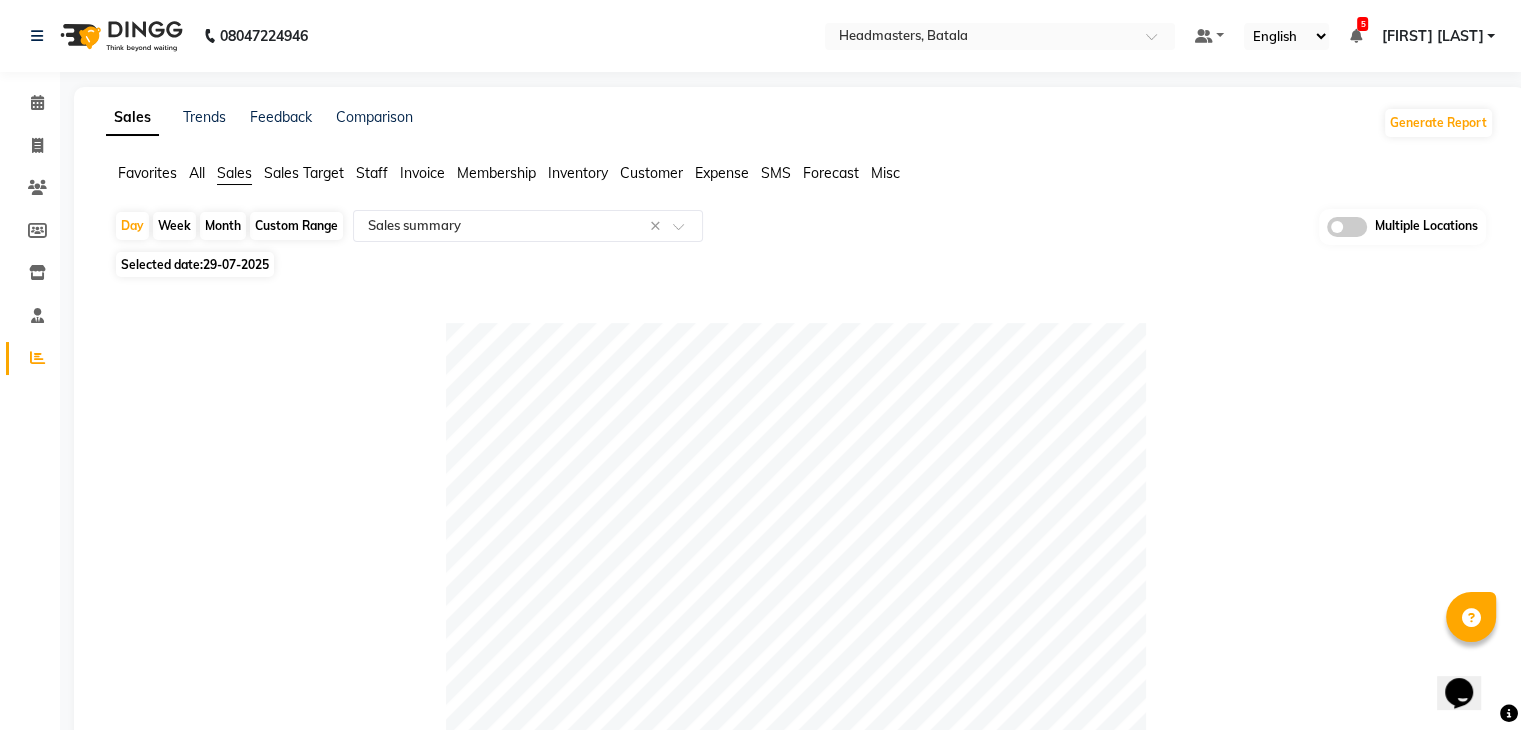 click on "29-07-2025" 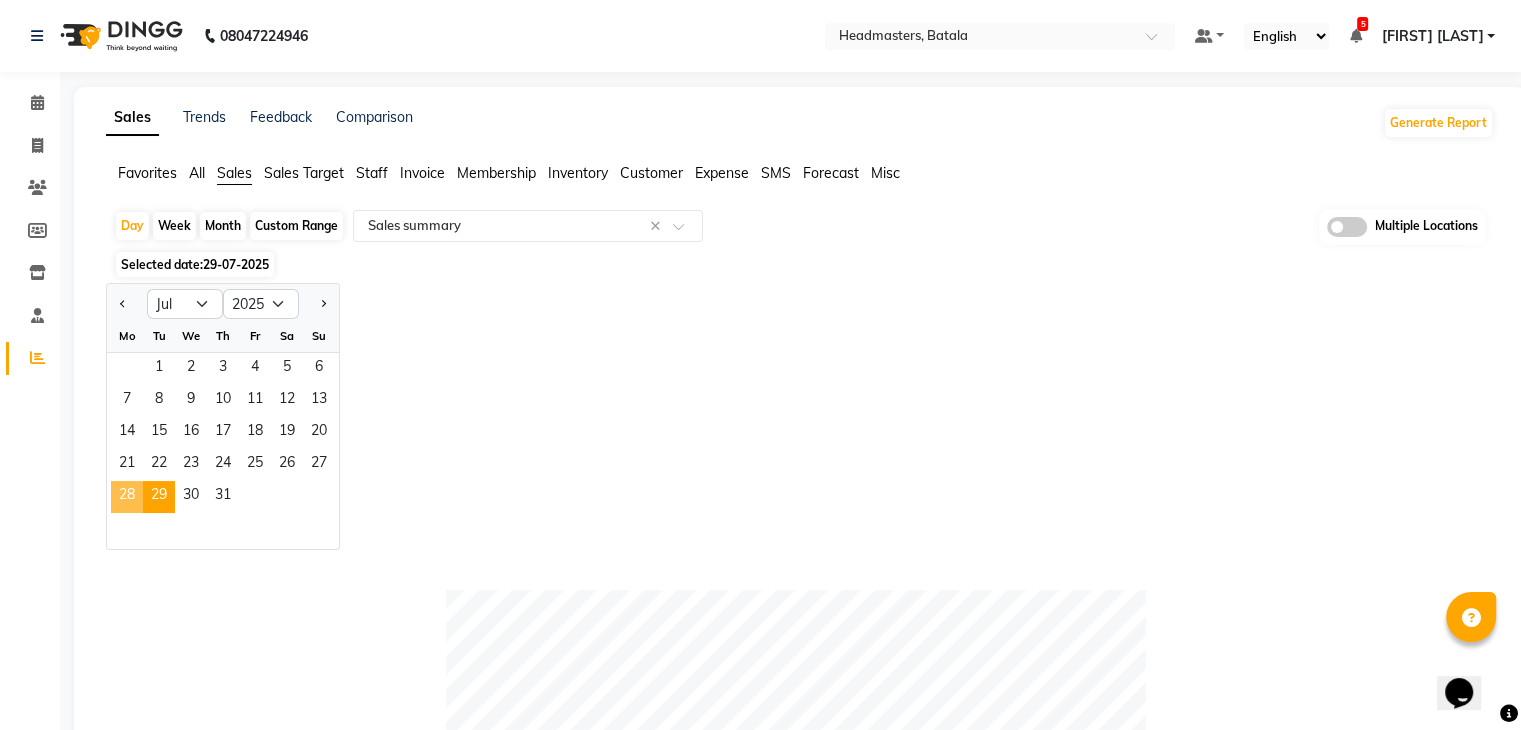 click on "28" 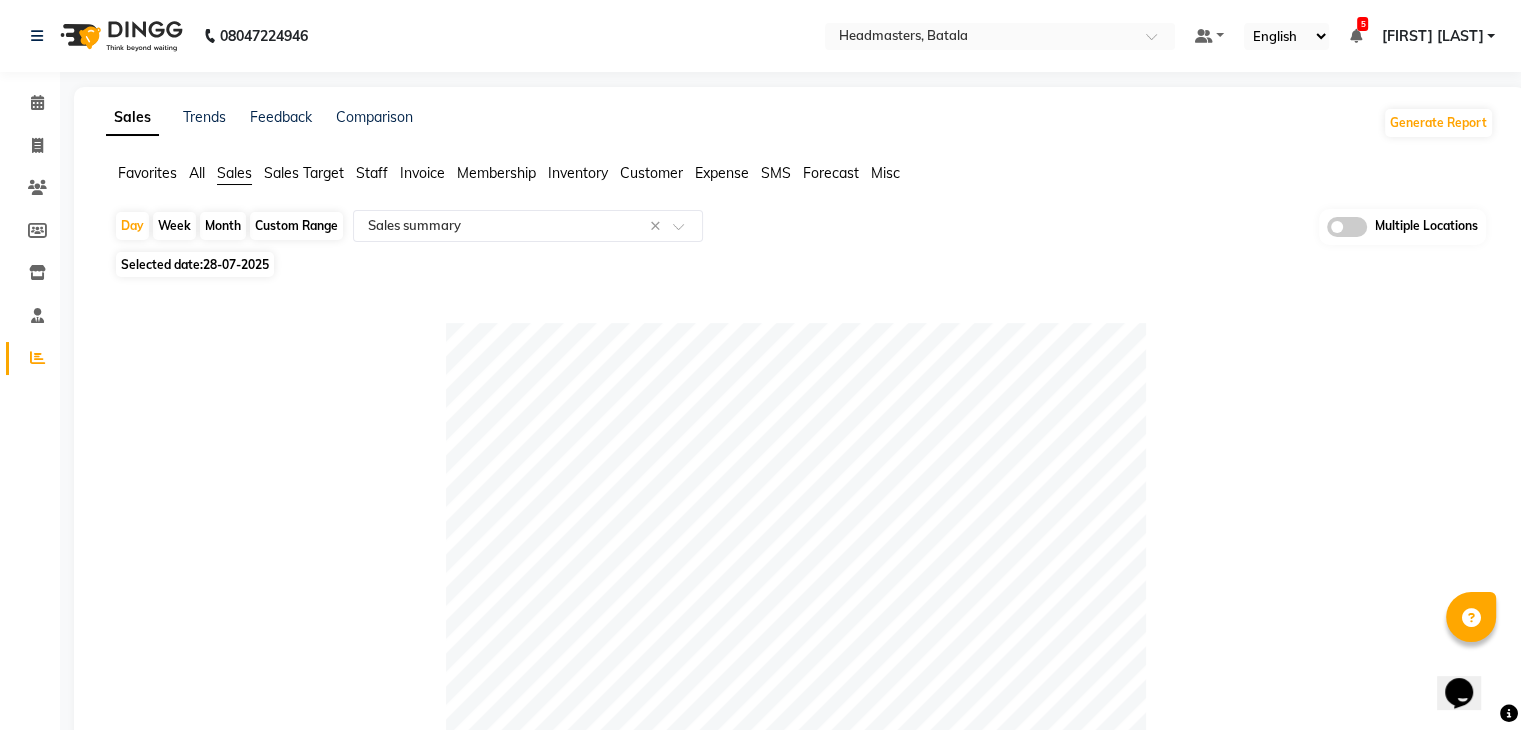 click on "Table View   Pivot View  Pie Chart Bar Chart Select Full Report Filtered Report Select CSV PDF  Export  Show  10 25 50 100  entries Search: Type Count Price Discount Non-taxable Amount Taxable Amount Tax Total Revenue Taxable Redemption Tax On Redemption Total Redemption Total Tax Grand Total Type Count Price Discount Non-taxable Amount Taxable Amount Tax Total Revenue Taxable Redemption Tax On Redemption Total Redemption Total Tax Grand Total Total 39 ₹39,413.00 ₹11,713.00 ₹0 ₹23,474.49 ₹4,225.41 ₹27,700.00 ₹0 ₹0 ₹0 ₹4,225.41 ₹27,700.00 Tips 0 ₹0 ₹0 ₹0 ₹0 ₹0 ₹0 ₹0 ₹0 ₹0 ₹0 ₹0 Memberships 0 ₹0 ₹0 ₹0 ₹0 ₹0 ₹0 ₹0 ₹0 ₹0 ₹0 ₹0 Vouchers 0 ₹0 ₹0 ₹0 ₹0 ₹0 ₹0 ₹0 ₹0 ₹0 ₹0 ₹0 Gift card 0 ₹0 ₹0 ₹0 ₹0 ₹0 ₹0 ₹0 ₹0 ₹0 ₹0 ₹0 Prepaid 0 ₹0 ₹0 ₹0 ₹0 ₹0 ₹0 ₹0 ₹0 ₹0 ₹0 ₹0 Packages 0 ₹0 ₹0 ₹0 ₹0 ₹0 ₹0 ₹0 ₹0 ₹0 ₹0 ₹0 Services 36 ₹35,413.00 ₹11,463.00 ₹0 ₹20,296.52 ₹0" 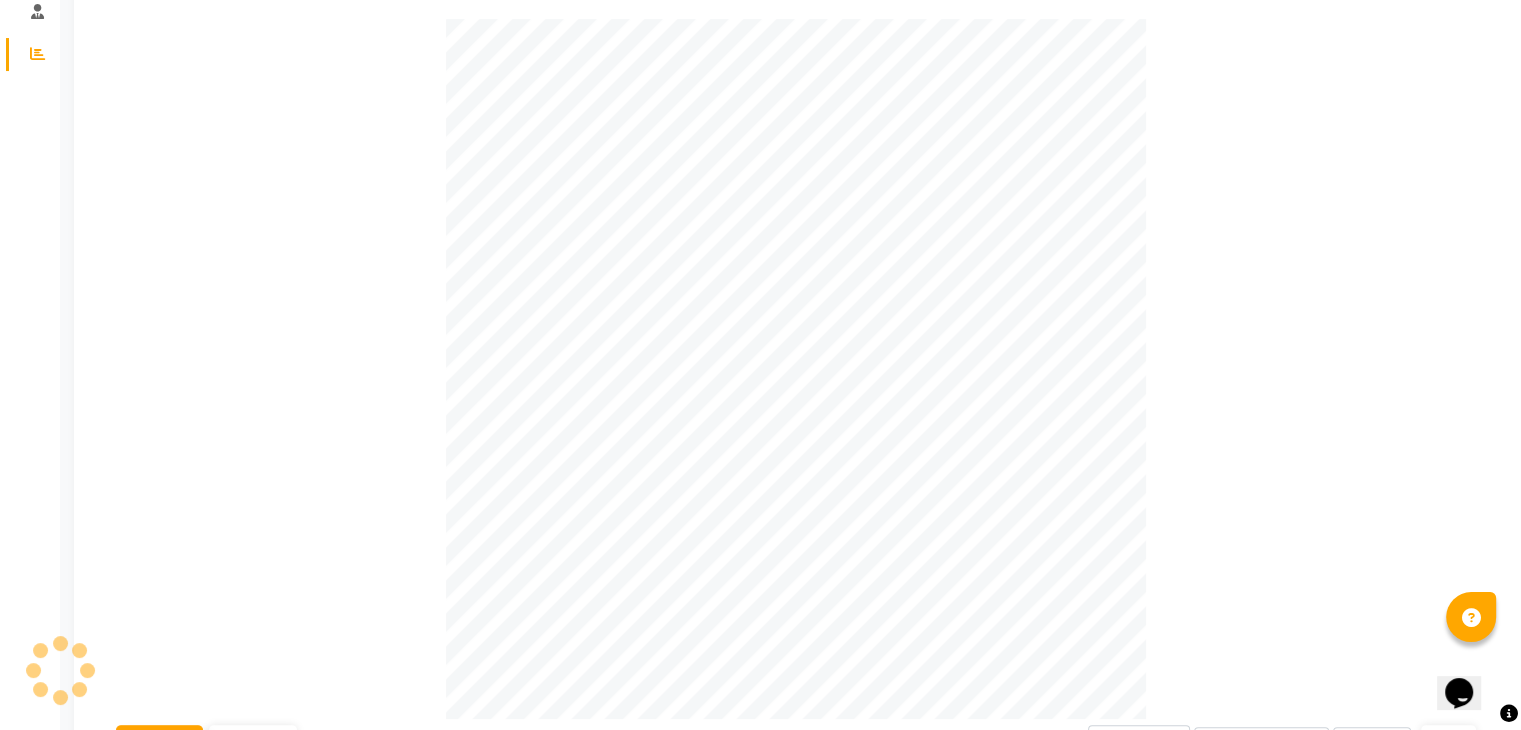 scroll, scrollTop: 0, scrollLeft: 0, axis: both 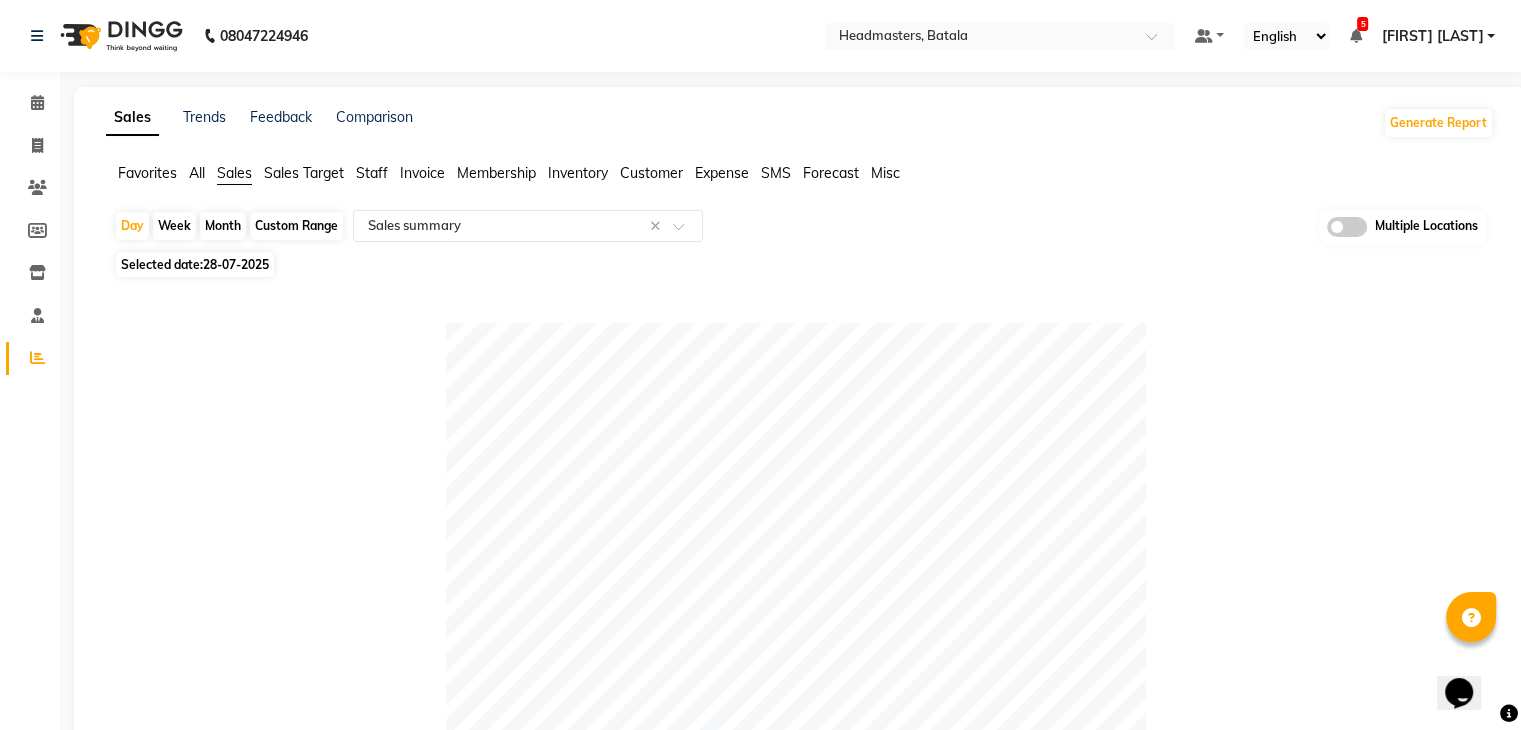 click on "28-07-2025" 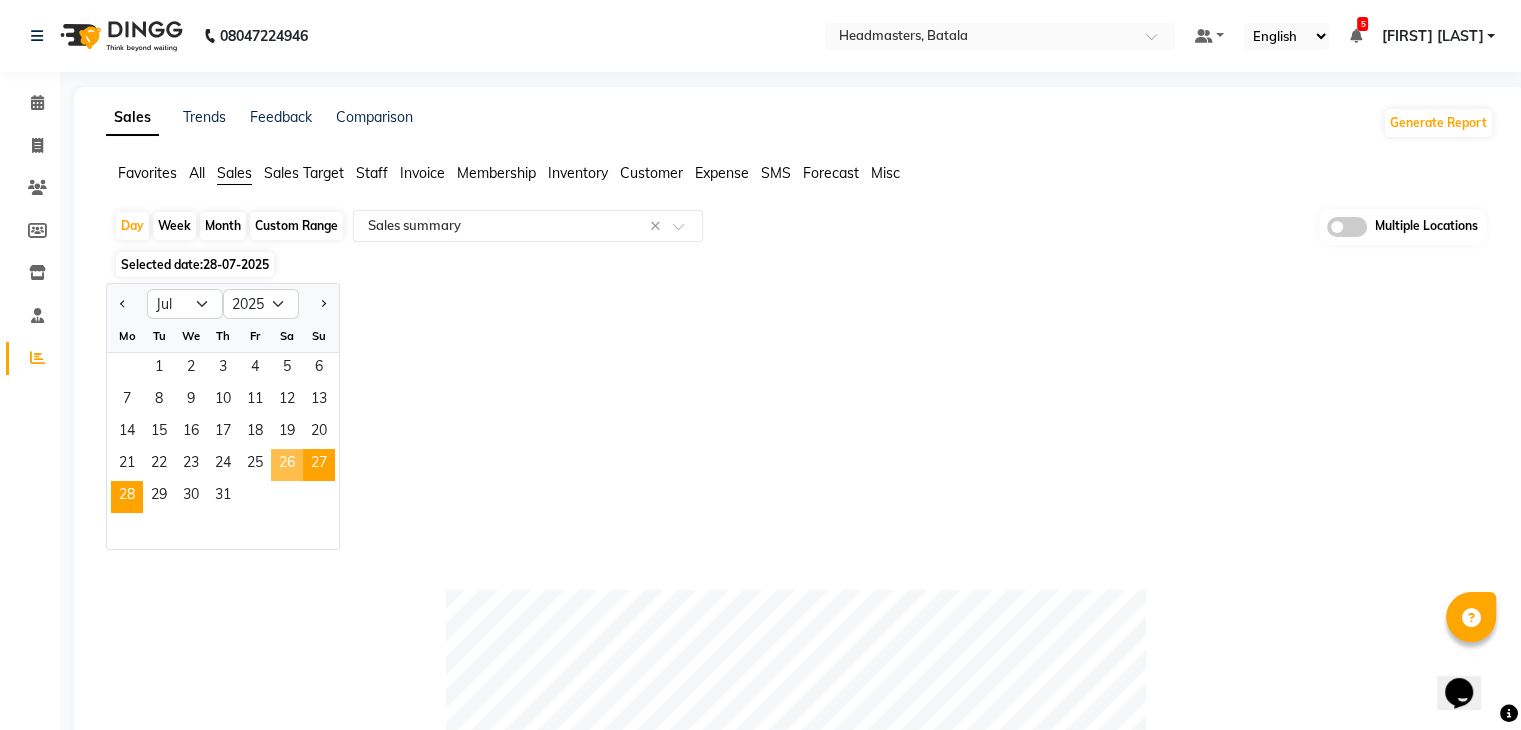 click on "27" 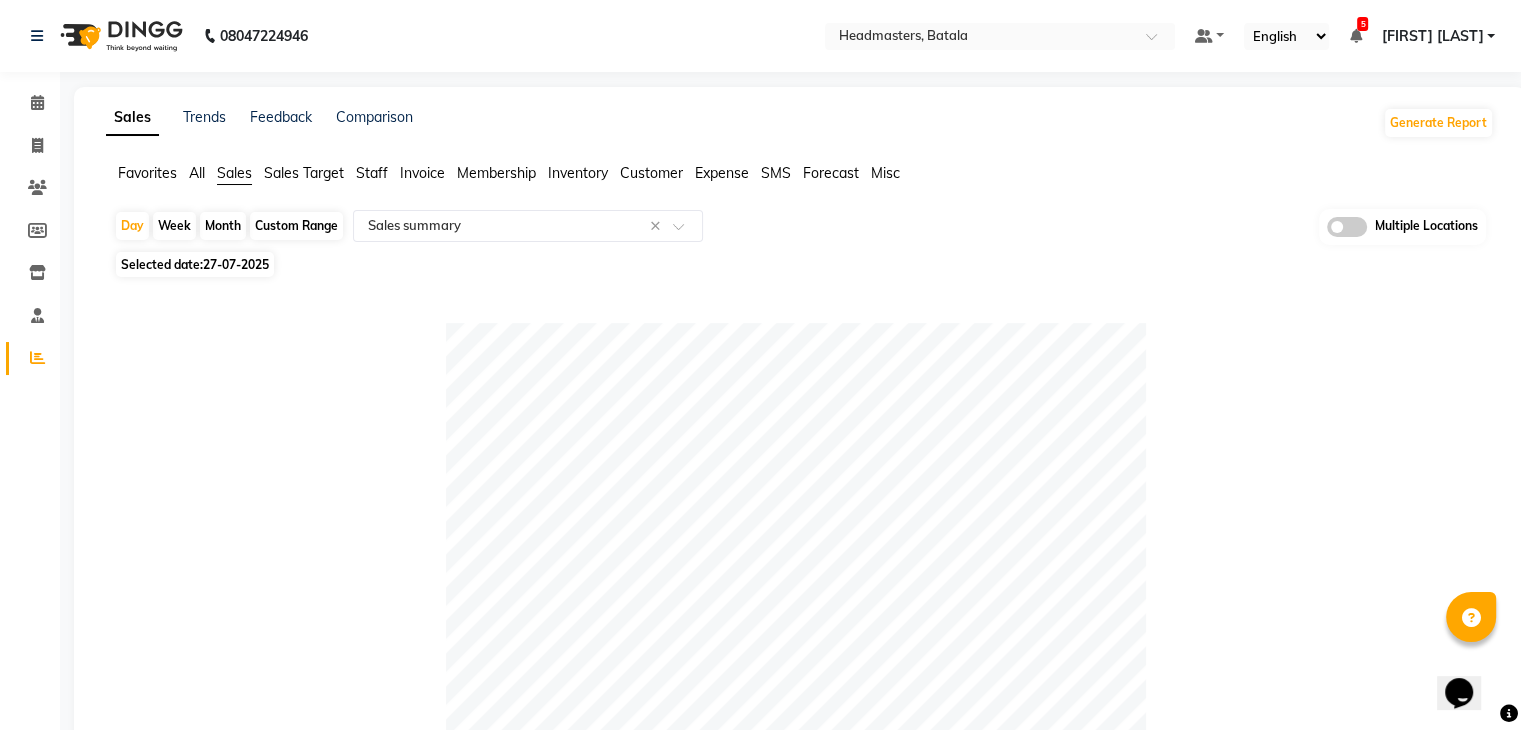 click on "Table View   Pivot View  Pie Chart Bar Chart Select Full Report Filtered Report Select CSV PDF  Export  Show  10 25 50 100  entries Search: Type Count Price Discount Non-taxable Amount Taxable Amount Tax Total Revenue Taxable Redemption Tax On Redemption Total Redemption Total Tax Grand Total Type Count Price Discount Non-taxable Amount Taxable Amount Tax Total Revenue Taxable Redemption Tax On Redemption Total Redemption Total Tax Grand Total Total 63 ₹1,04,781.00 ₹54,471.83 ₹0.03 ₹41,908.57 ₹7,543.55 ₹49,452.01 ₹0 ₹0 ₹857.16 ₹7,543.55 ₹50,309.17 Memberships 0 ₹0 ₹0 ₹0 ₹0 ₹0 ₹0 ₹0 ₹0 ₹0 ₹0 ₹0 Tips 0 ₹0 ₹0 ₹0 ₹0 ₹0 ₹0 ₹0 ₹0 ₹0 ₹0 ₹0 Prepaid 0 ₹0 ₹0 ₹0 ₹0 ₹0 ₹0 ₹0 ₹0 ₹0 ₹0 ₹0 Vouchers 0 ₹0 ₹0 ₹0 ₹0 ₹0 ₹0 ₹0 ₹0 ₹0 ₹0 ₹0 Gift card 0 ₹0 ₹0 ₹0 ₹0 ₹0 ₹0 ₹0 ₹0 ₹0 ₹0 ₹0 Packages 0 ₹0 ₹0 ₹0 ₹0 ₹0 ₹0 ₹0 ₹0 ₹0 ₹0 ₹0 Services 56 ₹95,181.00 ₹54,121.83 ₹0.03 ₹0" 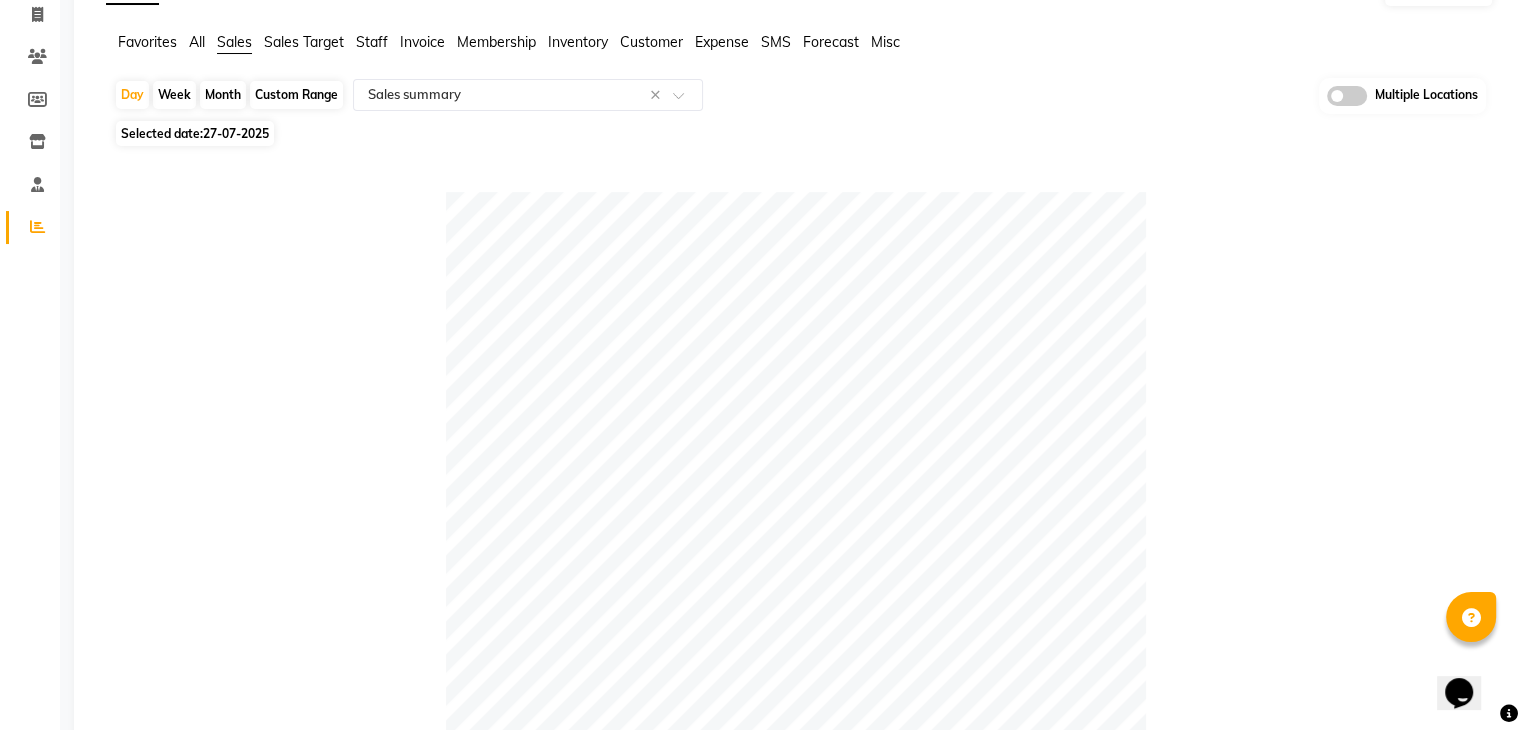 scroll, scrollTop: 0, scrollLeft: 0, axis: both 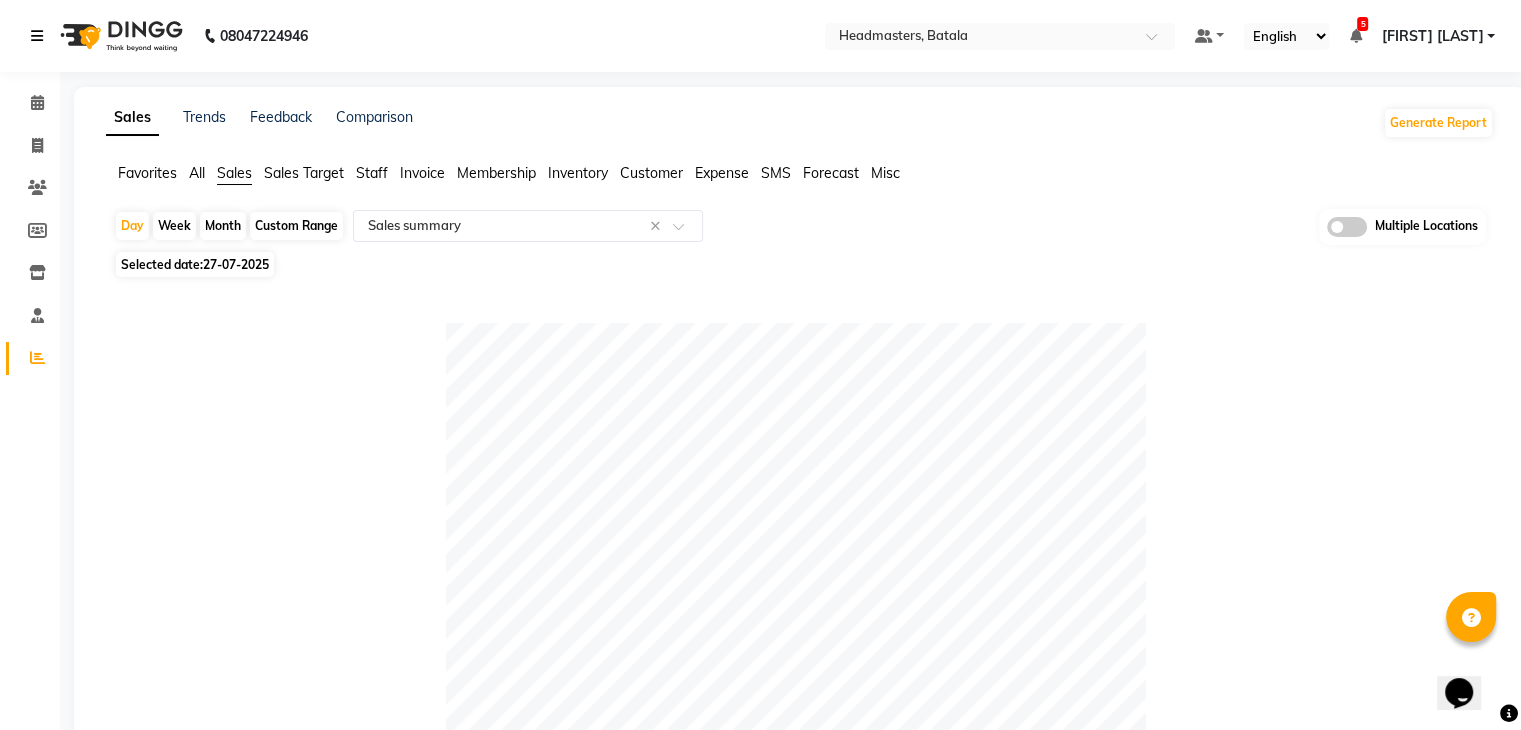 click at bounding box center (37, 36) 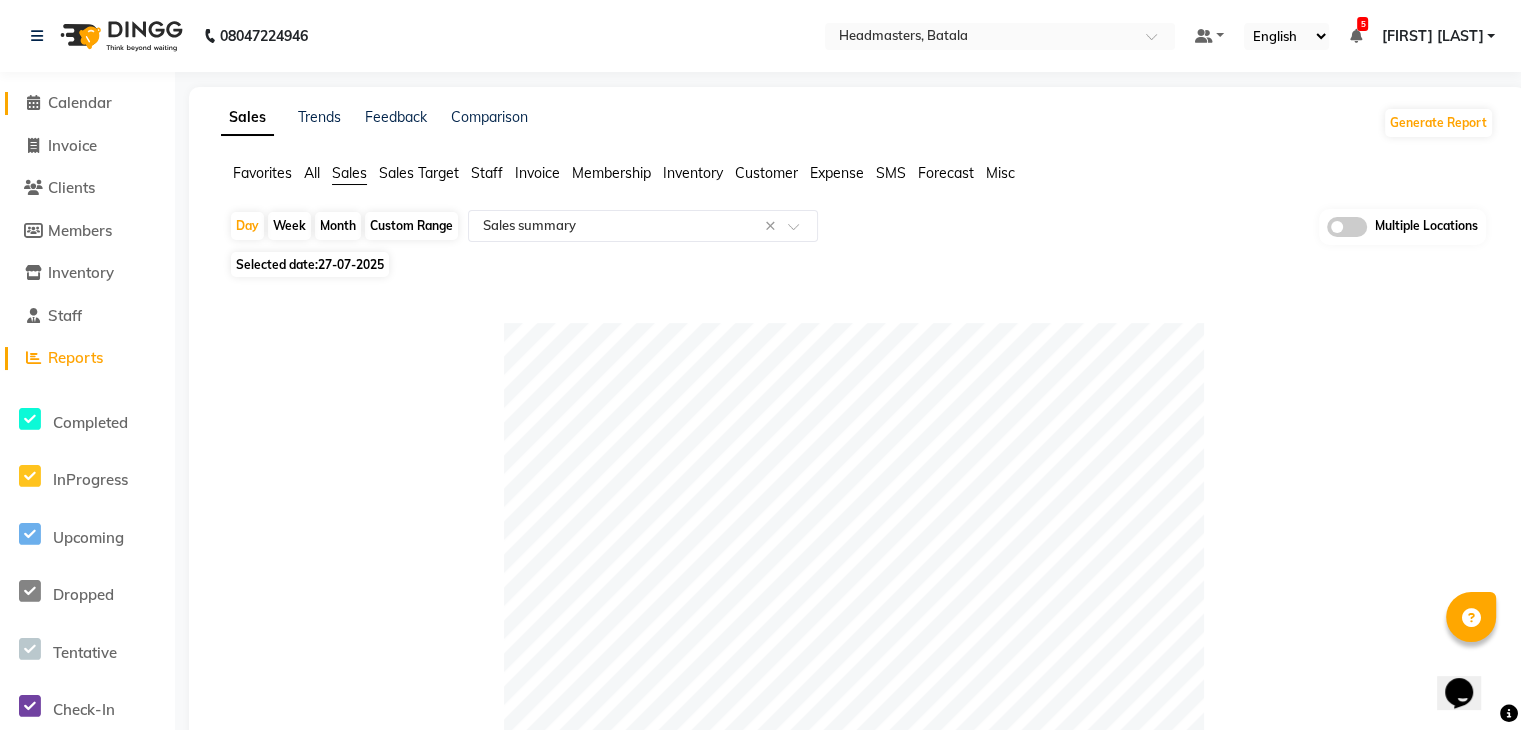 click on "Calendar" 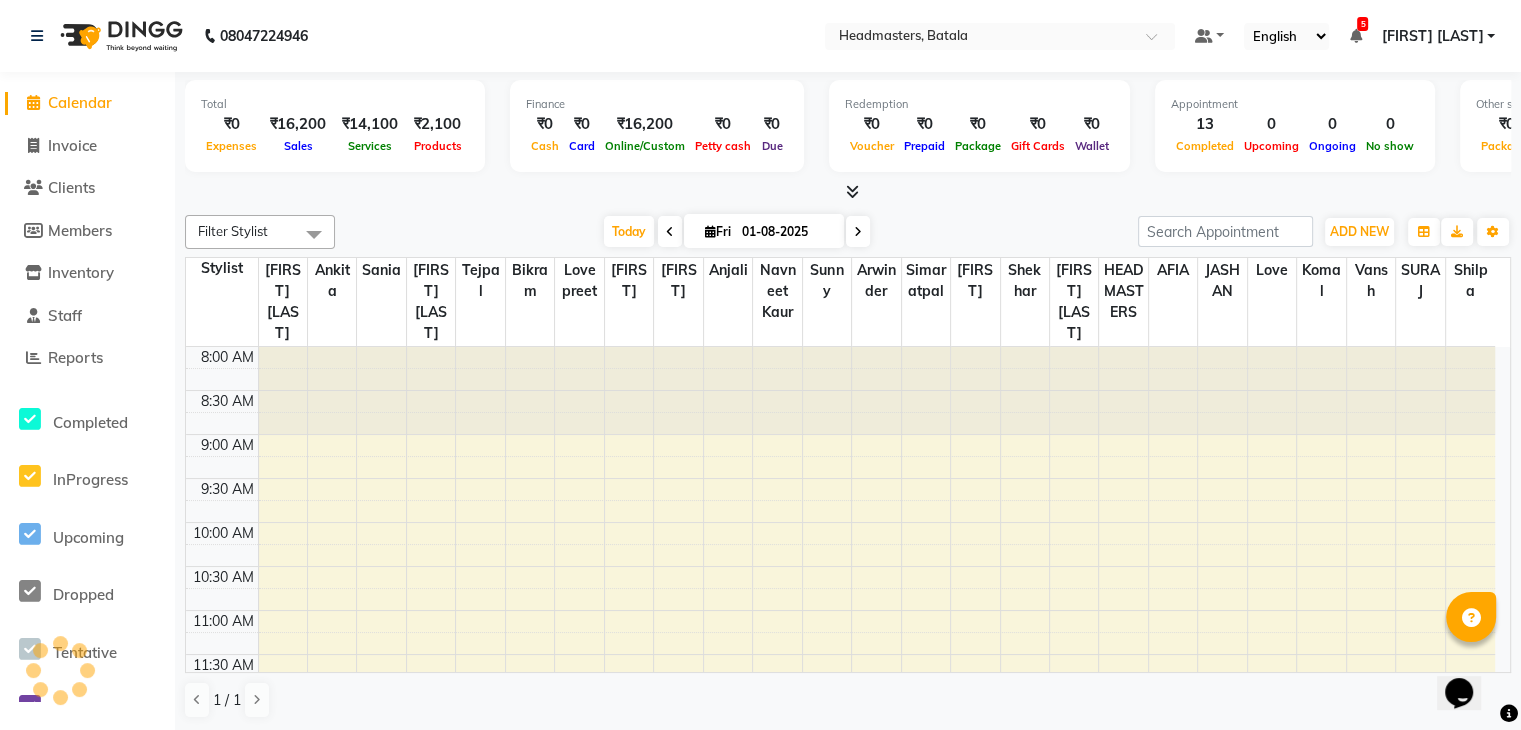 scroll, scrollTop: 0, scrollLeft: 0, axis: both 